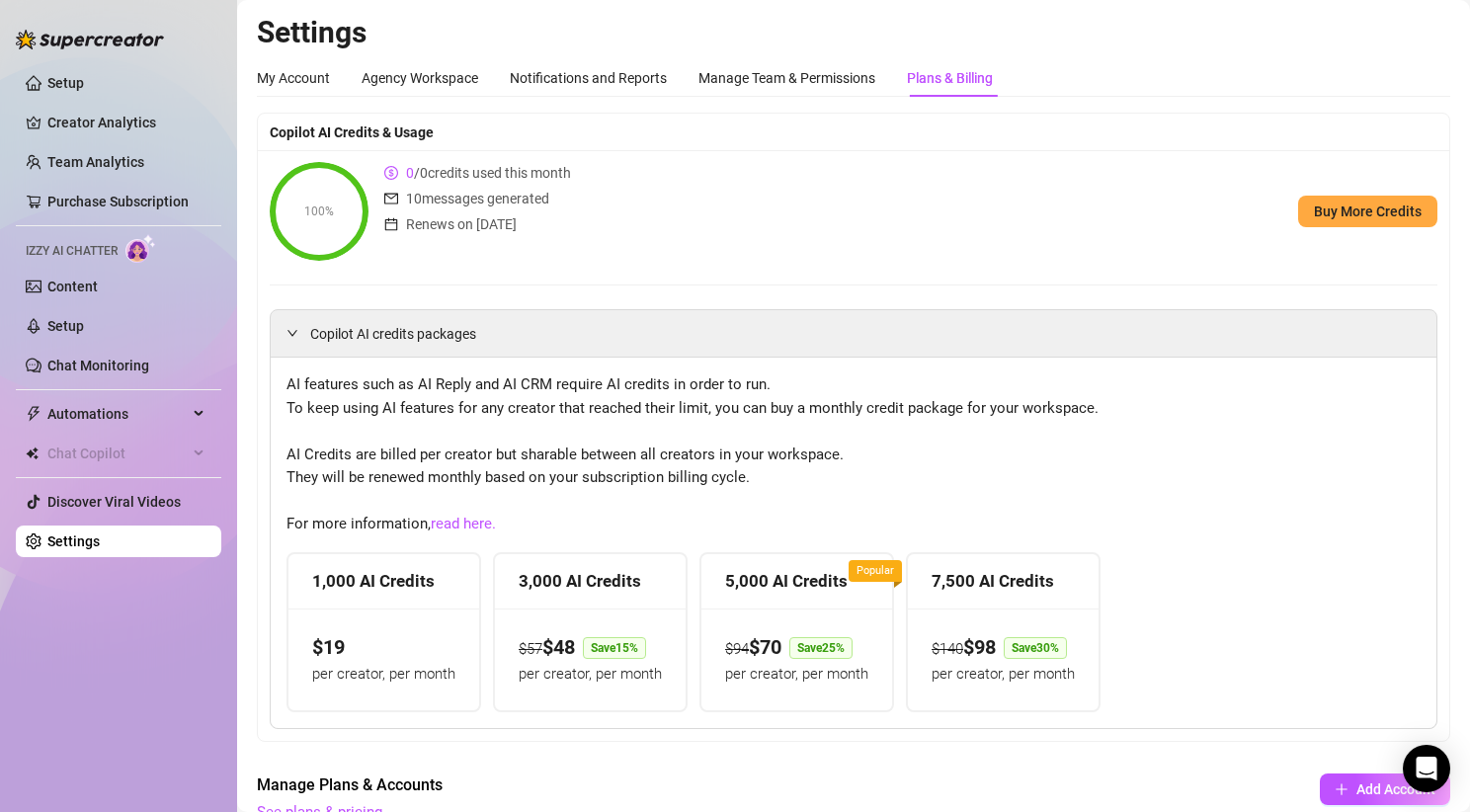 scroll, scrollTop: 0, scrollLeft: 0, axis: both 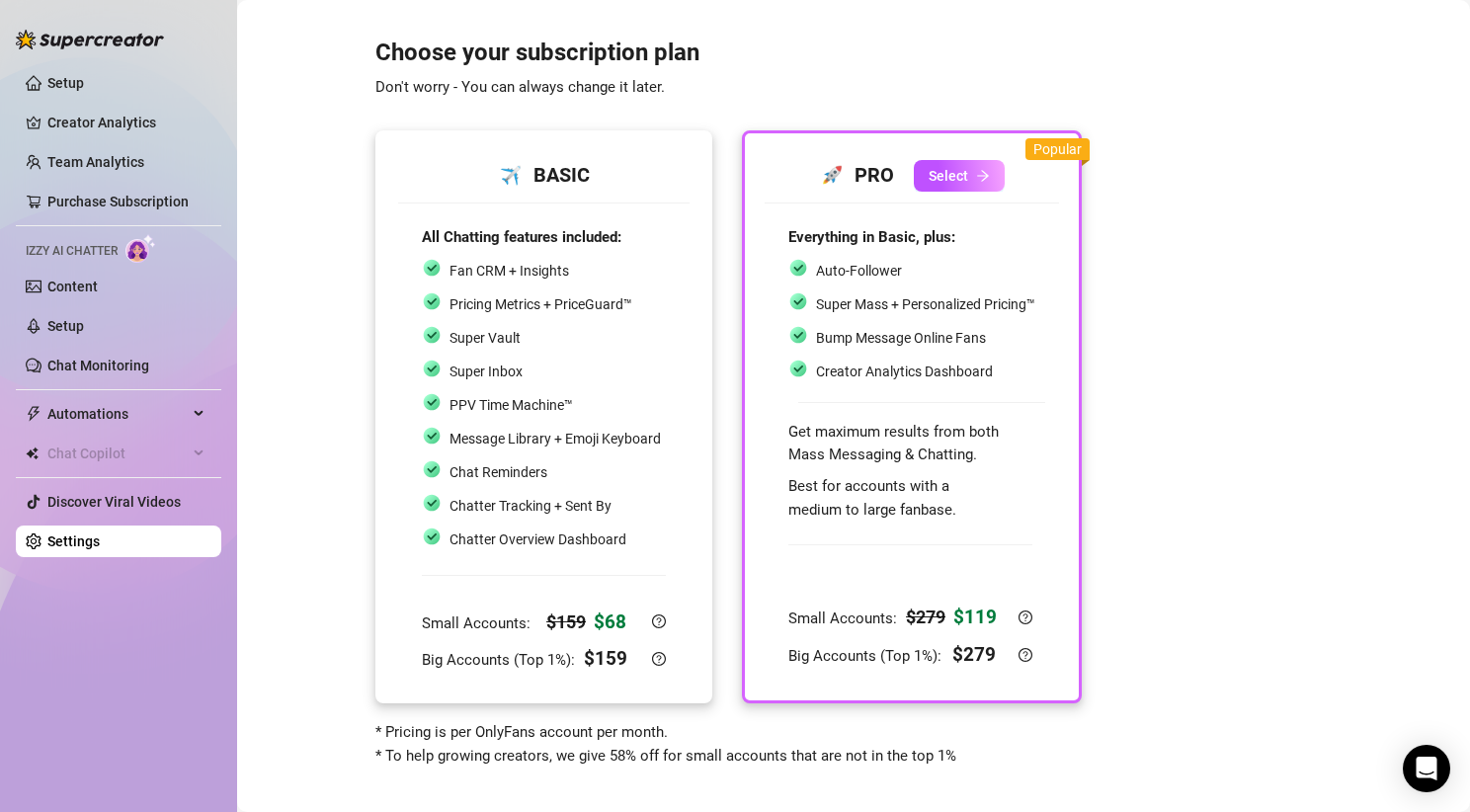 click on "All Chatting features included:" at bounding box center [543, 238] 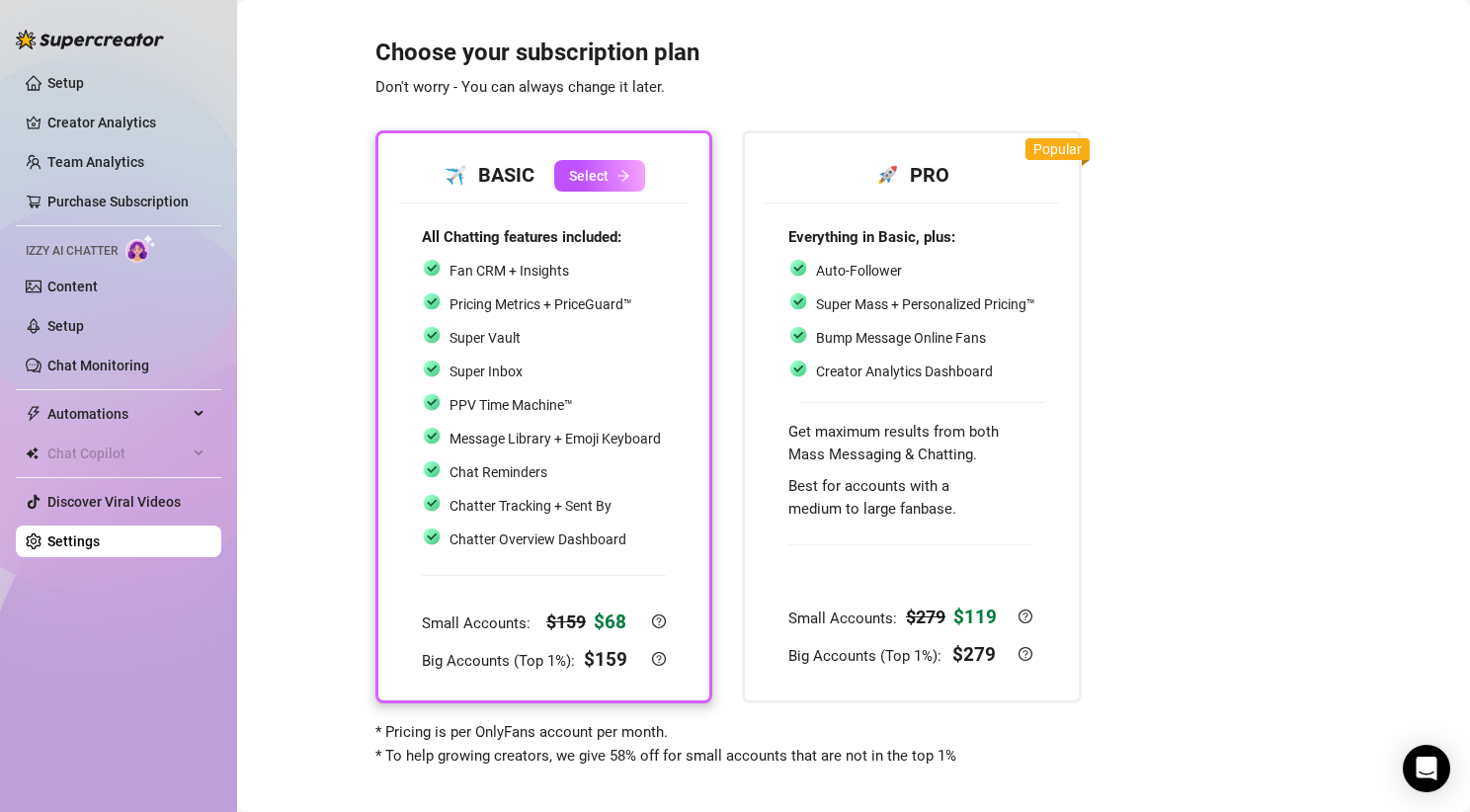 click on "Choose your subscription plan Don't worry - You can always change it later. ✈️  BASIC Select All Chatting features included: Fan CRM + Insights Pricing Metrics + PriceGuard™ Super Vault Super Inbox PPV Time Machine™ Message Library + Emoji Keyboard Chat Reminders Chatter Tracking + Sent By Chatter Overview Dashboard Small Accounts:   $ 159 $ 68 Big Accounts (Top 1%):   $ 159 🚀  PRO Everything in Basic, plus: Auto-Follower Super Mass + Personalized Pricing™ Bump Message Online Fans Creator Analytics Dashboard Get maximum results from both Mass Messaging & Chatting. Best for accounts with a medium to large fanbase. Small Accounts:   $ 279 $ 119 Big Accounts (Top 1%):   $ 279 Popular * Pricing is per OnlyFans account per month. * To help growing creators, we give 58% off for small accounts that are not in the top 1%" at bounding box center (854, 390) 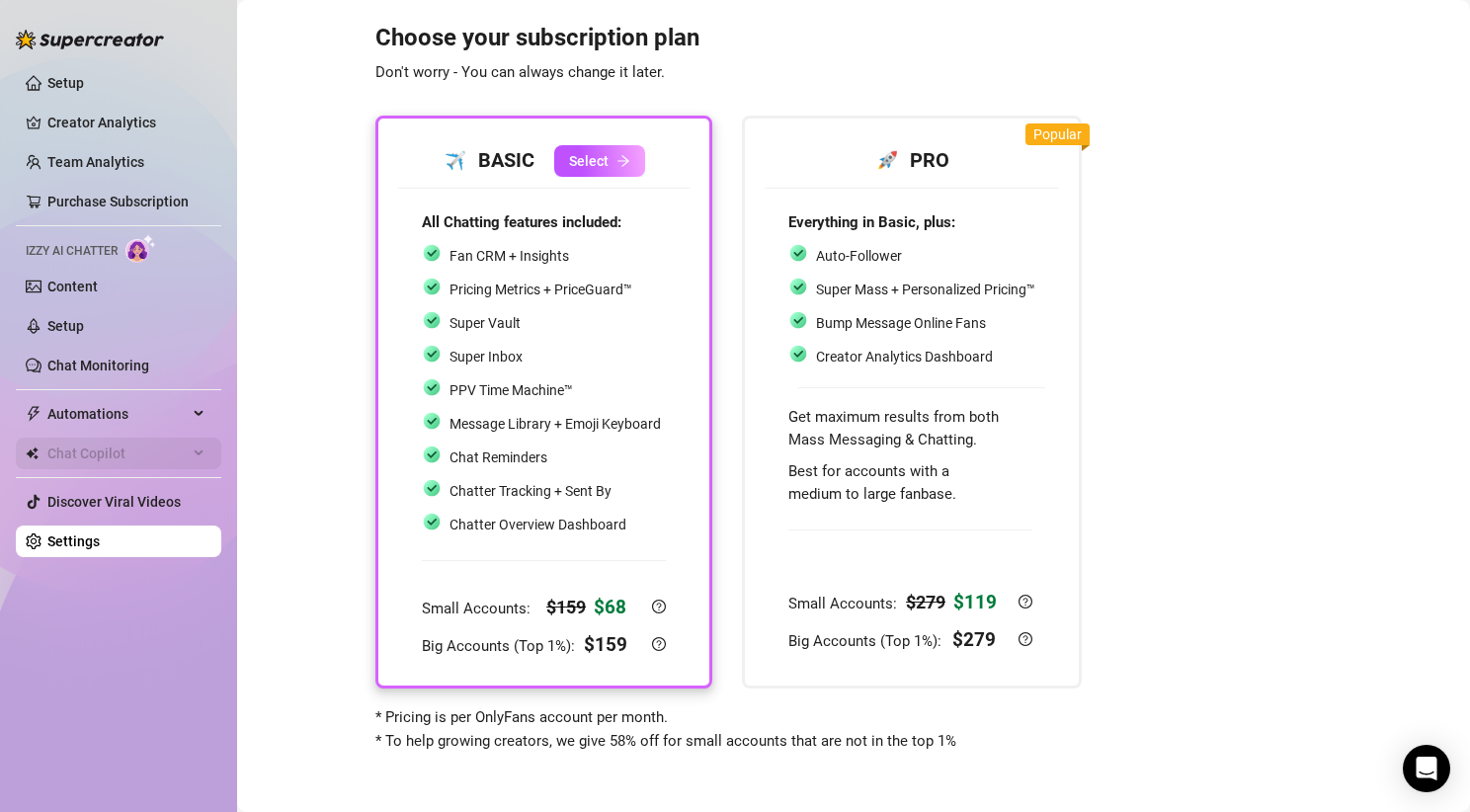 click on "Chat Copilot" at bounding box center [118, 453] 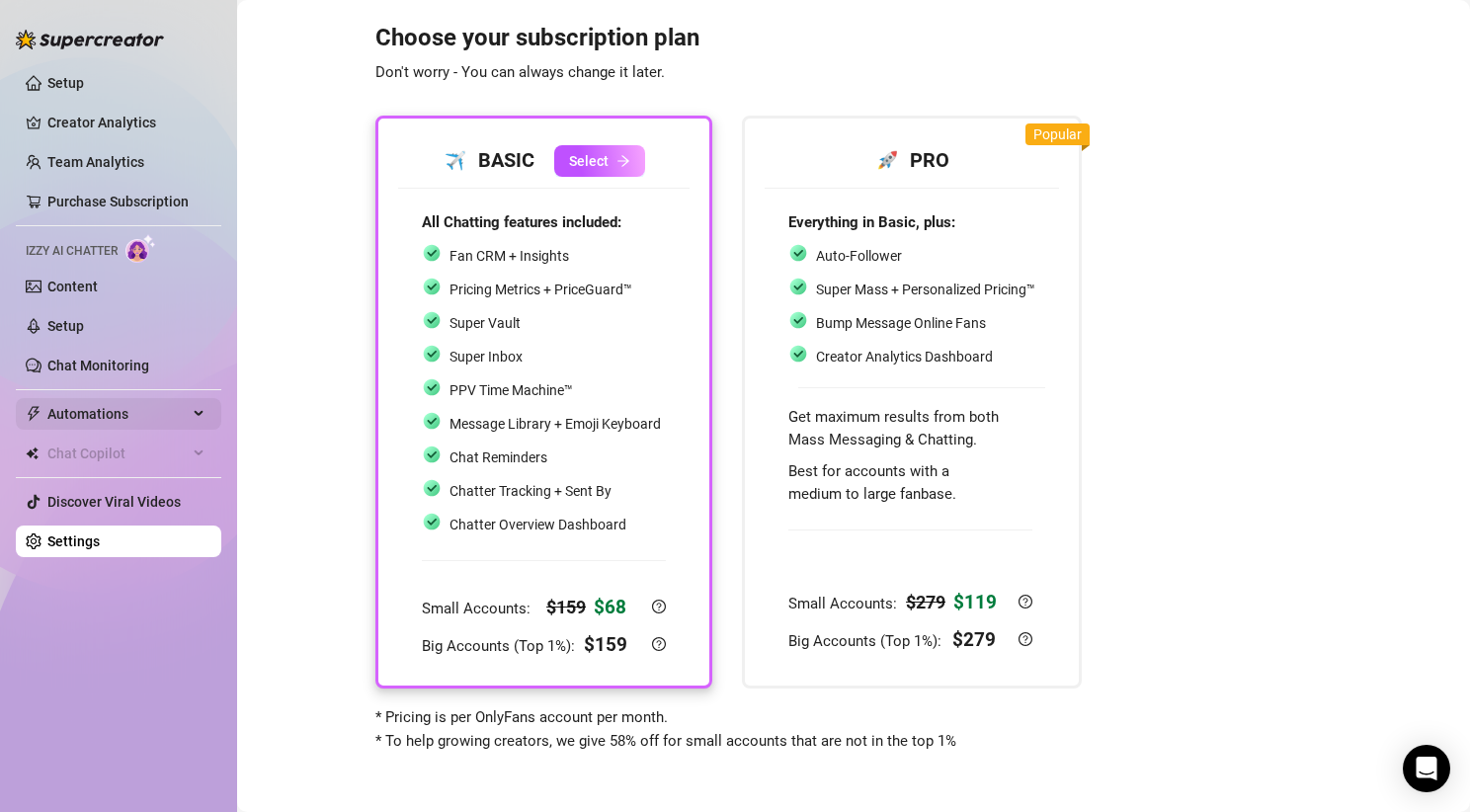 click on "Automations" at bounding box center (118, 414) 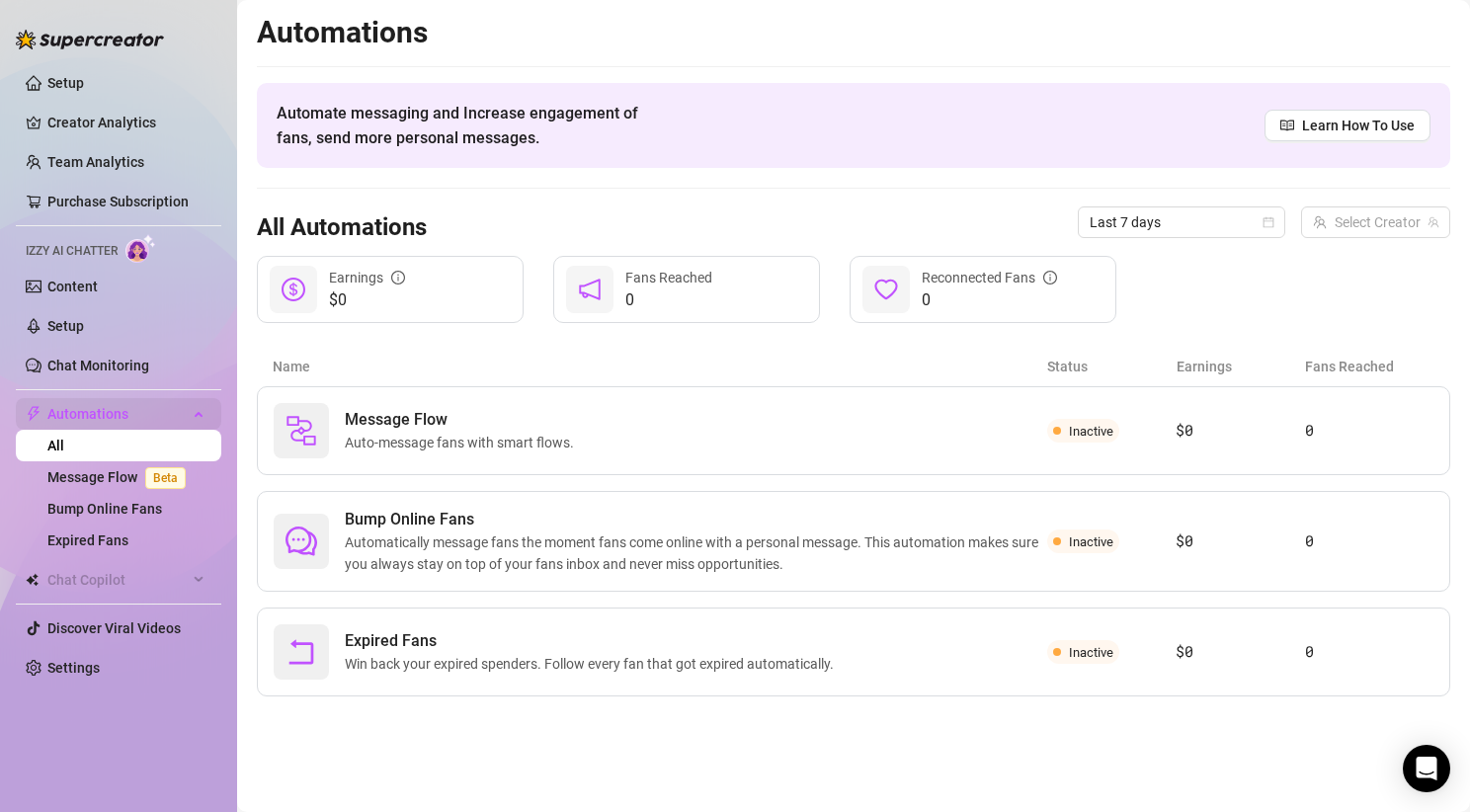 scroll, scrollTop: 0, scrollLeft: 0, axis: both 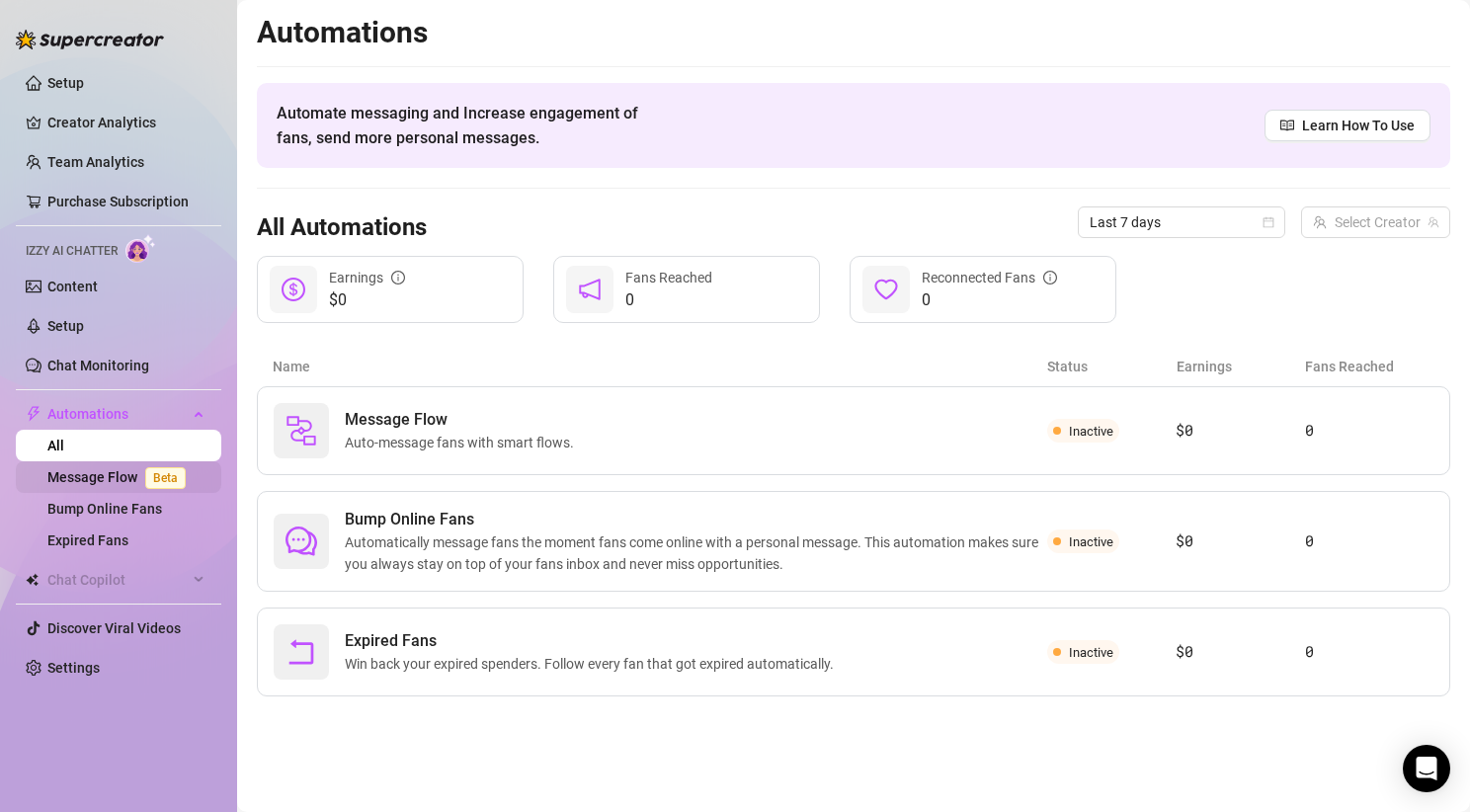 click on "Message Flow Beta" at bounding box center (121, 477) 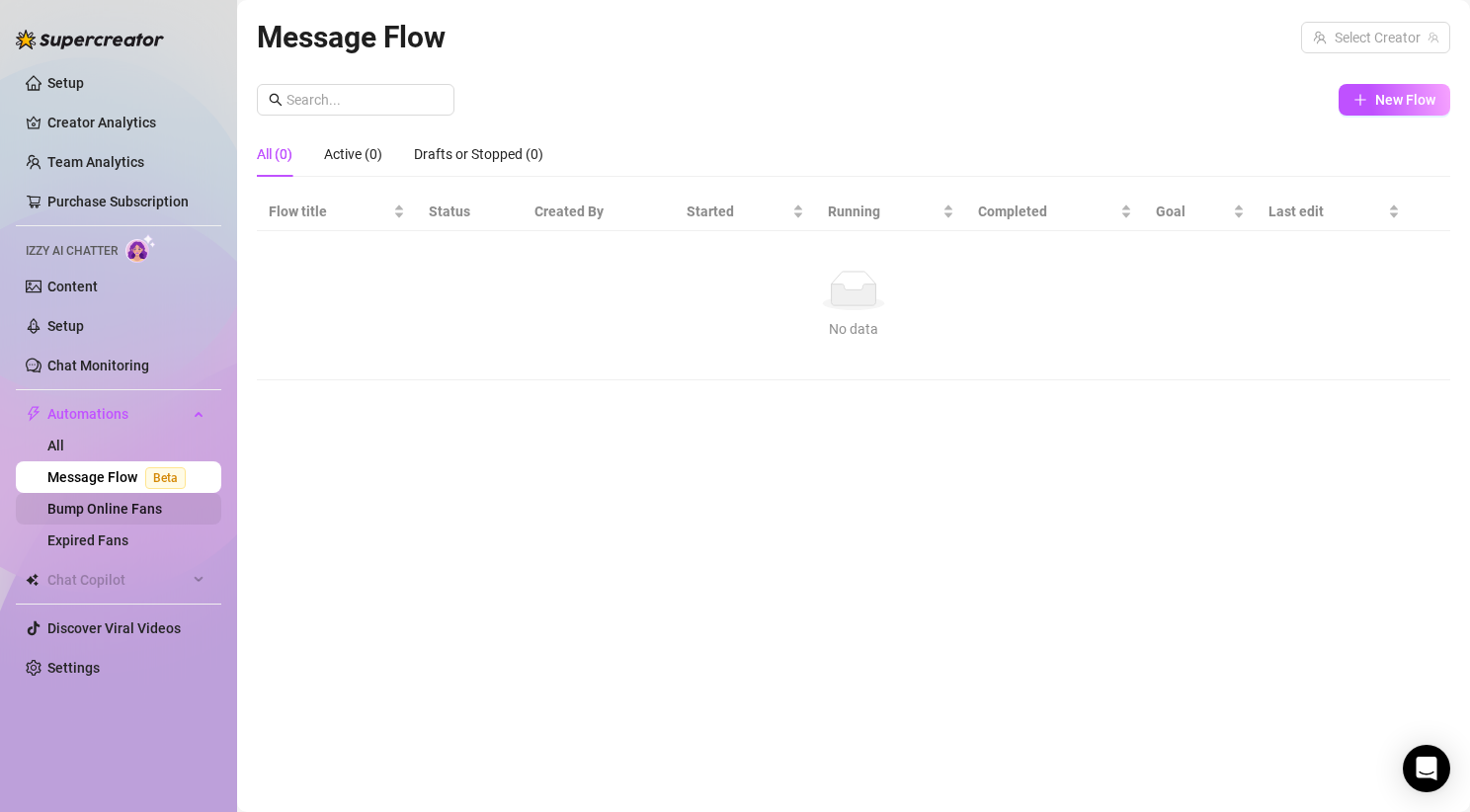 click on "Bump Online Fans" at bounding box center (105, 509) 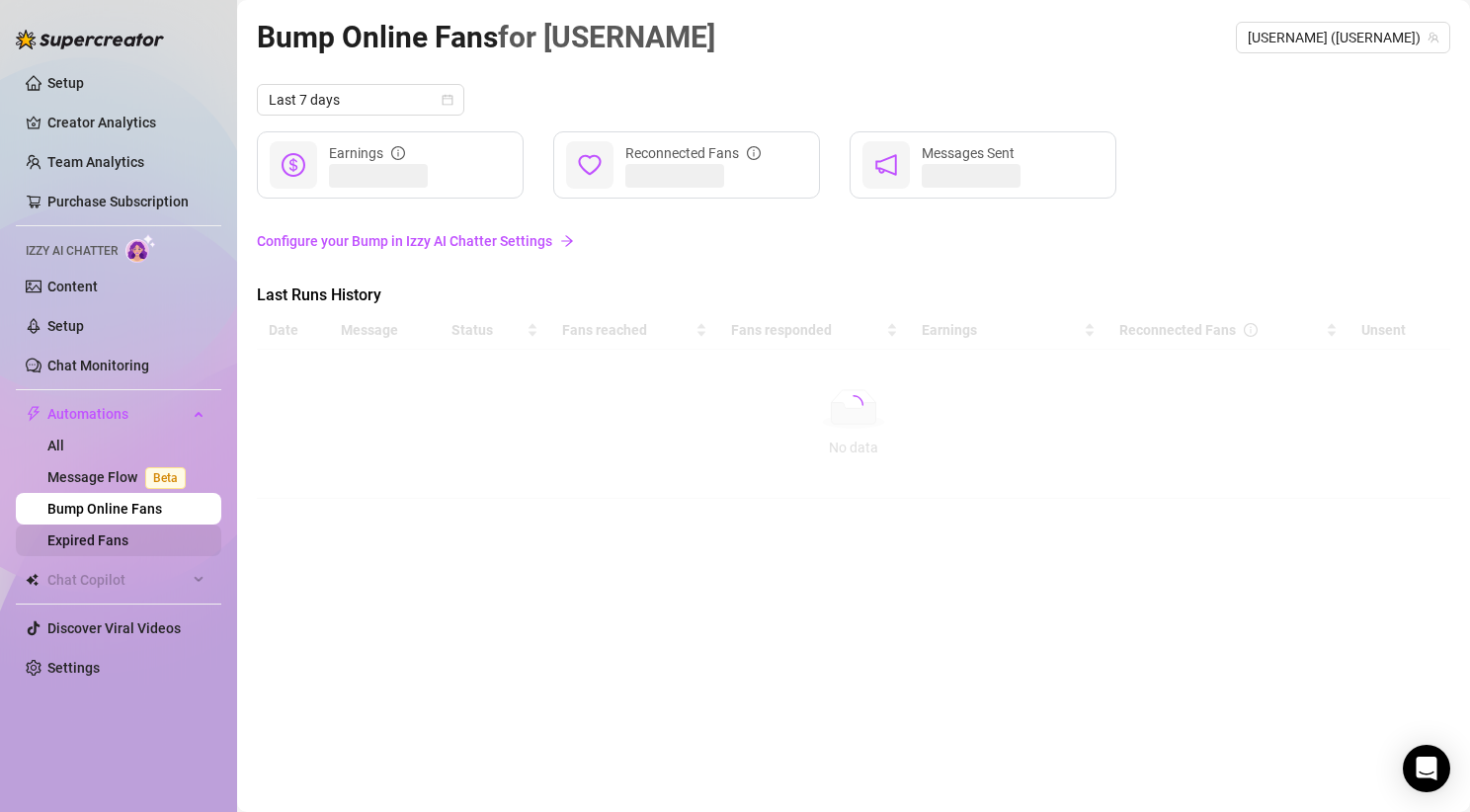 click on "Expired Fans" at bounding box center (88, 540) 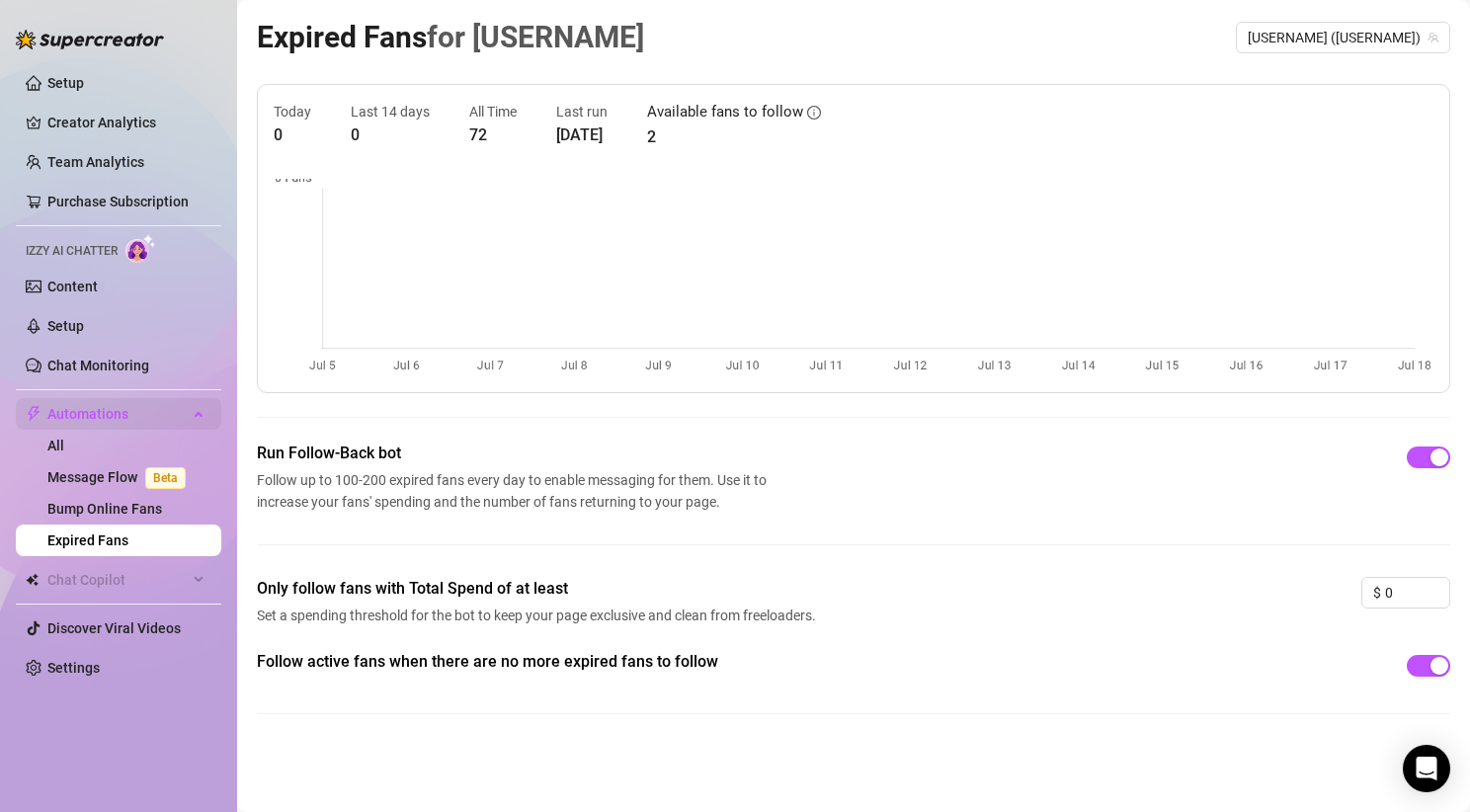 click on "Automations" at bounding box center (118, 414) 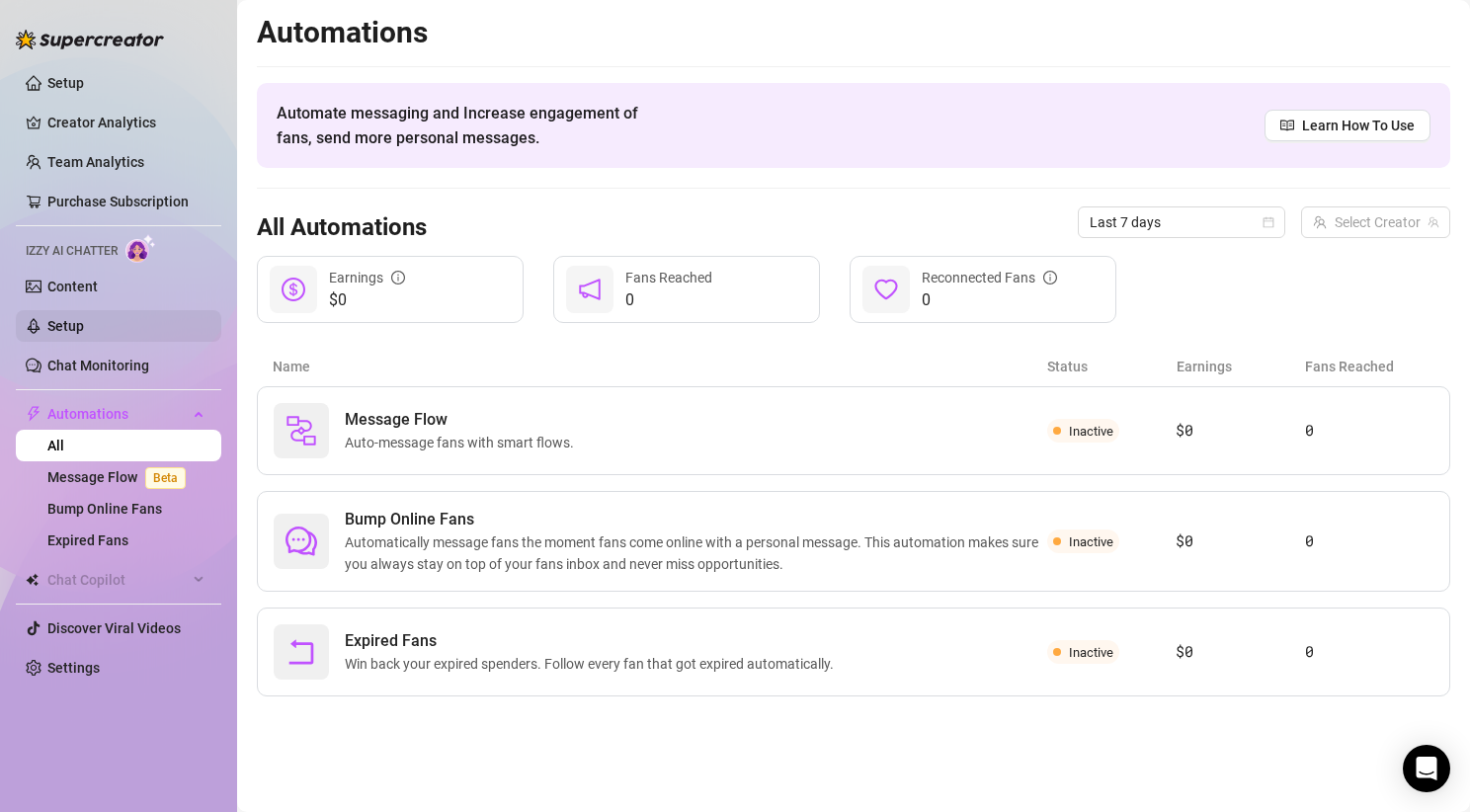 click on "Setup" at bounding box center (65, 326) 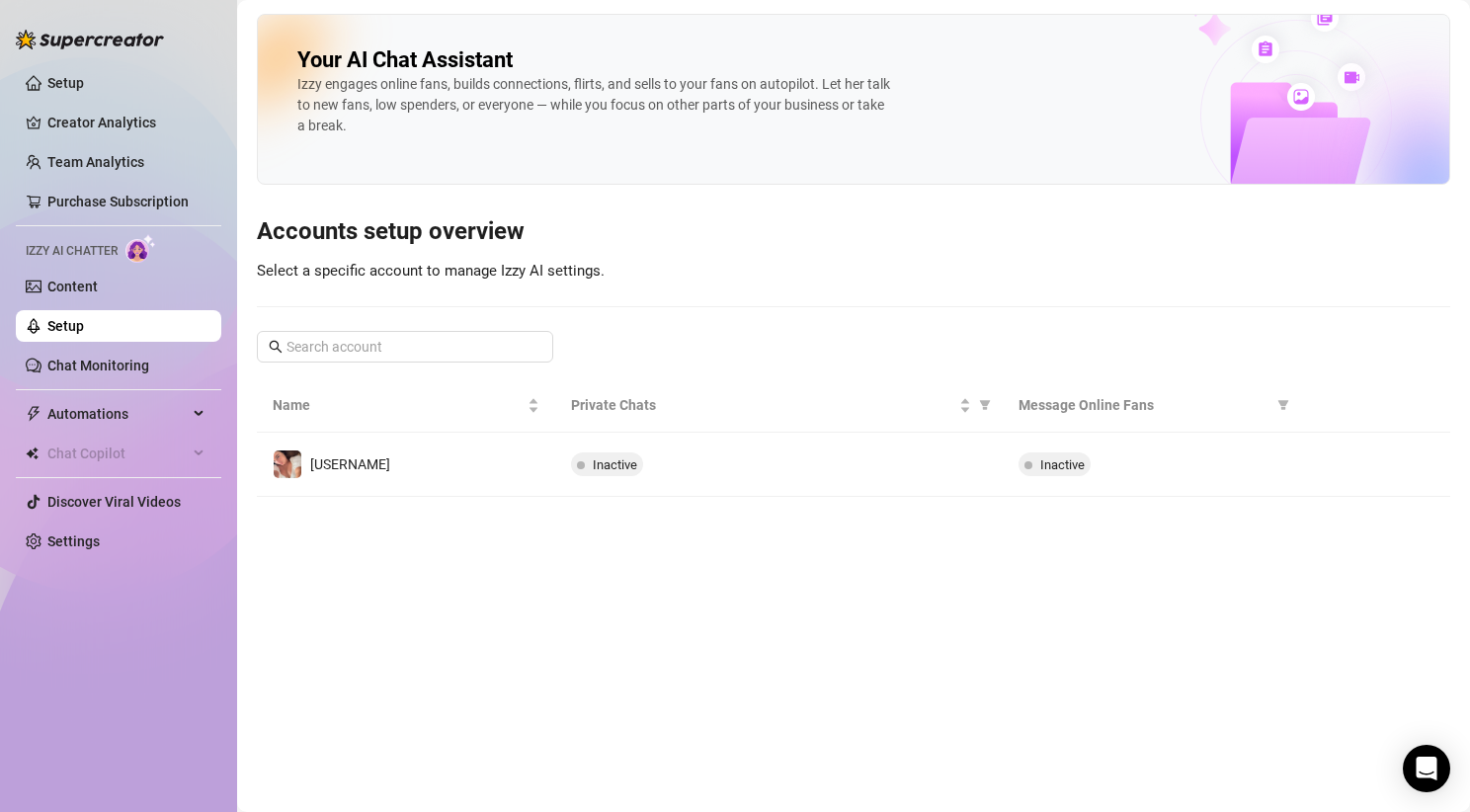 click on "Izzy AI Chatter" at bounding box center (71, 251) 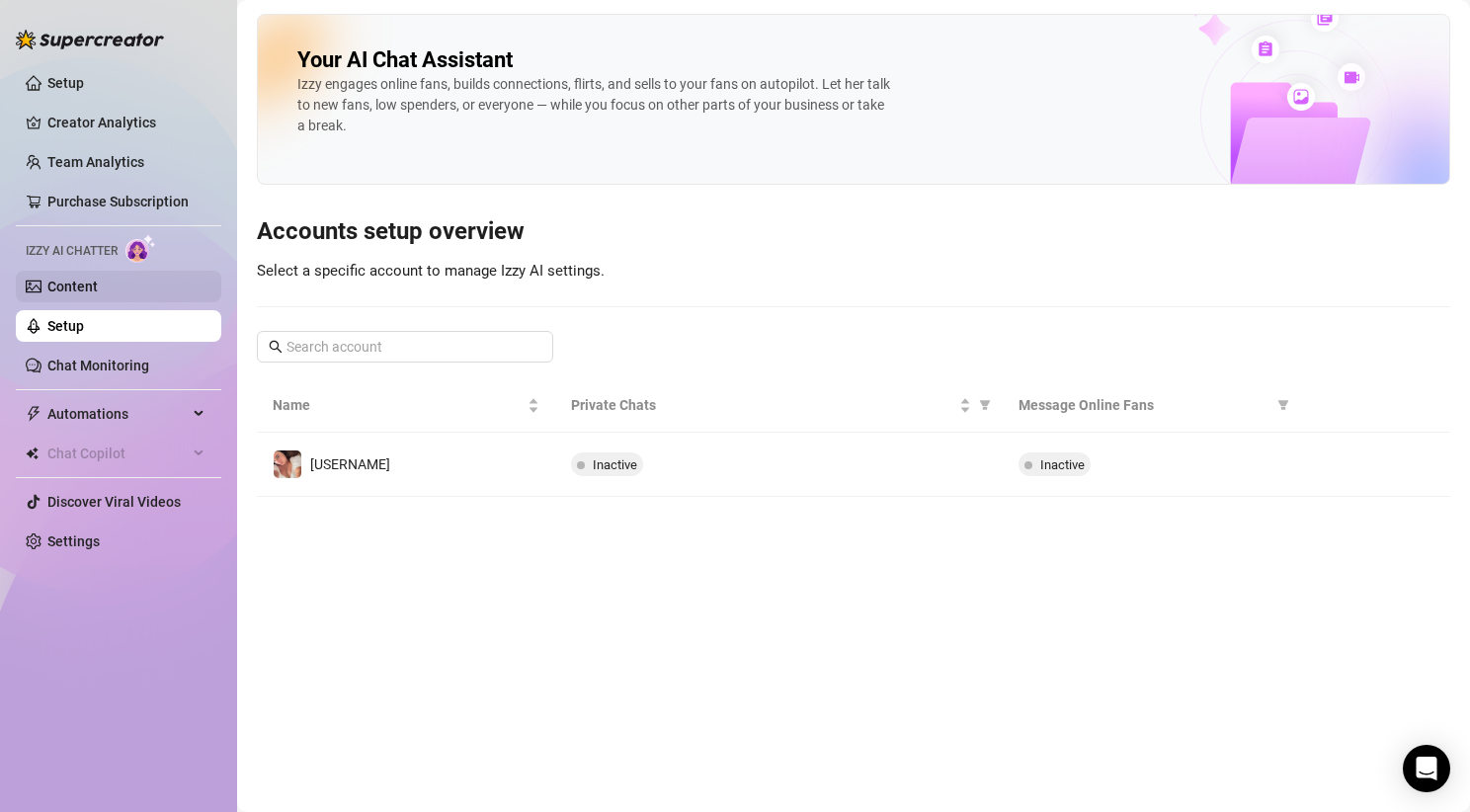 click on "Content" at bounding box center (72, 286) 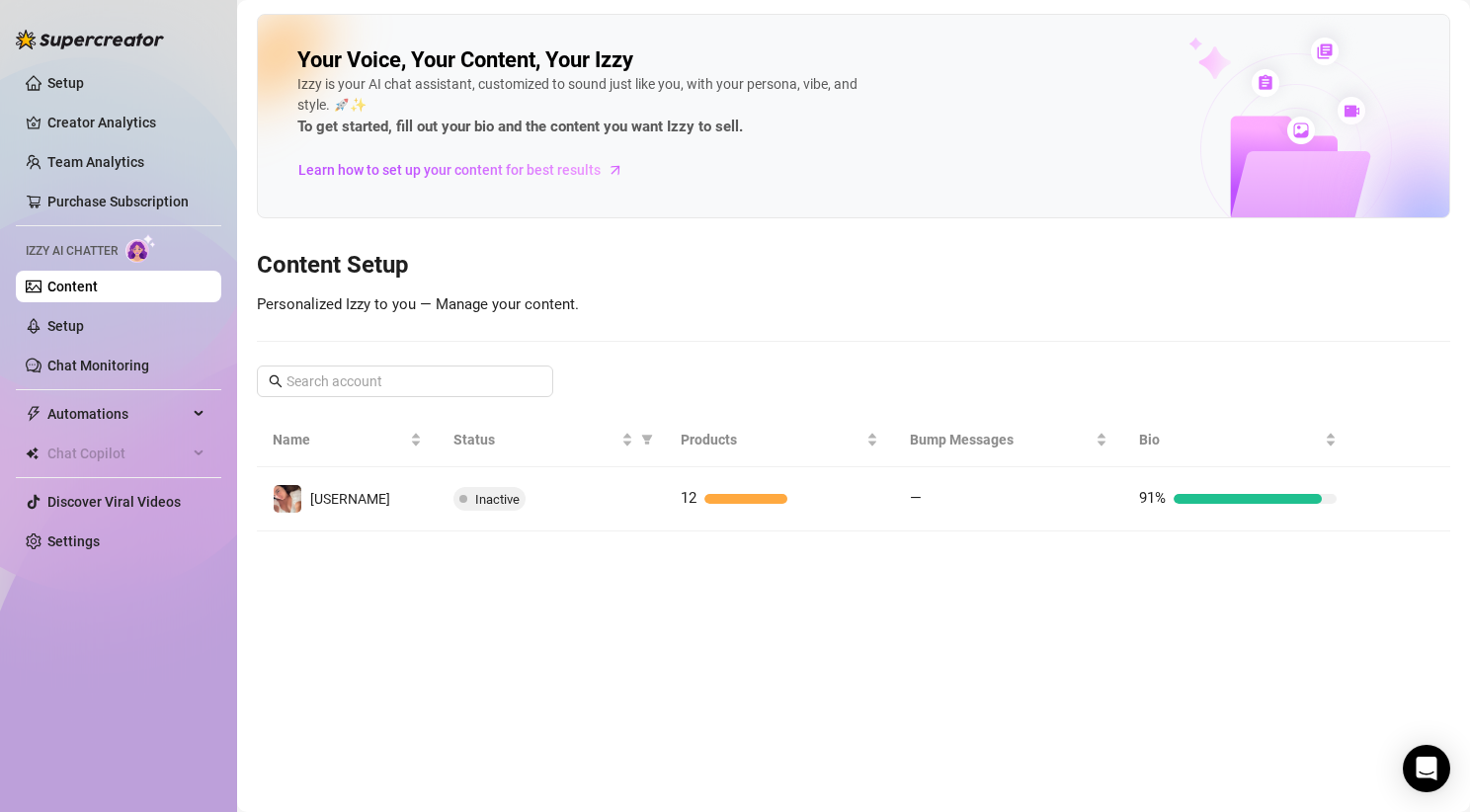 click on "Setup Creator Analytics   Team Analytics Purchase Subscription Izzy AI Chatter Content Setup Chat Monitoring Automations All Message Flow Beta Bump Online Fans Expired Fans Chat Copilot Discover Viral Videos Settings" at bounding box center [119, 312] 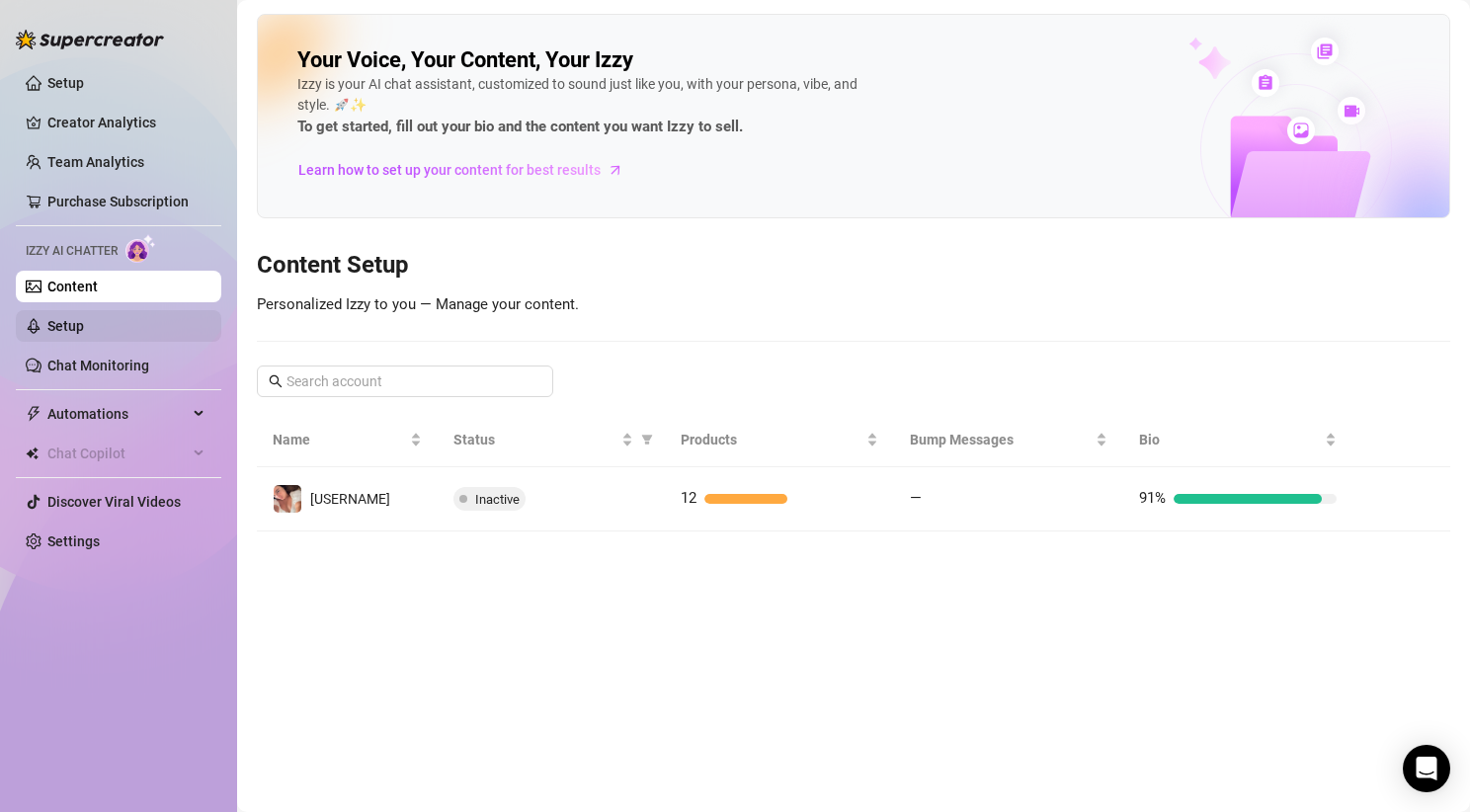 click on "Setup" at bounding box center [65, 326] 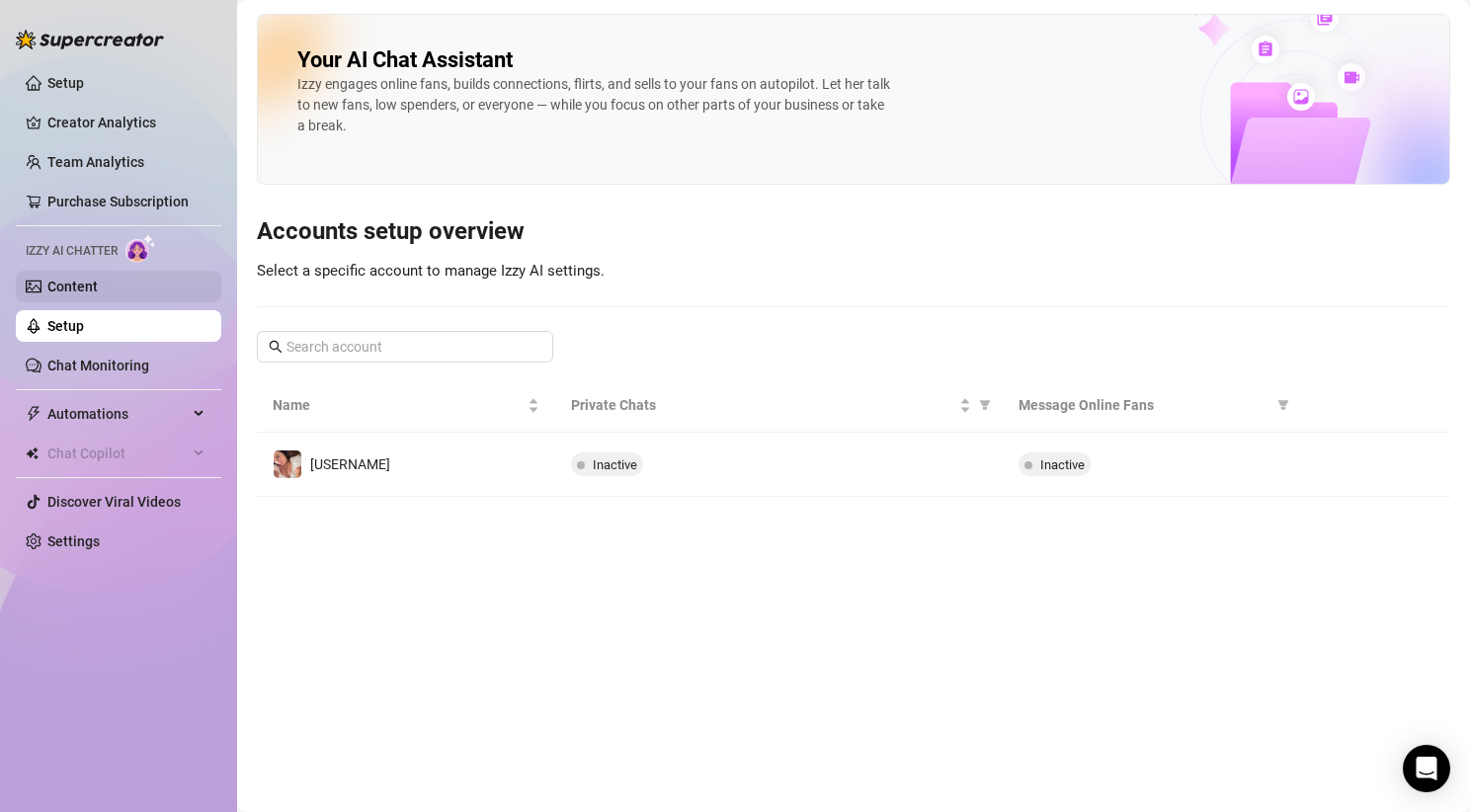 click on "Content" at bounding box center (72, 286) 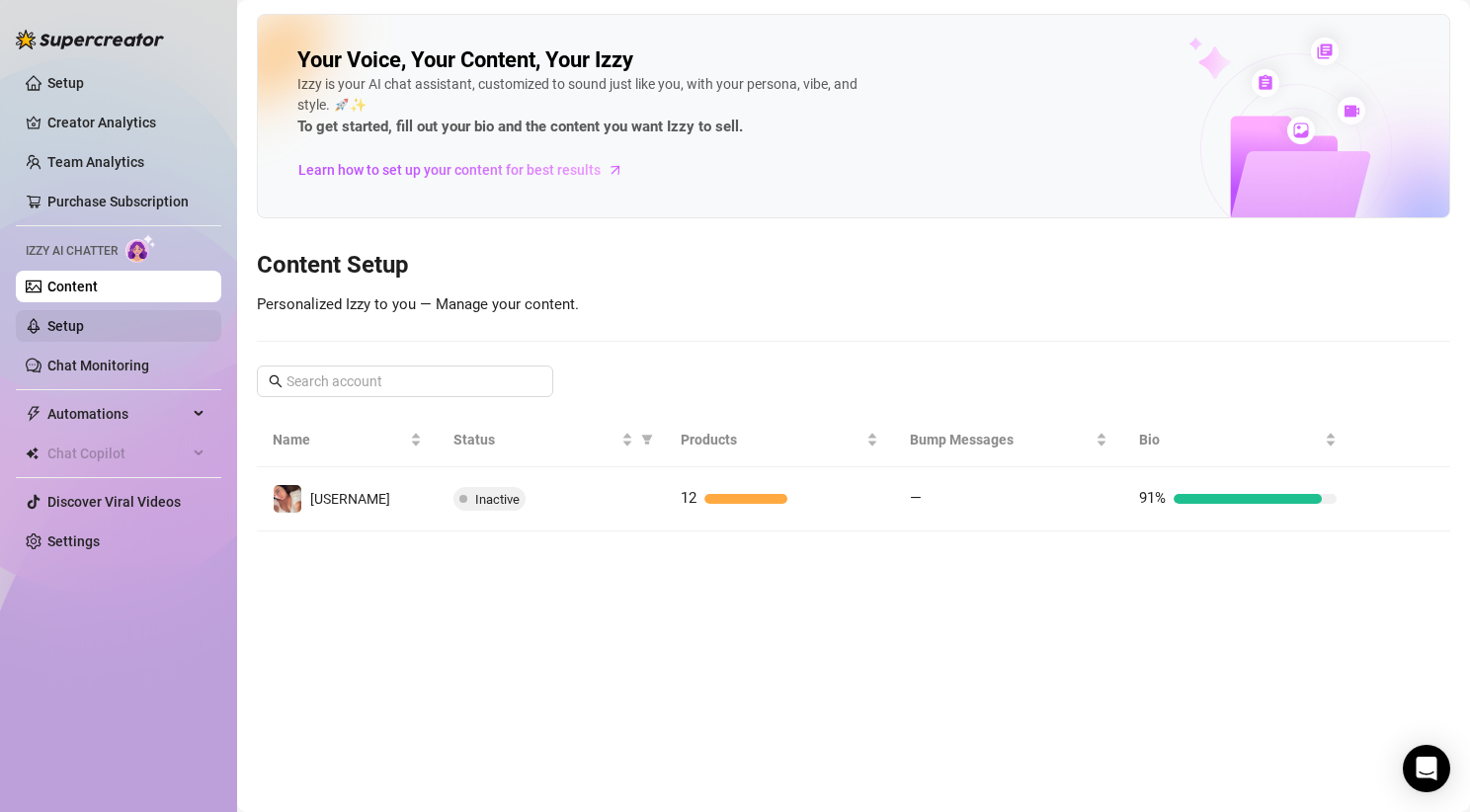 click on "Setup" at bounding box center [65, 326] 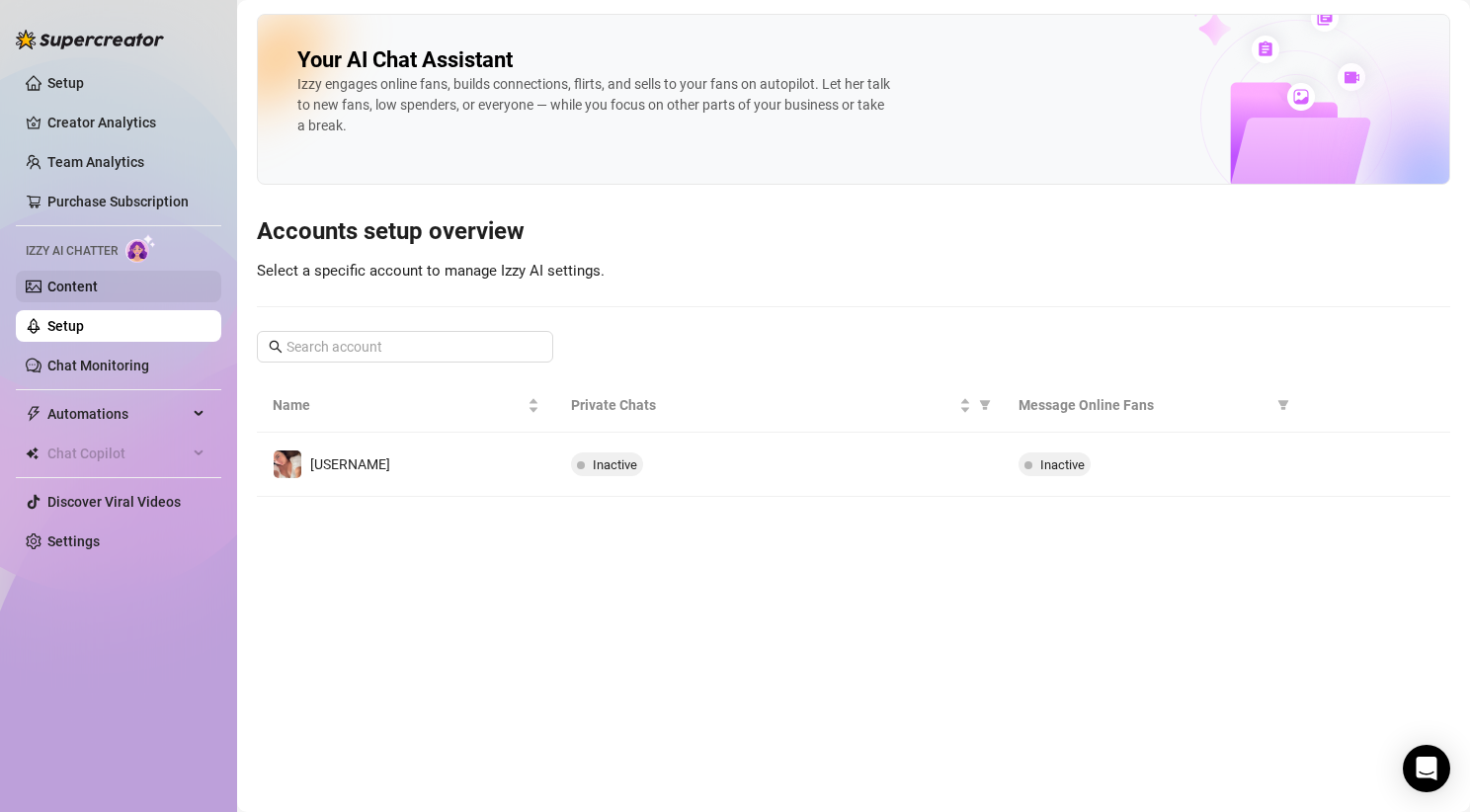 click on "Content" at bounding box center (72, 286) 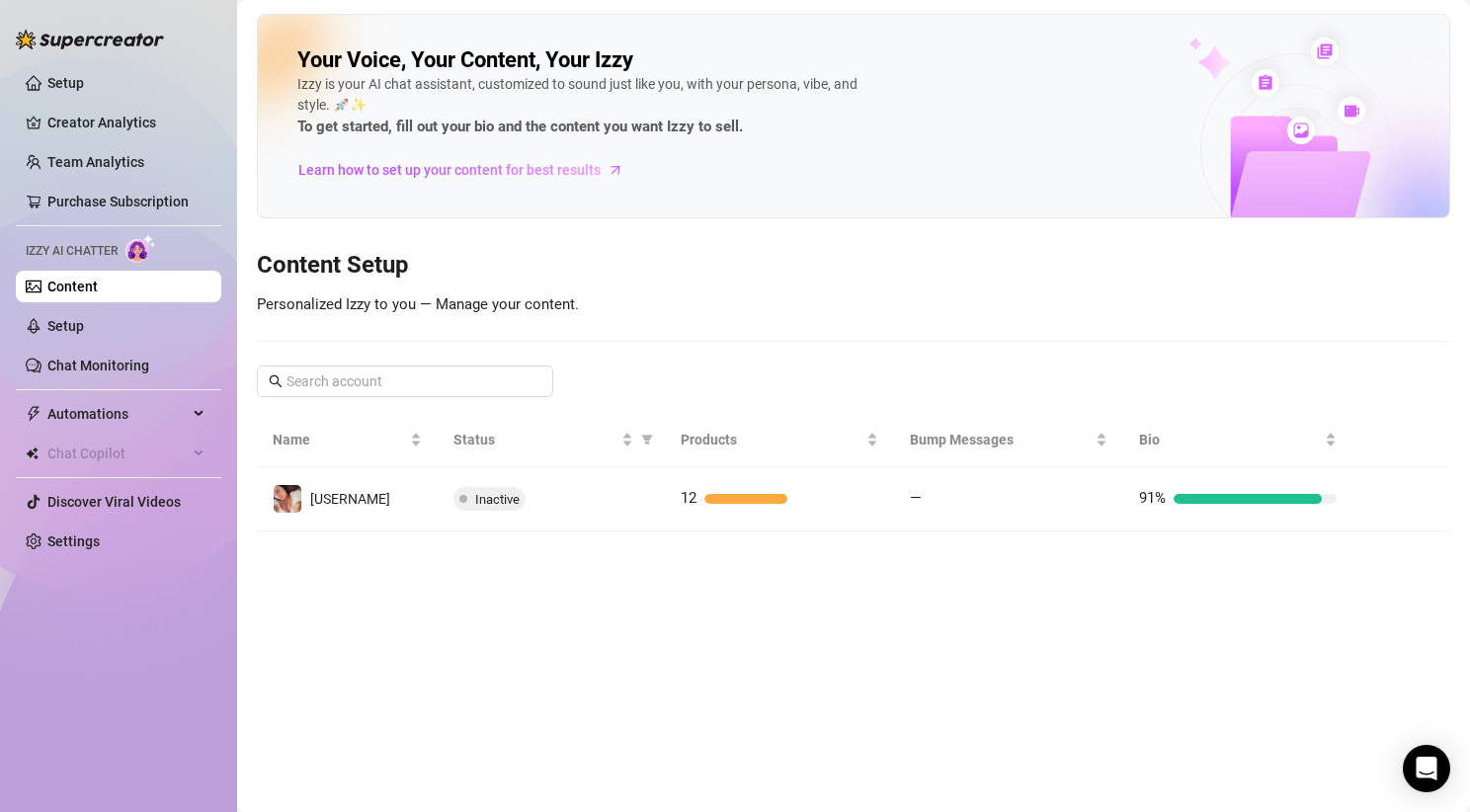 click on "Your Voice, Your Content, Your Izzy Izzy is your AI chat assistant, customized to sound just like you, with your persona, vibe, and style. 🚀✨ To get started, fill out your bio and the content you want Izzy to sell. Learn how to set up your content for best results Content Setup Personalized Izzy to you — Manage your content. Name Status Products Bump Messages Bio [NAME] Inactive 12 — 91%" at bounding box center [854, 406] 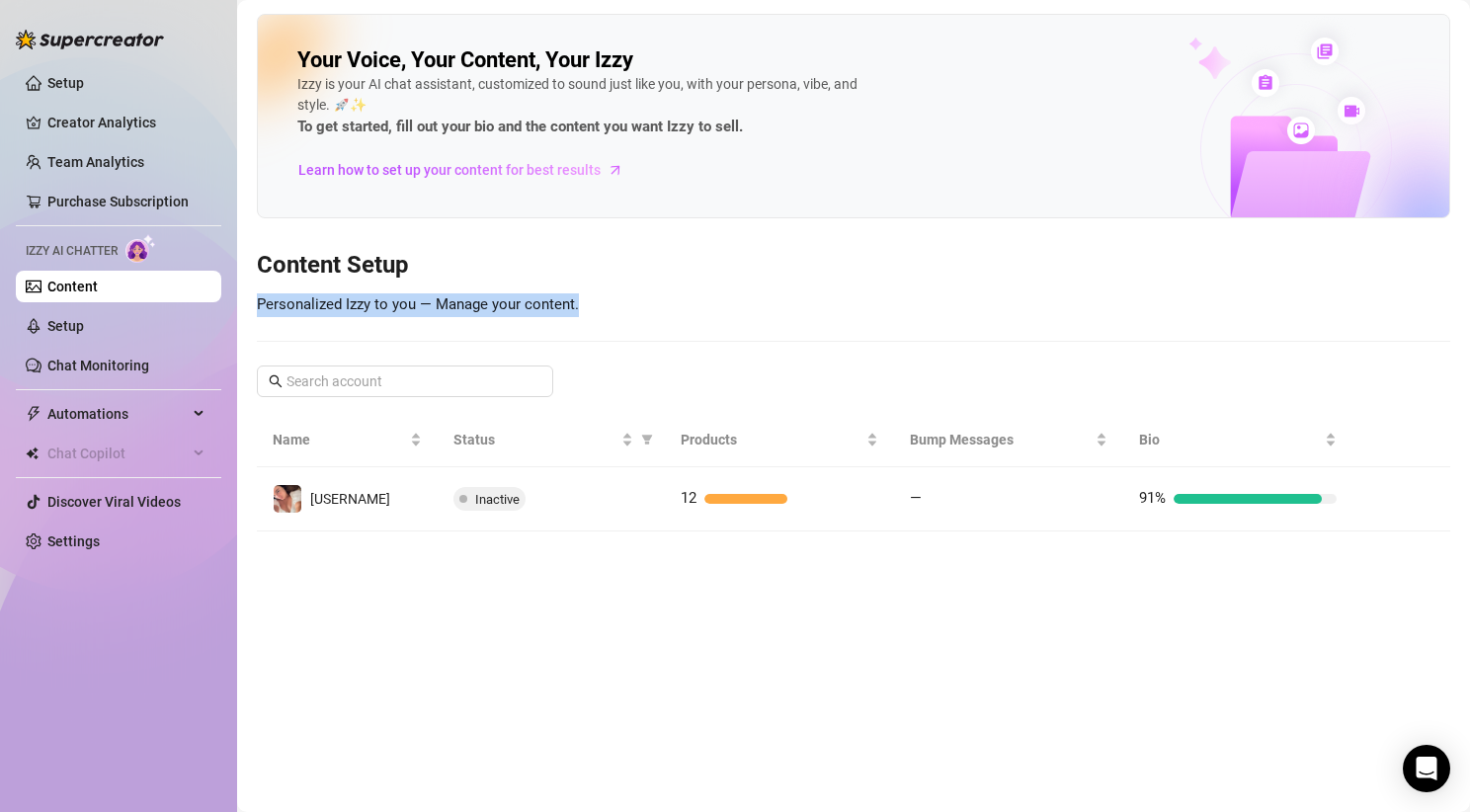 drag, startPoint x: 647, startPoint y: 263, endPoint x: 647, endPoint y: 323, distance: 60 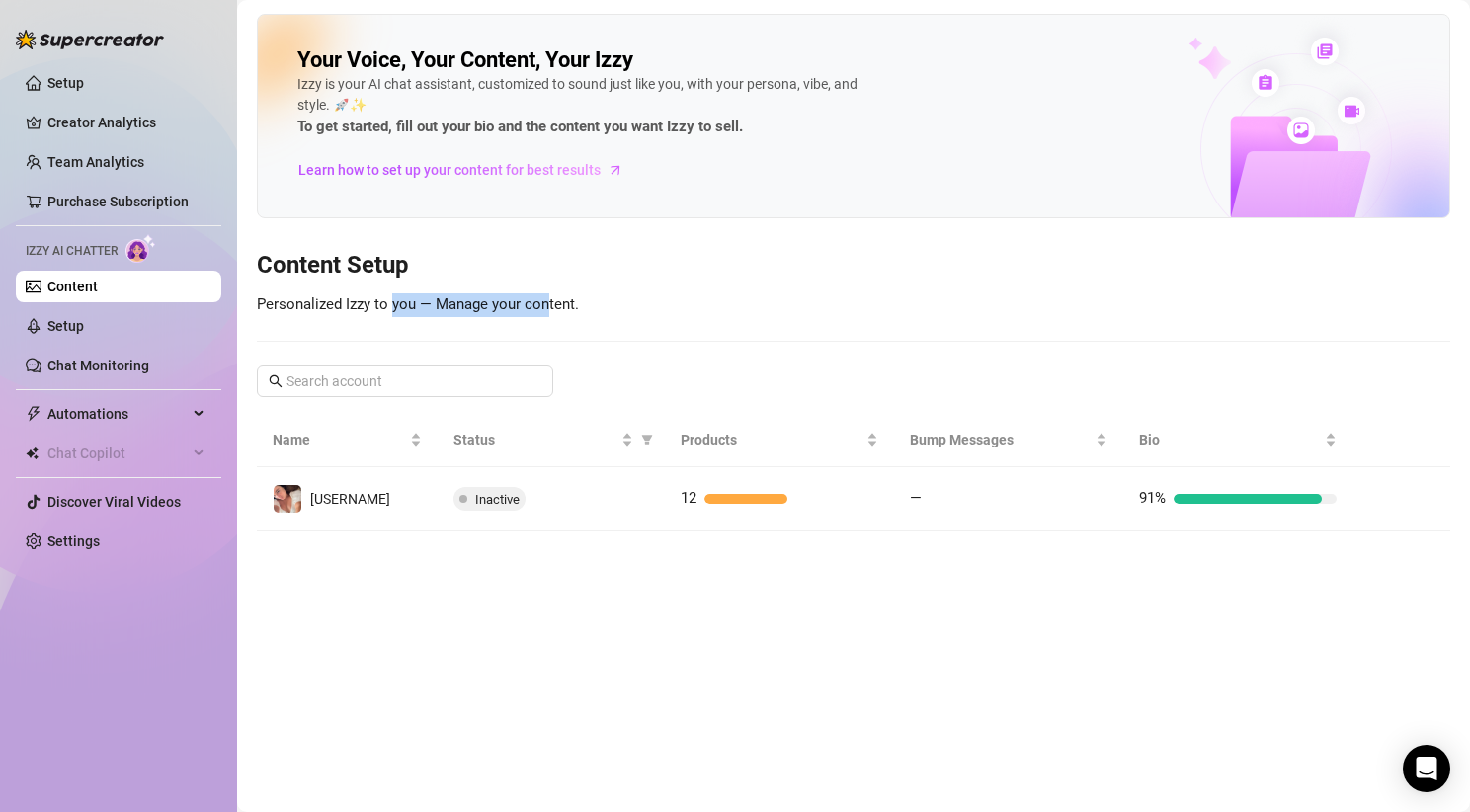 drag, startPoint x: 391, startPoint y: 307, endPoint x: 549, endPoint y: 315, distance: 158.2024 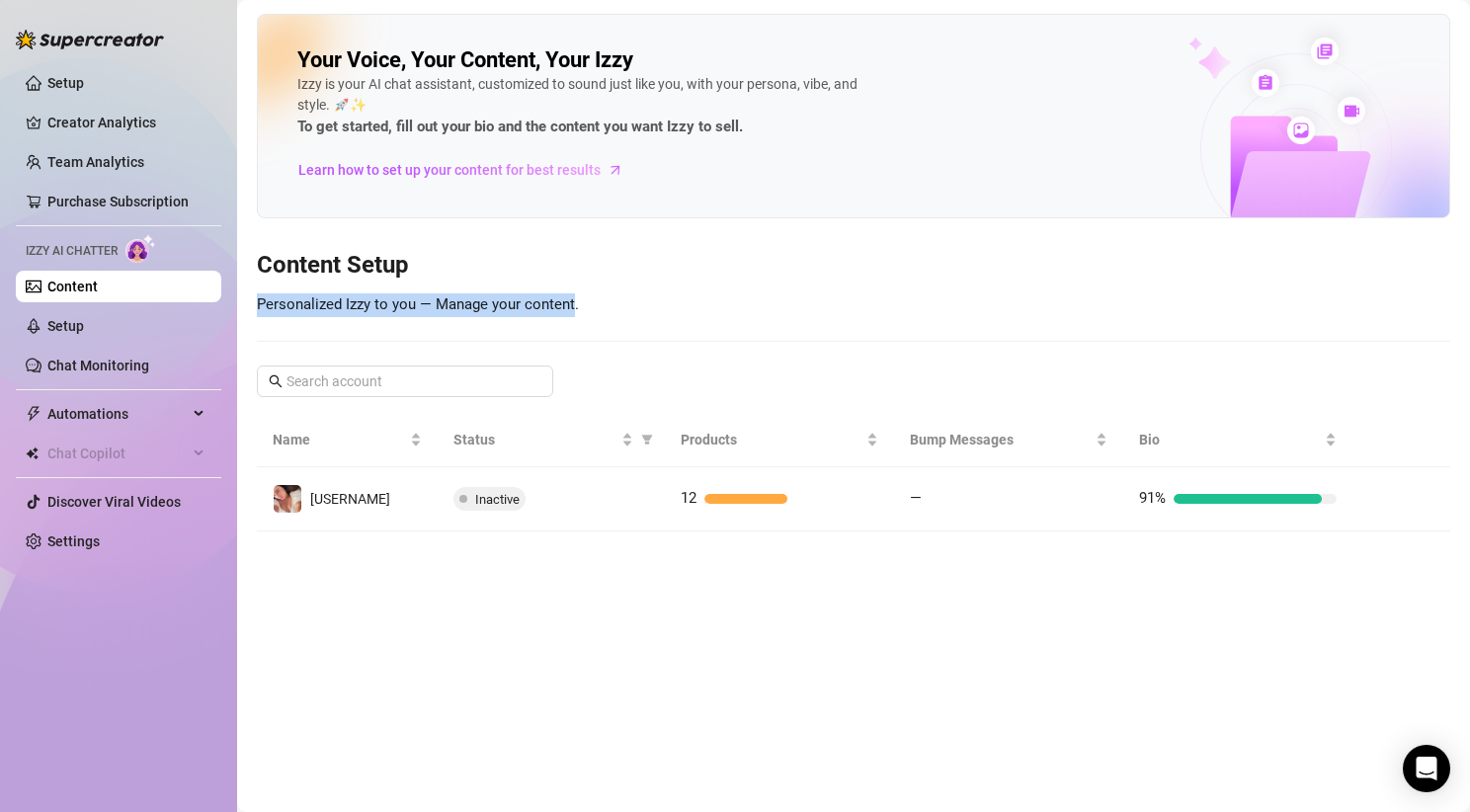 drag, startPoint x: 571, startPoint y: 296, endPoint x: 571, endPoint y: 283, distance: 13 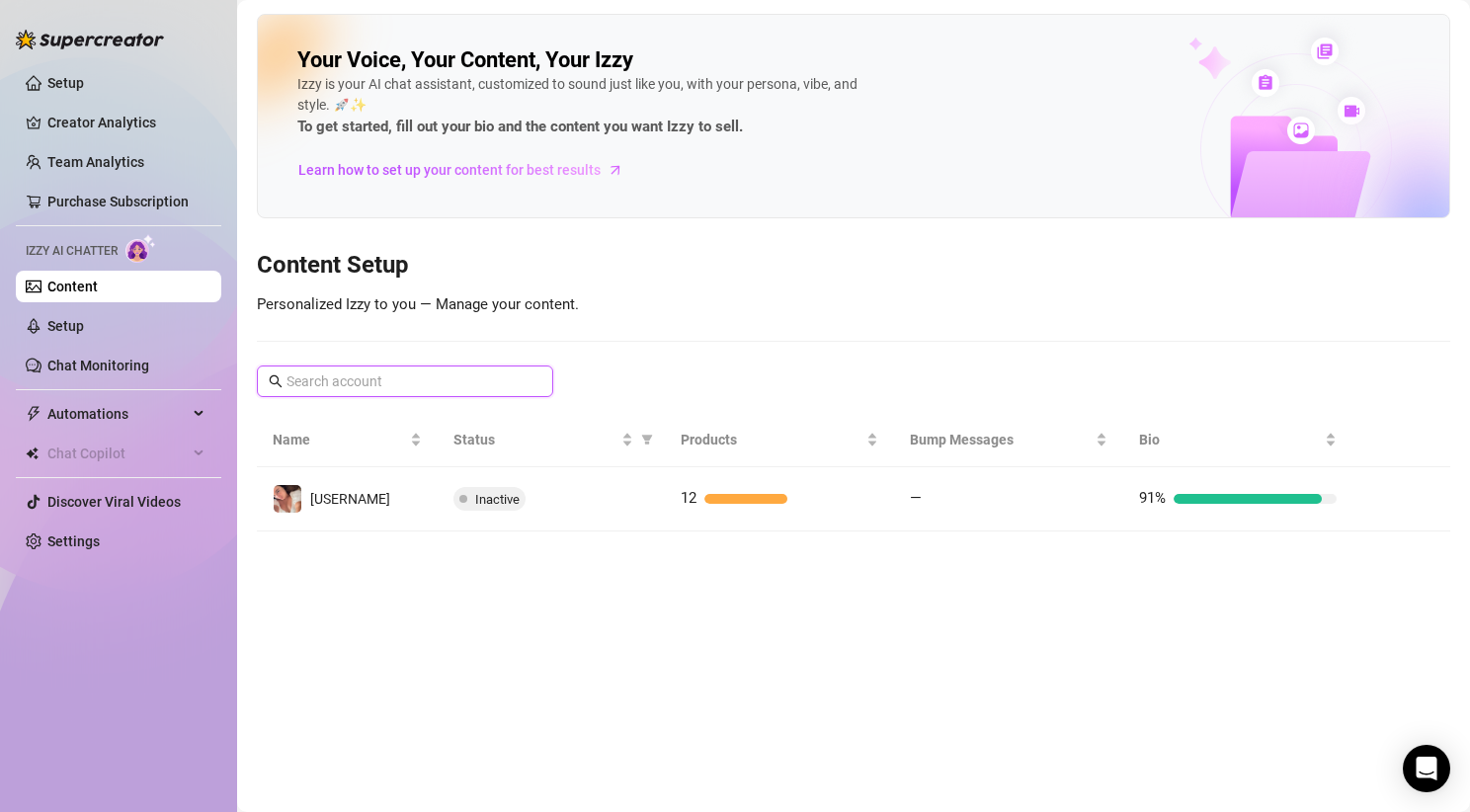 click at bounding box center (406, 381) 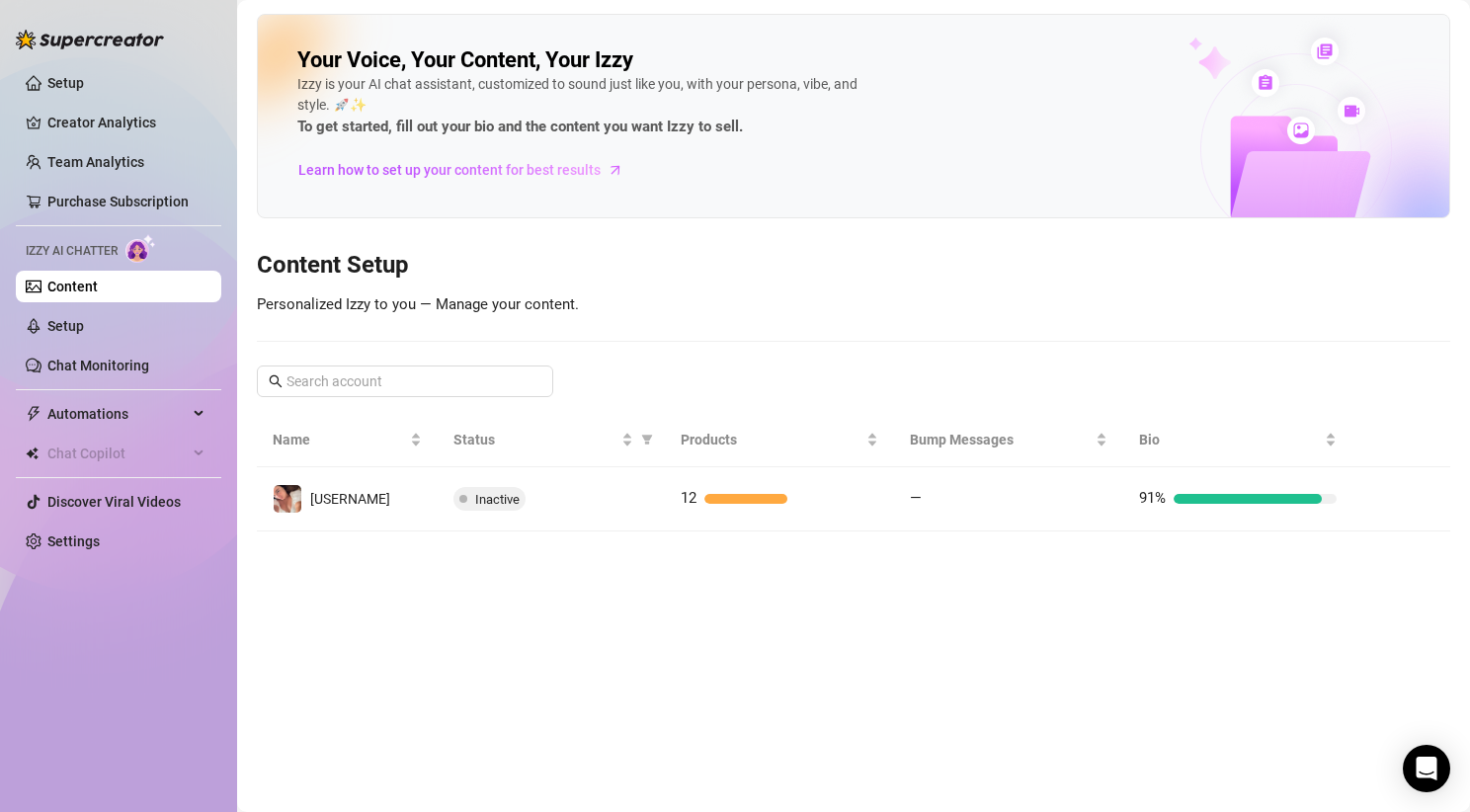 click on "Your Voice, Your Content, Your Izzy Izzy is your AI chat assistant, customized to sound just like you, with your persona, vibe, and style. 🚀✨ To get started, fill out your bio and the content you want Izzy to sell. Learn how to set up your content for best results Content Setup Personalized Izzy to you — Manage your content. Name Status Products Bump Messages Bio [NAME] Inactive 12 — 91%" at bounding box center [854, 406] 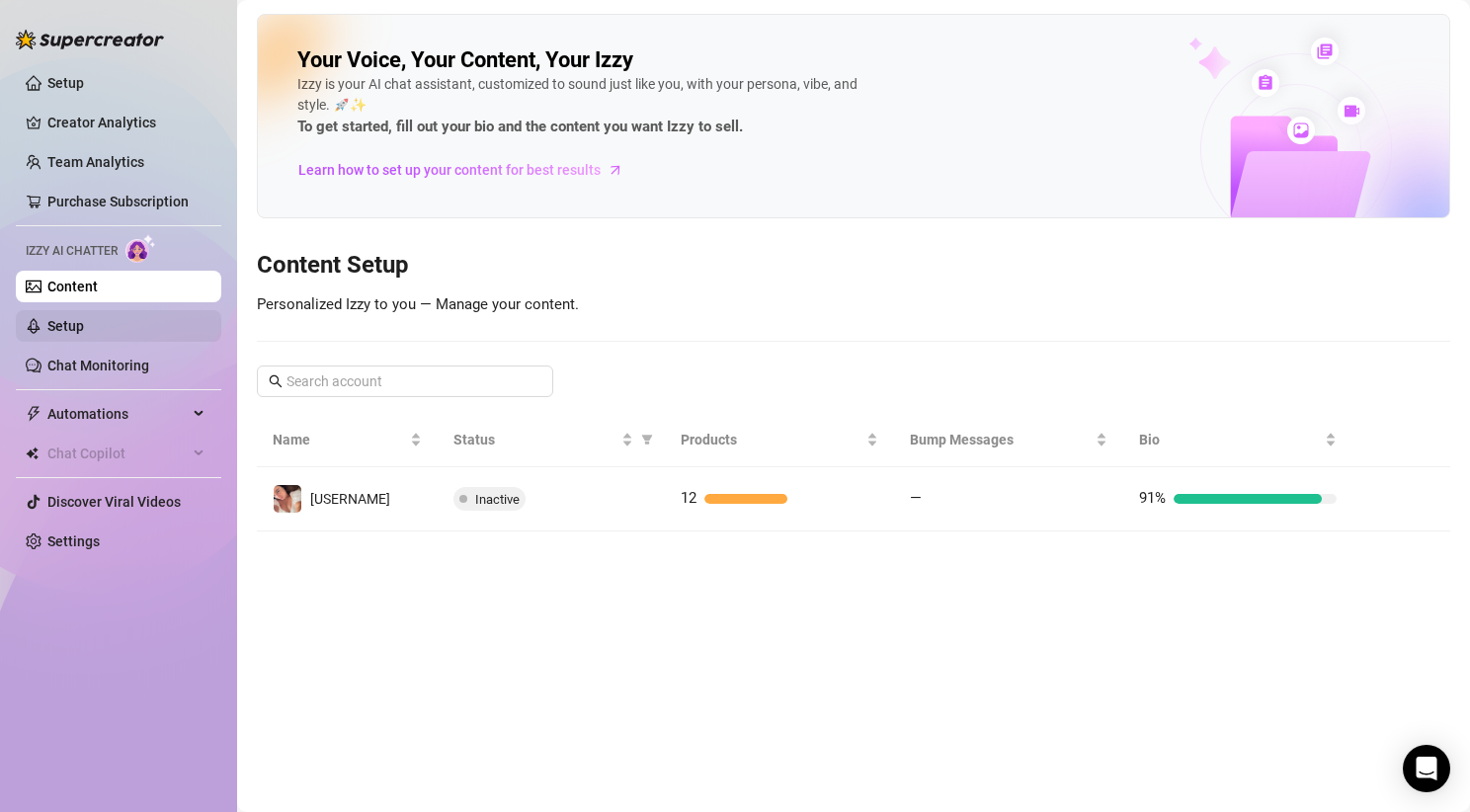 click on "Setup" at bounding box center [65, 326] 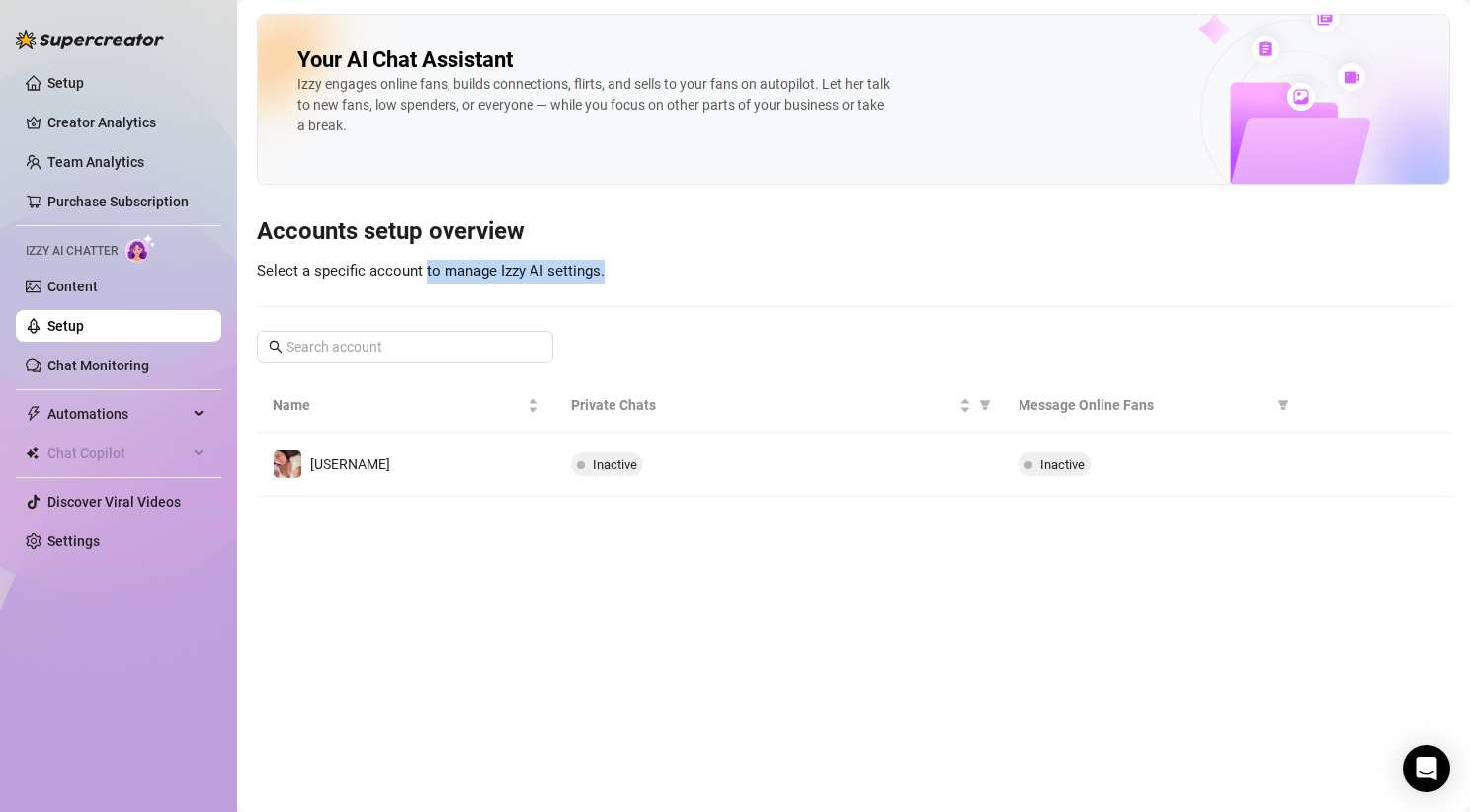 drag, startPoint x: 426, startPoint y: 270, endPoint x: 629, endPoint y: 296, distance: 204.65825 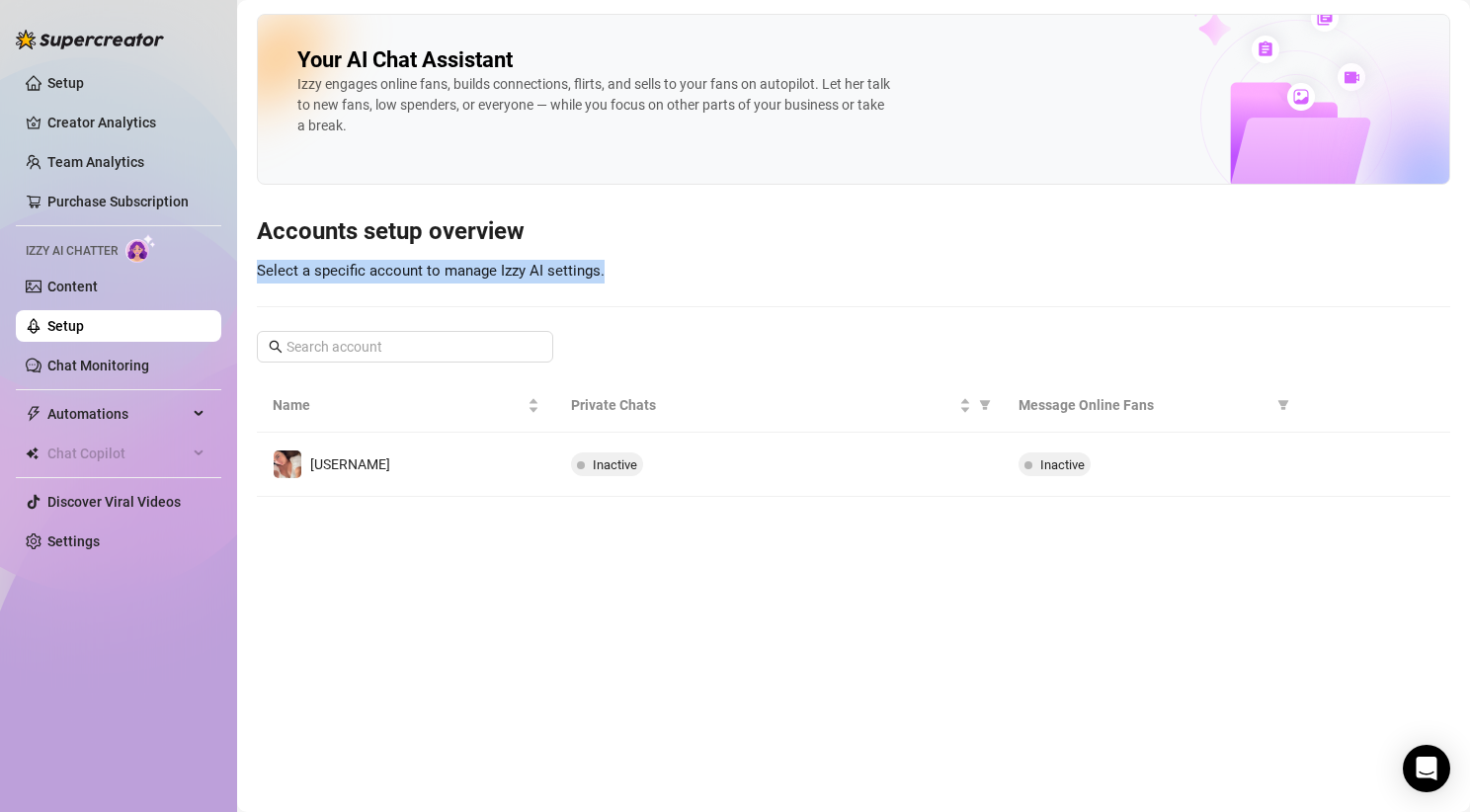 drag, startPoint x: 629, startPoint y: 264, endPoint x: 628, endPoint y: 229, distance: 35.014283 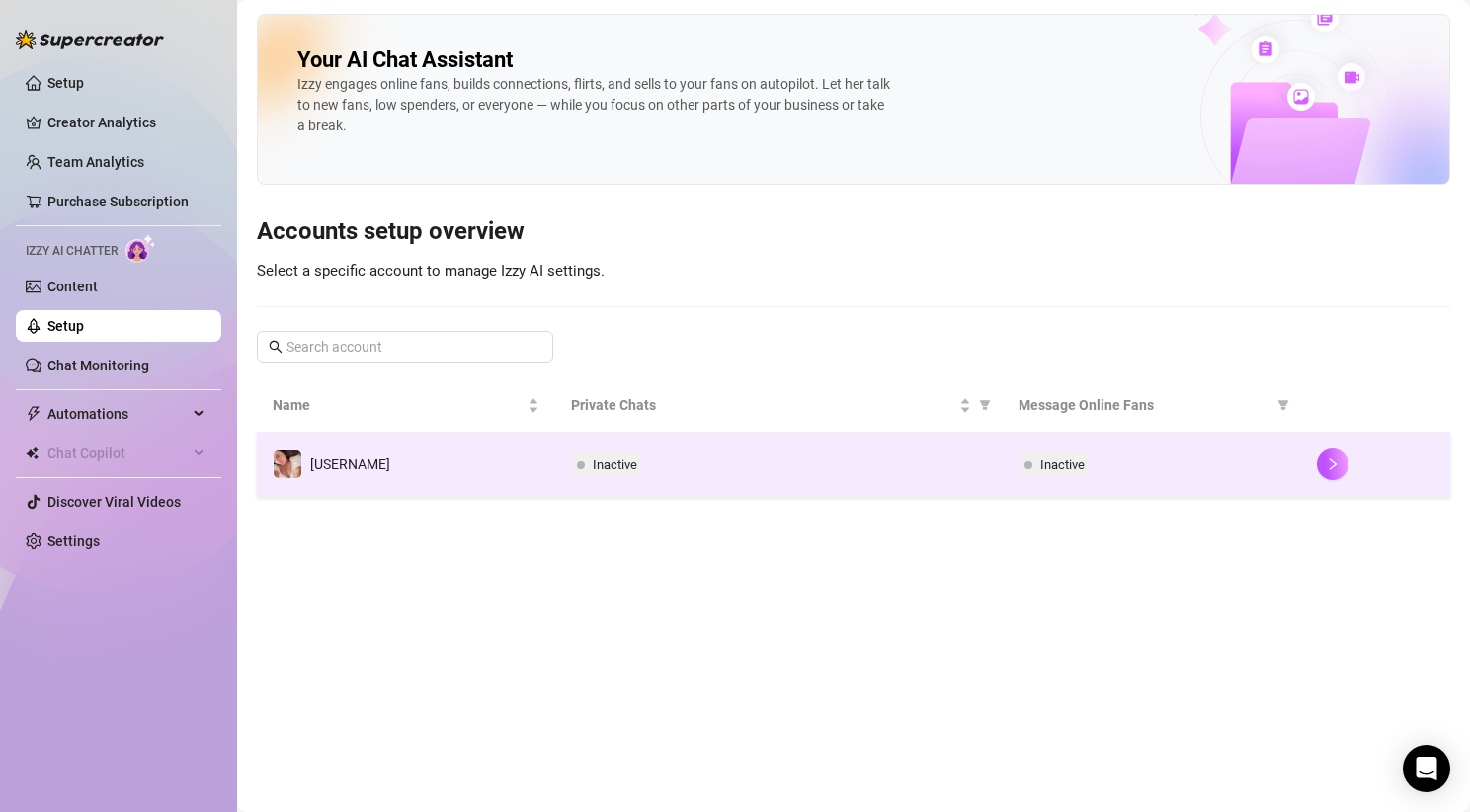 click on "[USERNAME]" at bounding box center [406, 464] 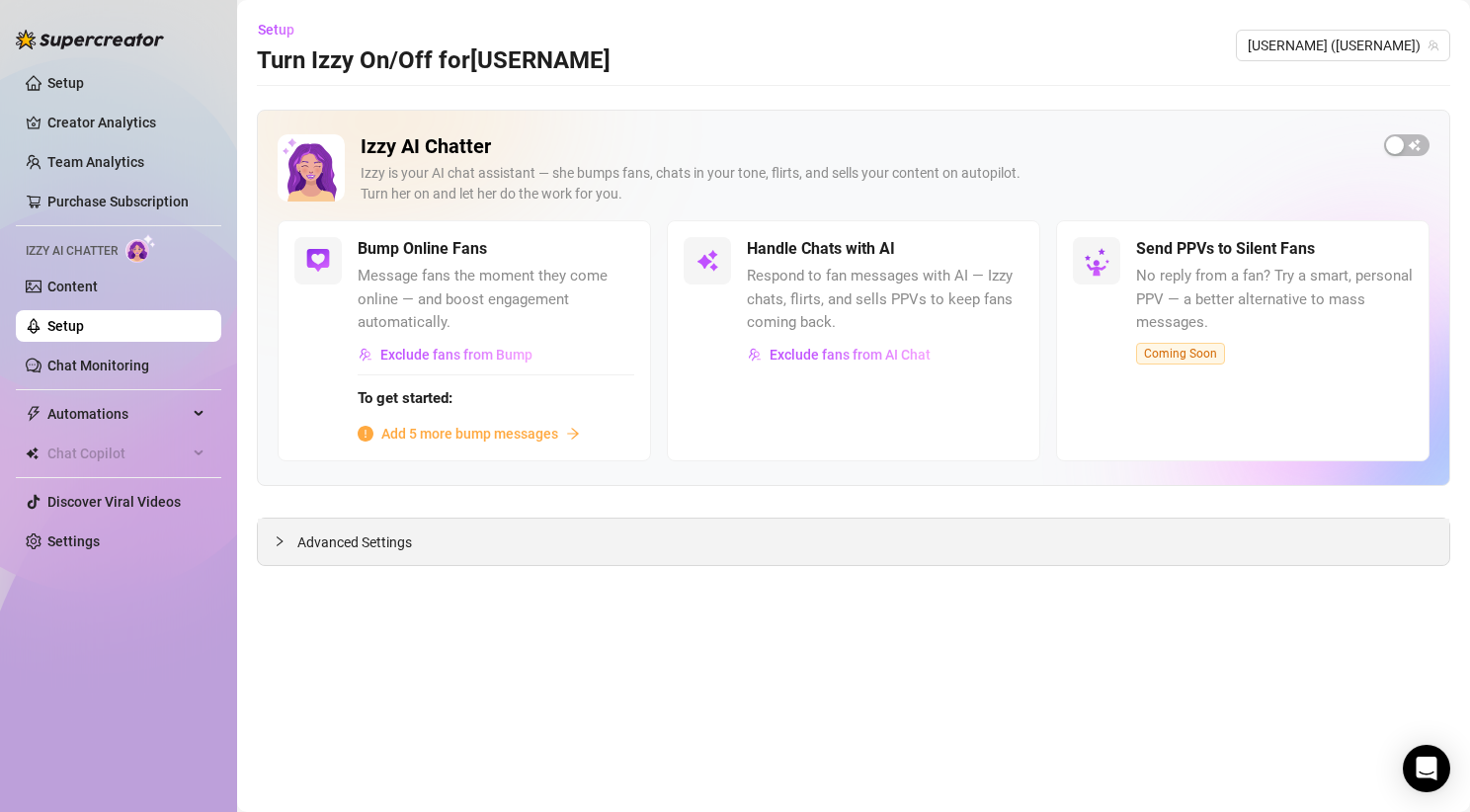 click on "Advanced Settings" at bounding box center [355, 542] 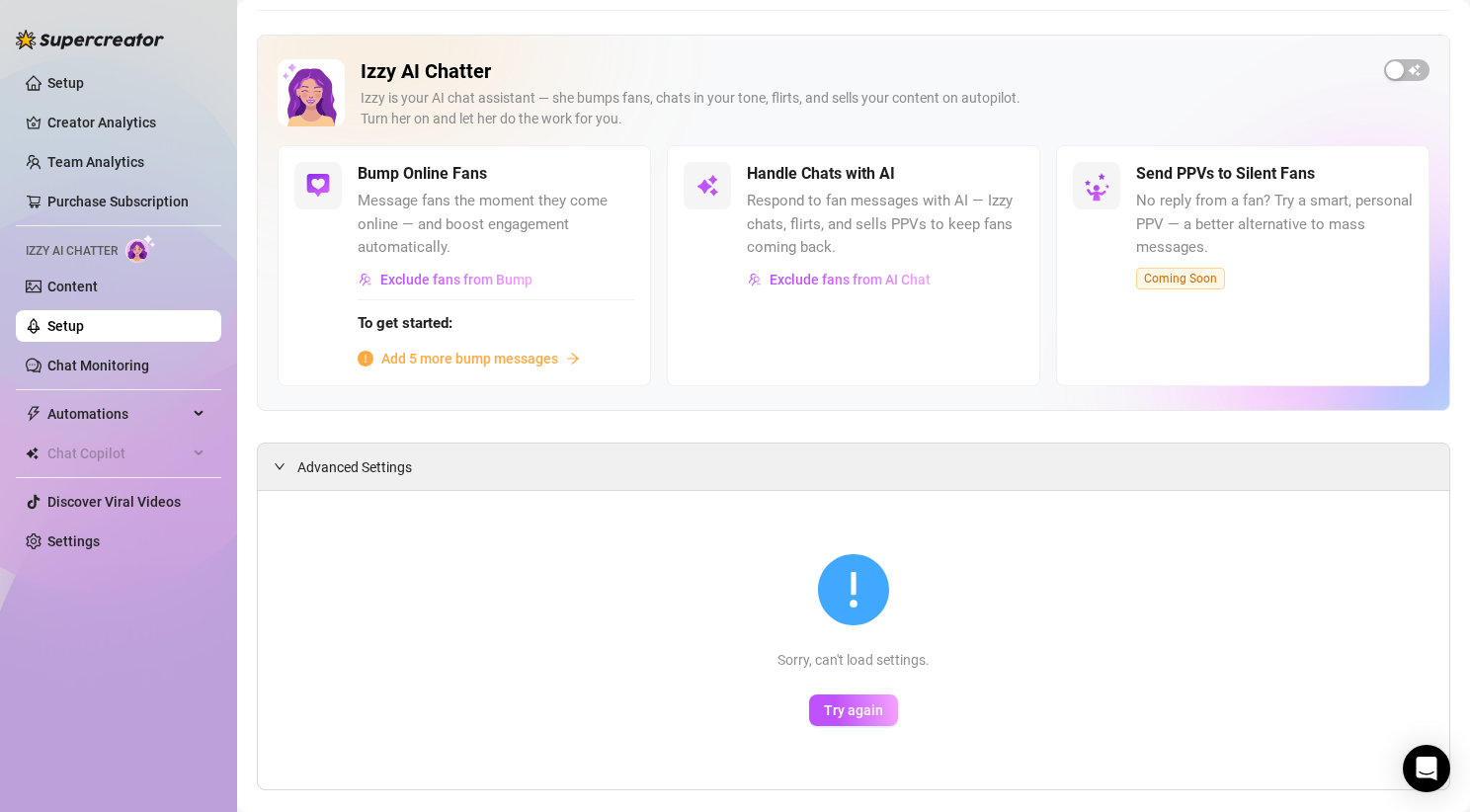 scroll, scrollTop: 72, scrollLeft: 0, axis: vertical 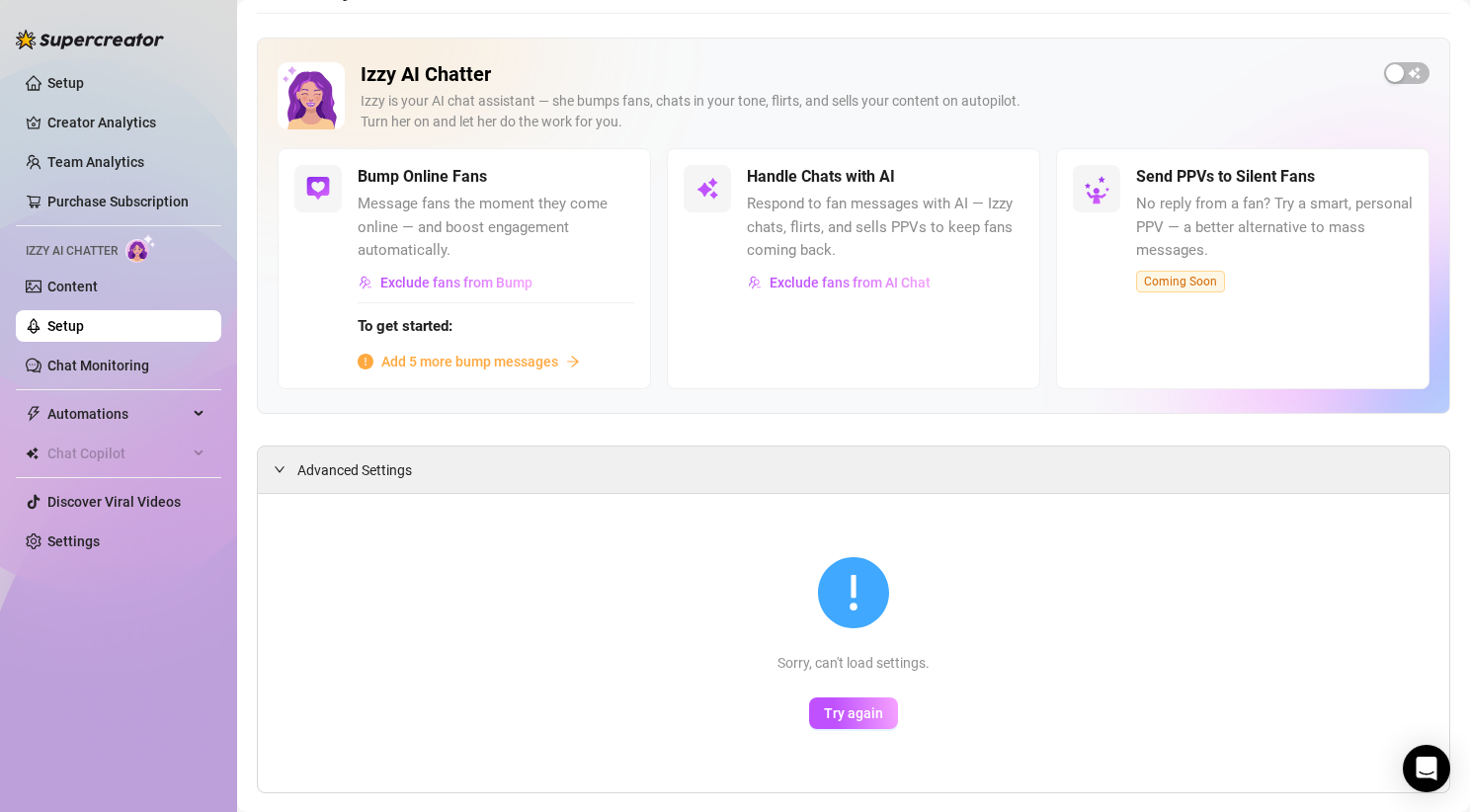 click on "Sorry, can't load settings. Try again" at bounding box center [854, 643] 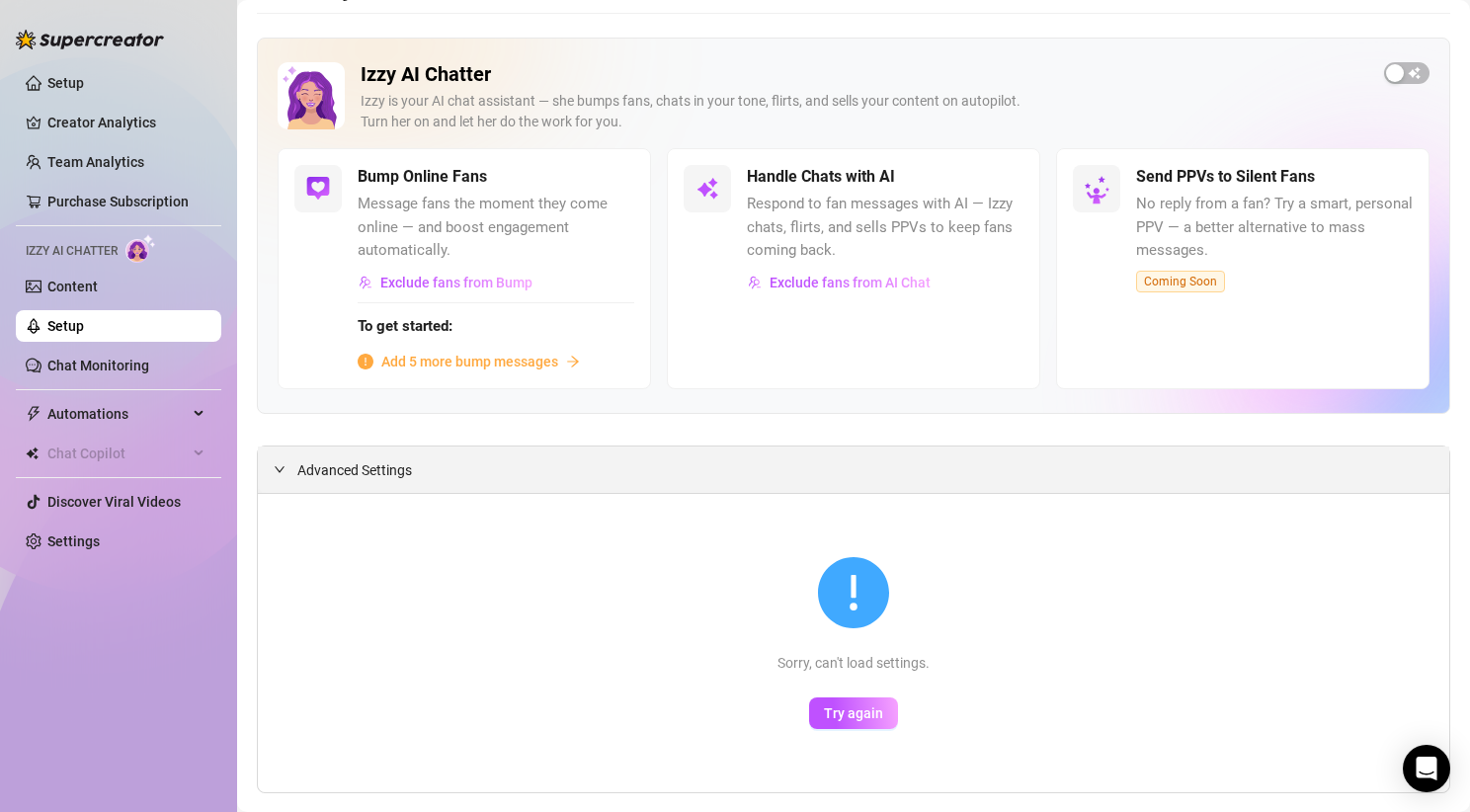 click on "Advanced Settings" at bounding box center (355, 470) 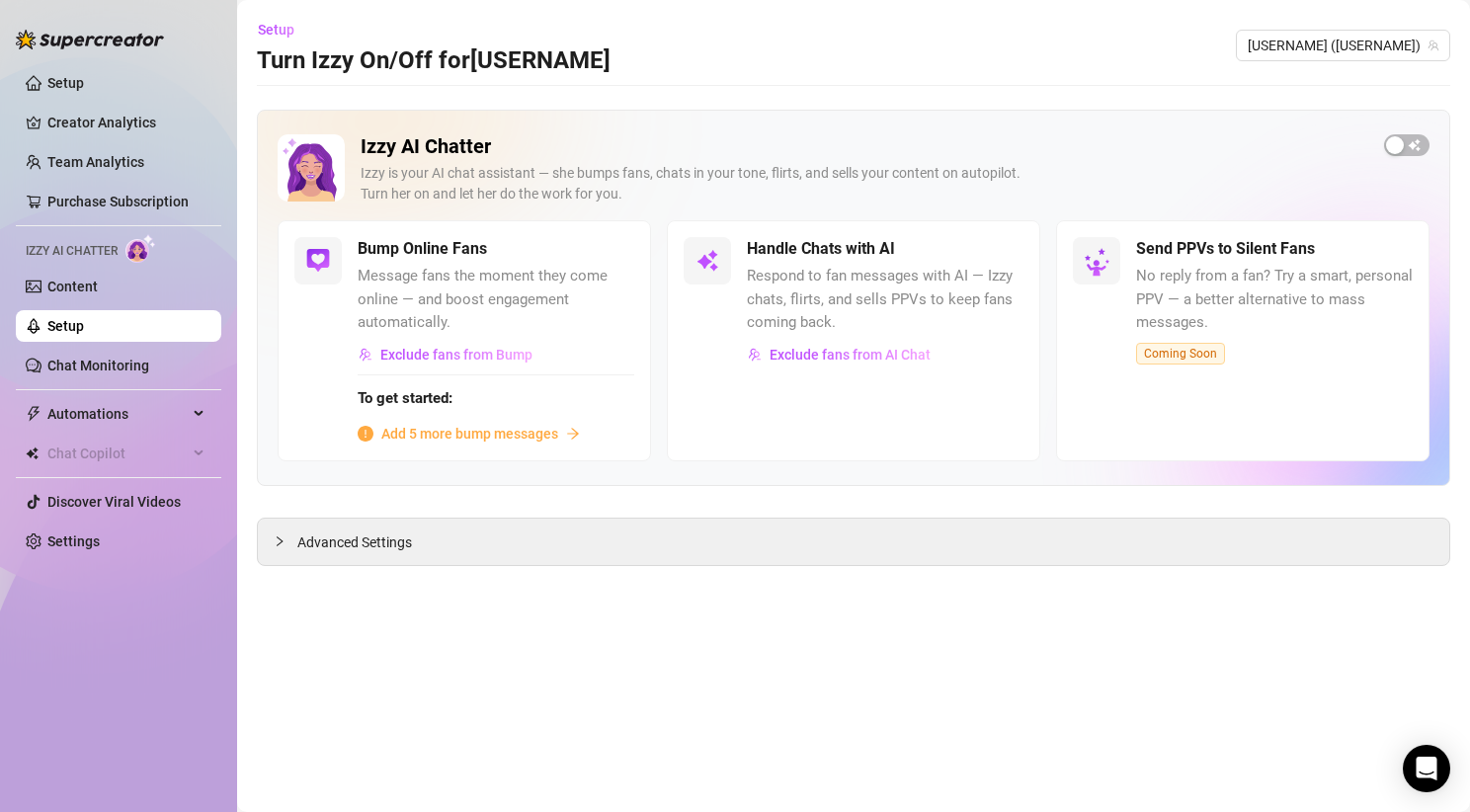 scroll, scrollTop: 0, scrollLeft: 0, axis: both 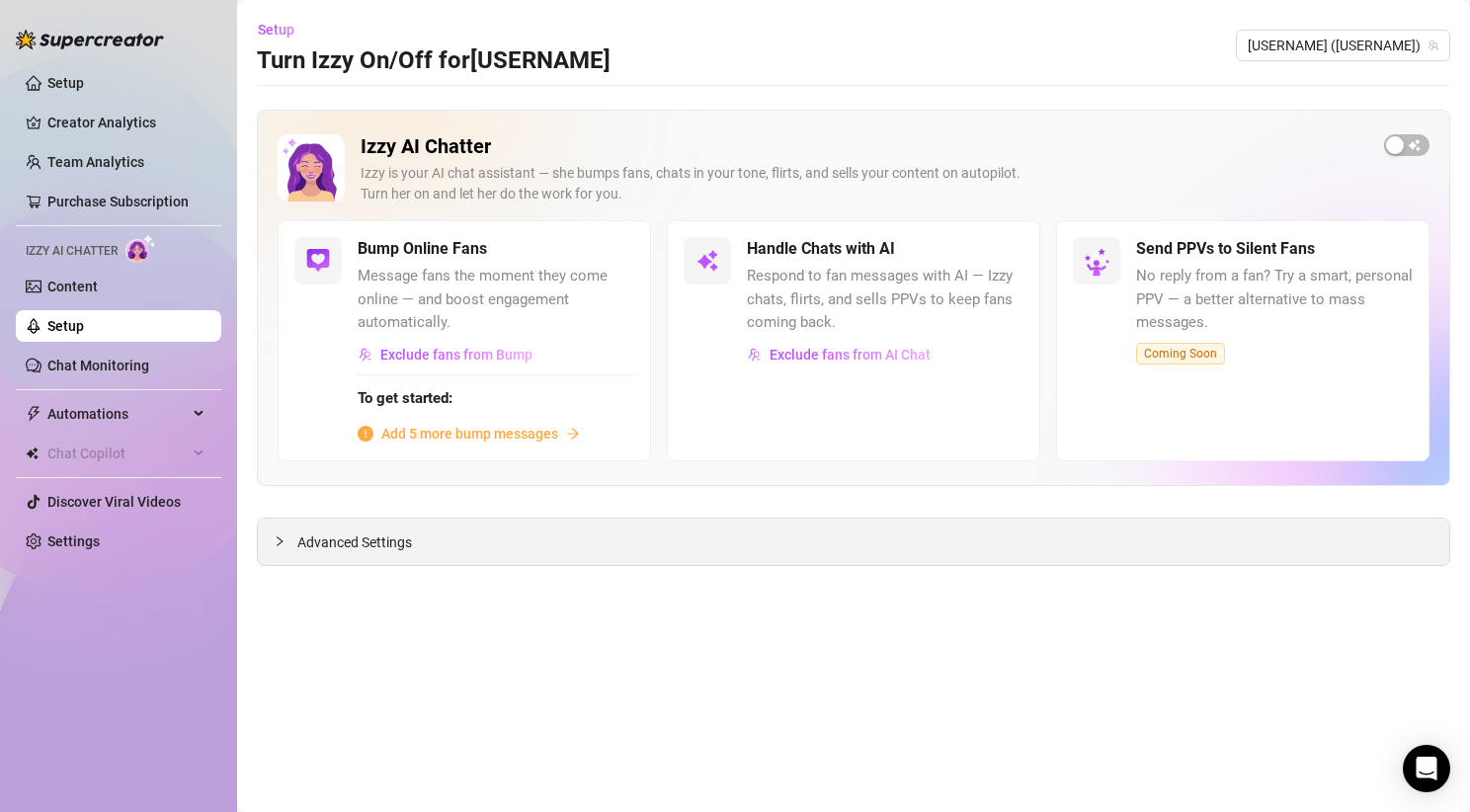 click on "Advanced Settings" at bounding box center (355, 542) 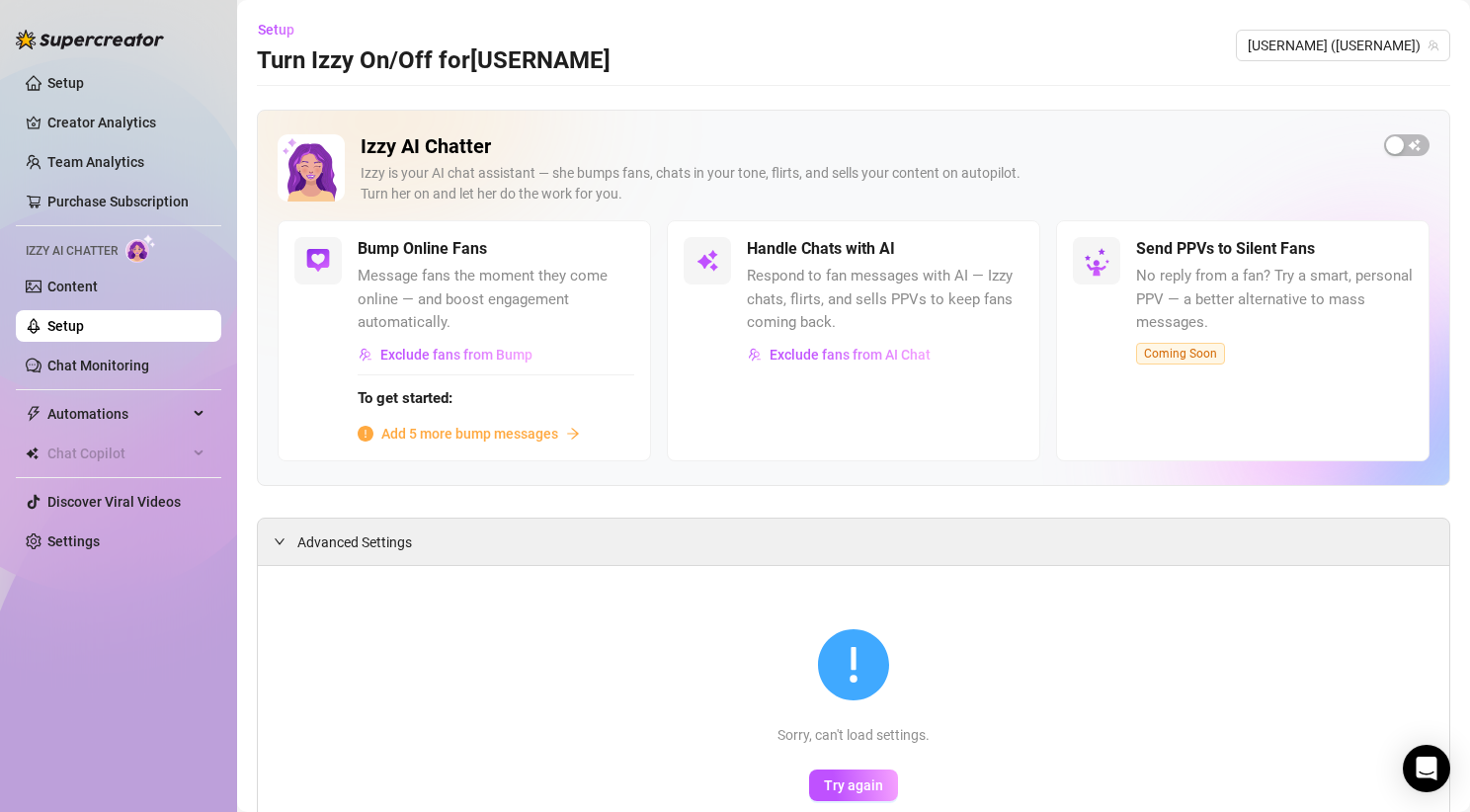 click on "Izzy AI Chatter Izzy is your AI chat assistant — she bumps fans, chats in your tone, flirts, and sells your content on autopilot. Turn her on and let her do the work for you. Bump Online Fans Message fans the moment they come online — and boost engagement automatically. Exclude fans from Bump To get started: Add 5 more bump messages Handle Chats with AI Respond to fan messages with AI — Izzy chats, flirts, and sells PPVs to keep fans coming back. Exclude fans from AI Chat Send PPVs to Silent Fans No reply from a fan? Try a smart, personal PPV — a better alternative to mass messages. Coming Soon Advanced Settings Sorry, can't load settings. Try again" at bounding box center [854, 487] 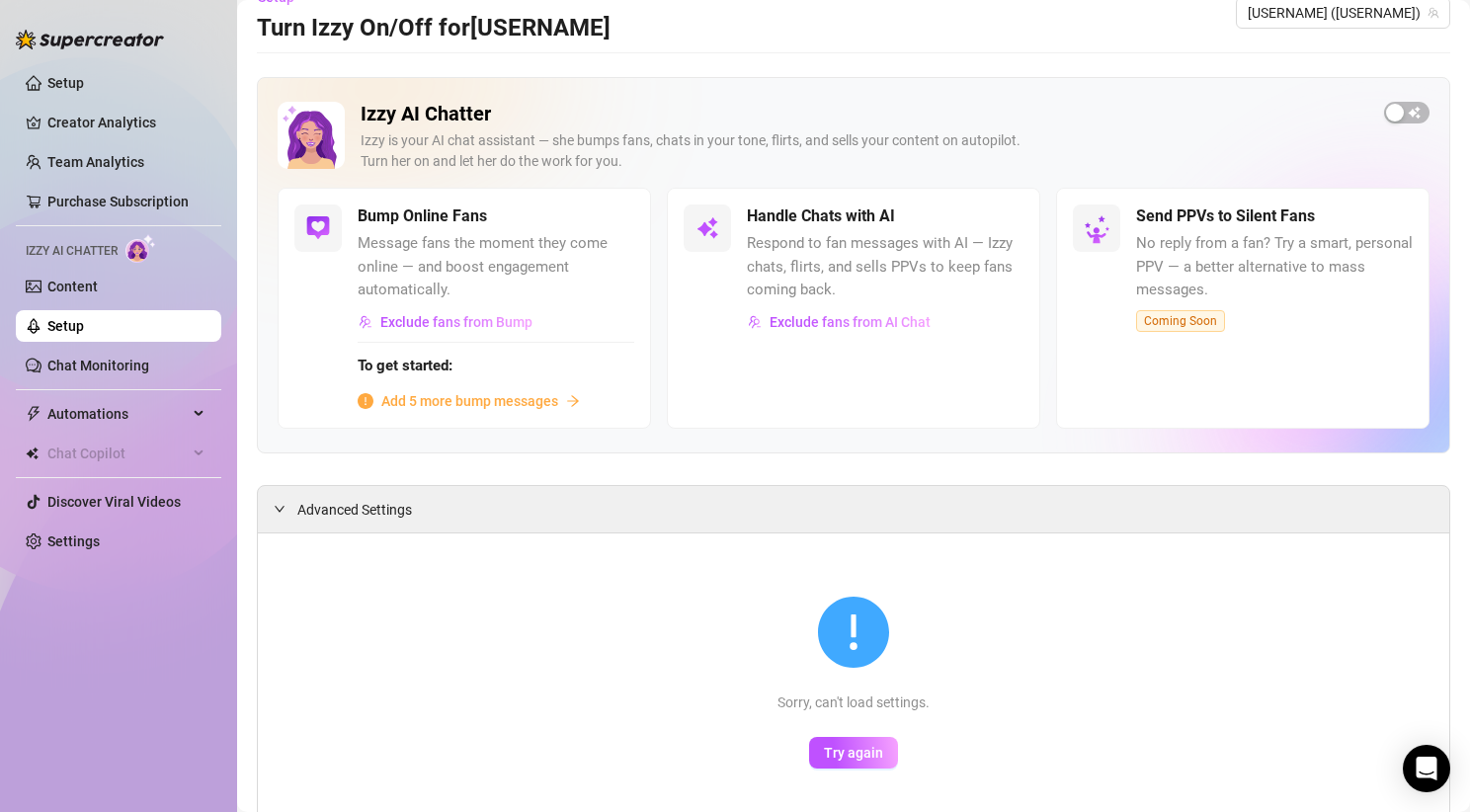 scroll, scrollTop: 41, scrollLeft: 0, axis: vertical 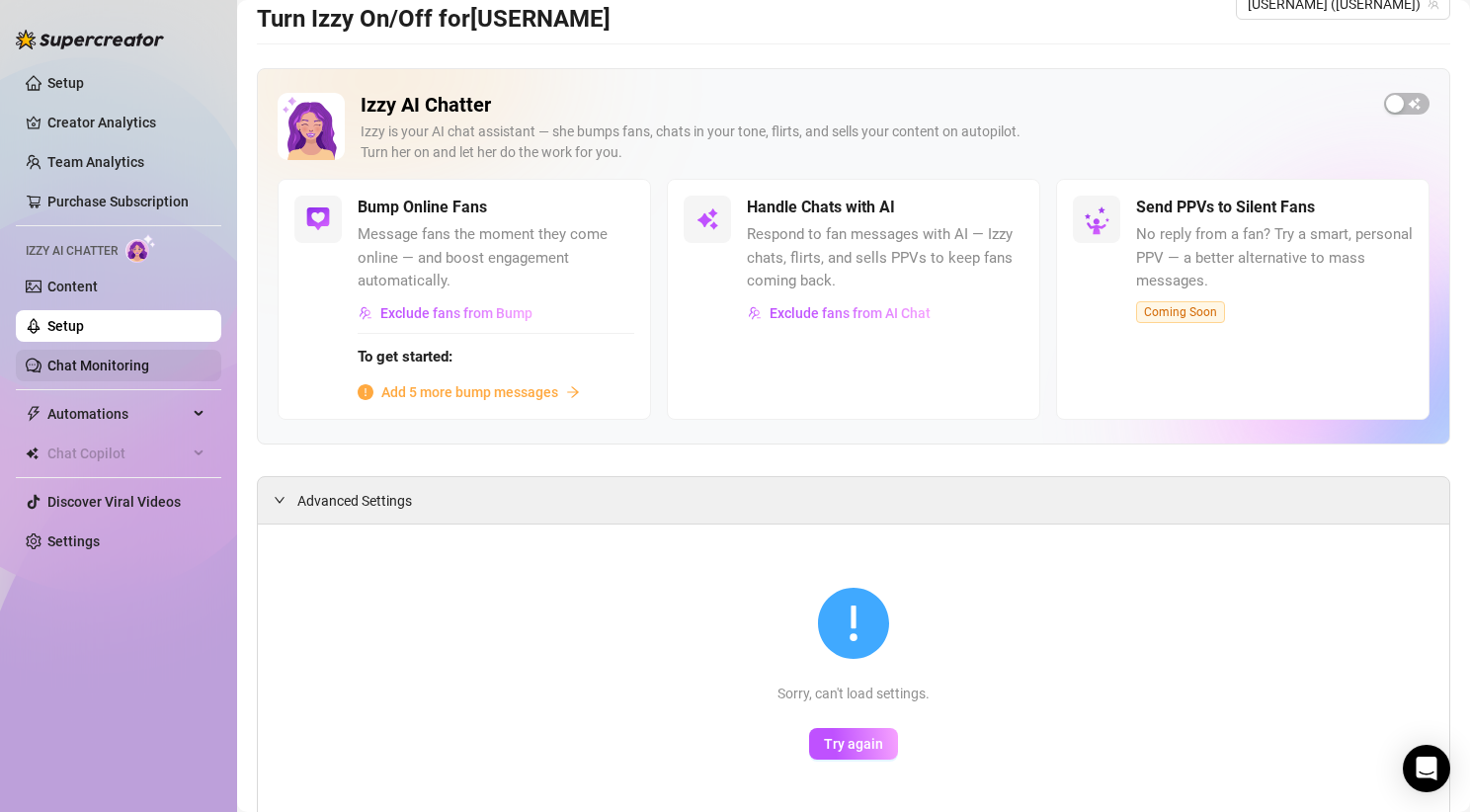 click on "Chat Monitoring" at bounding box center [98, 365] 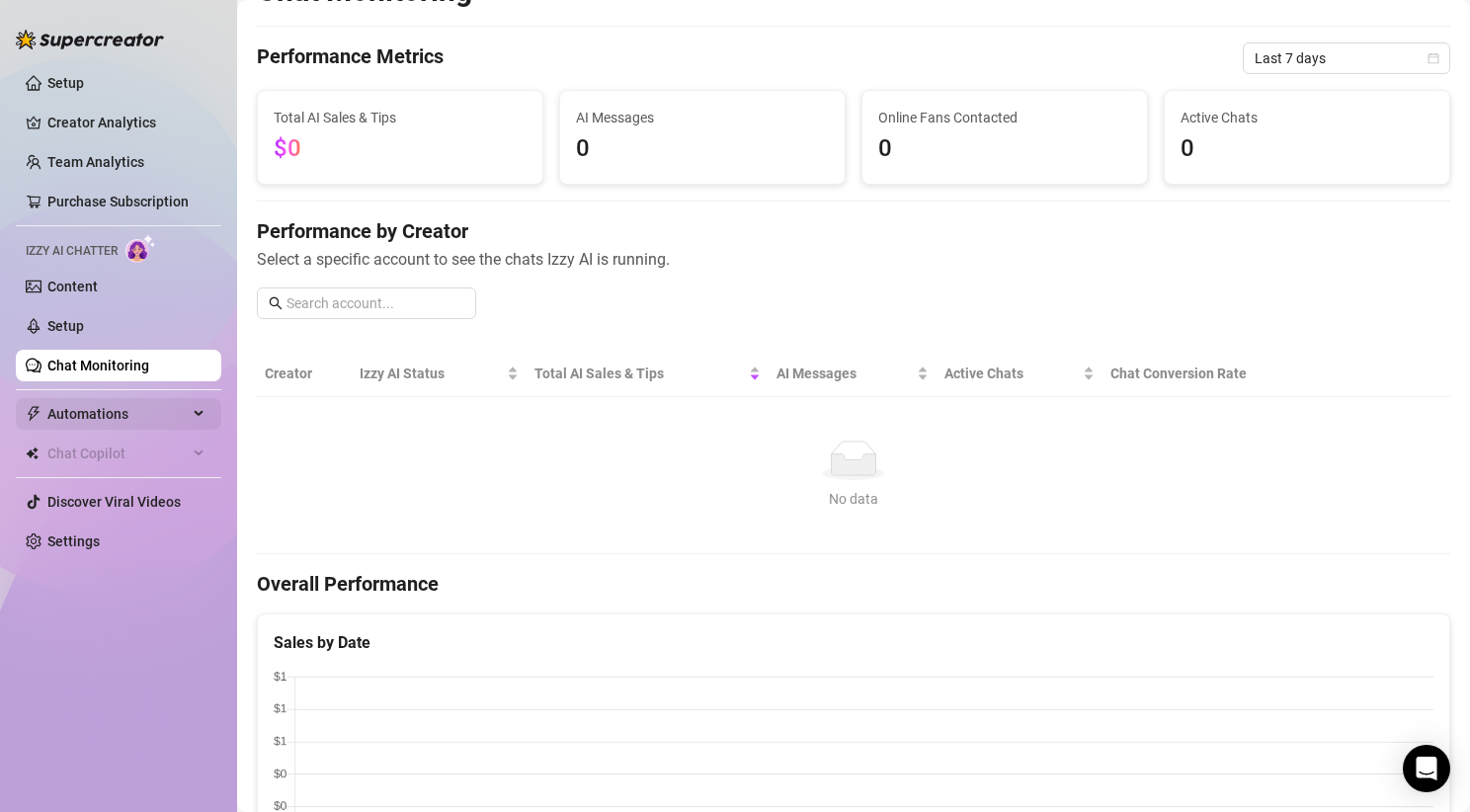 click on "Automations" at bounding box center (118, 414) 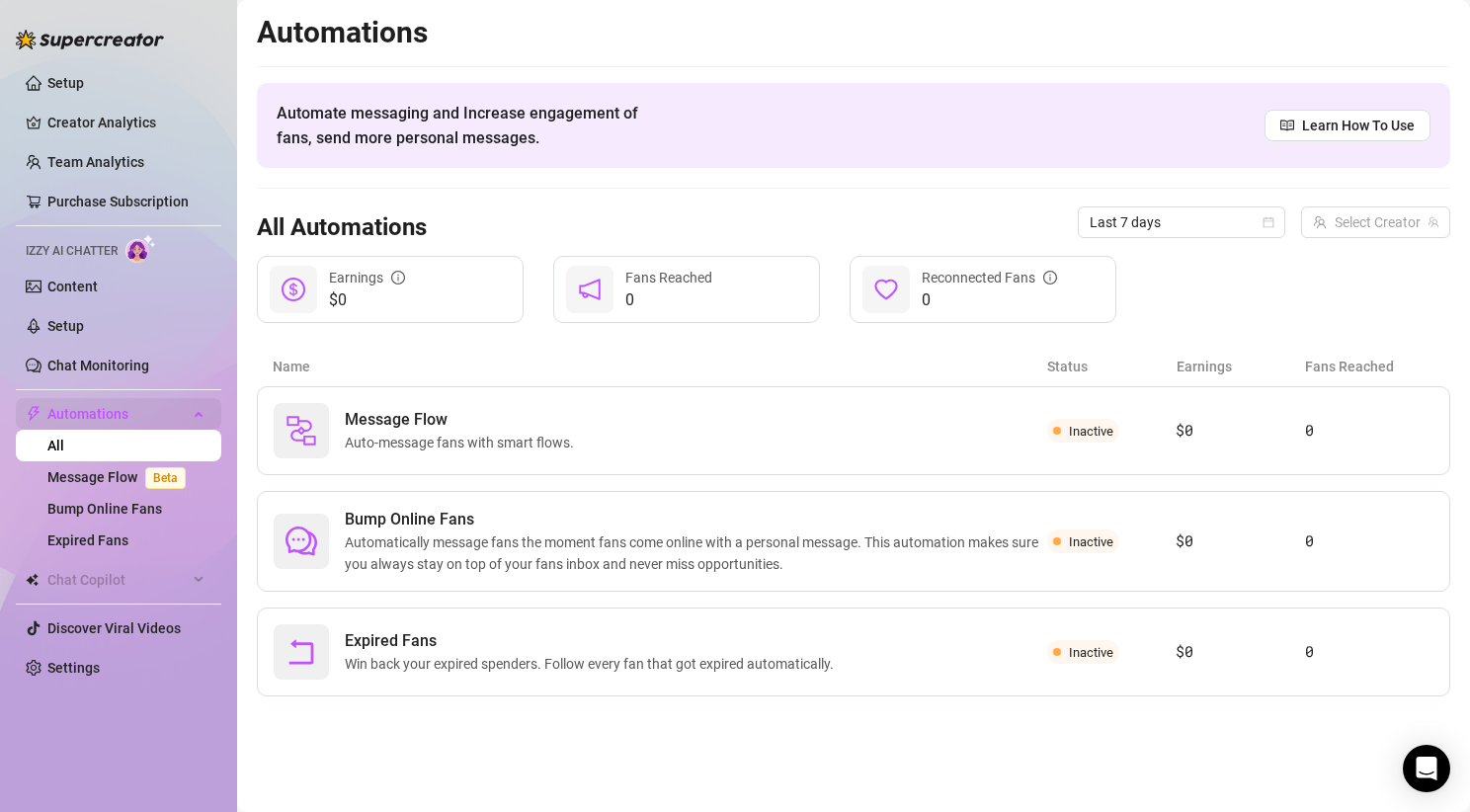 scroll, scrollTop: 0, scrollLeft: 0, axis: both 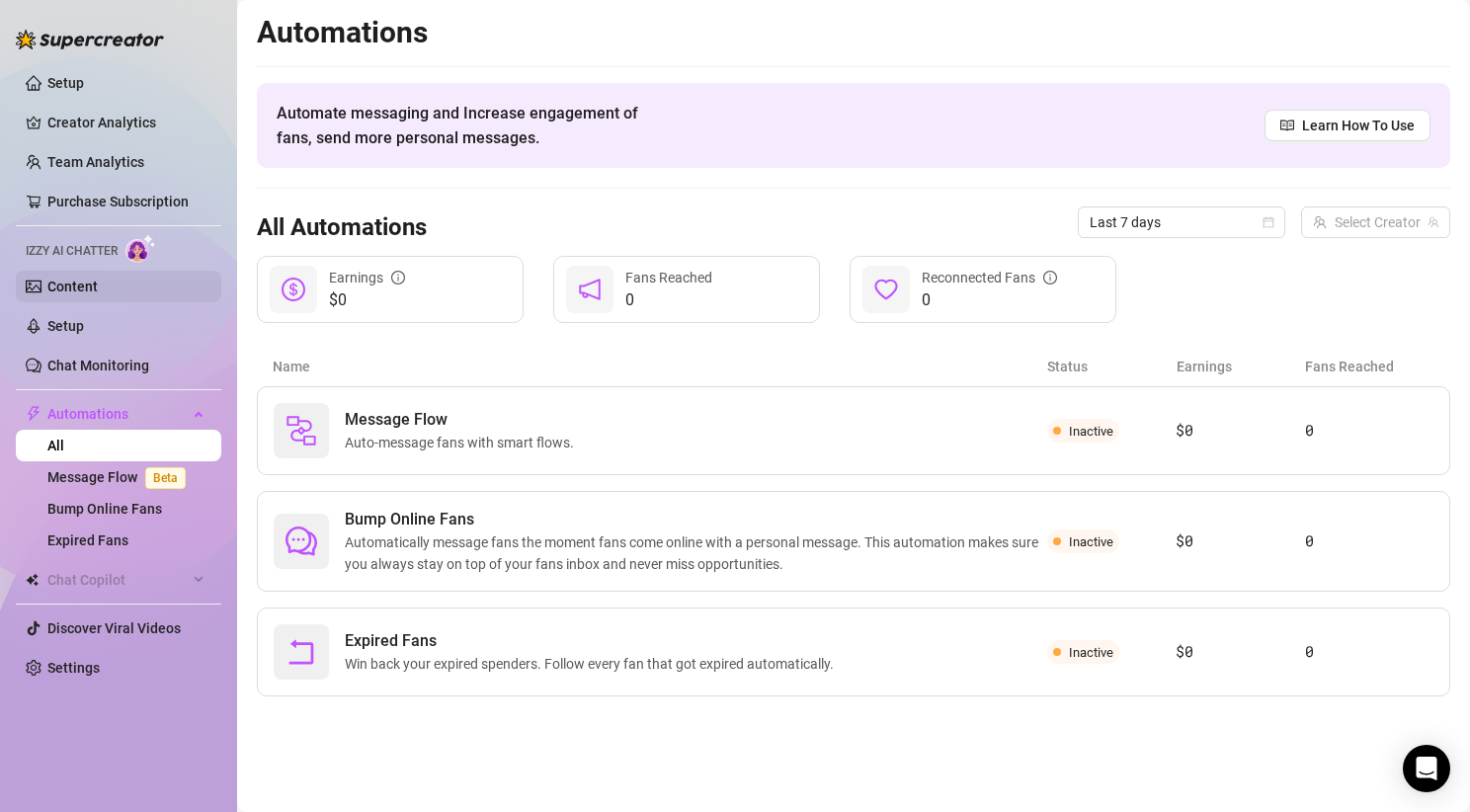 click on "Content" at bounding box center [72, 286] 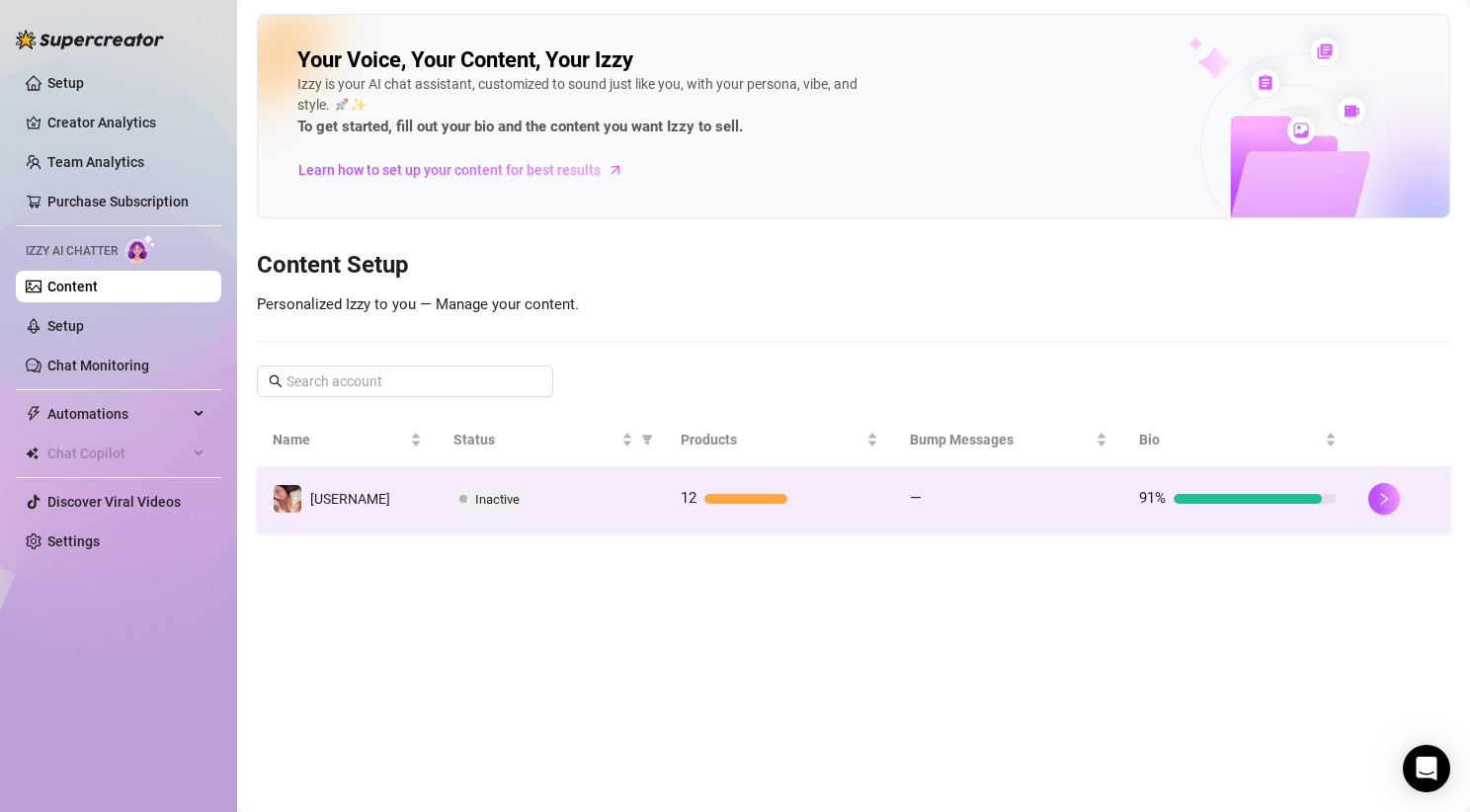 click on "12" at bounding box center [779, 499] 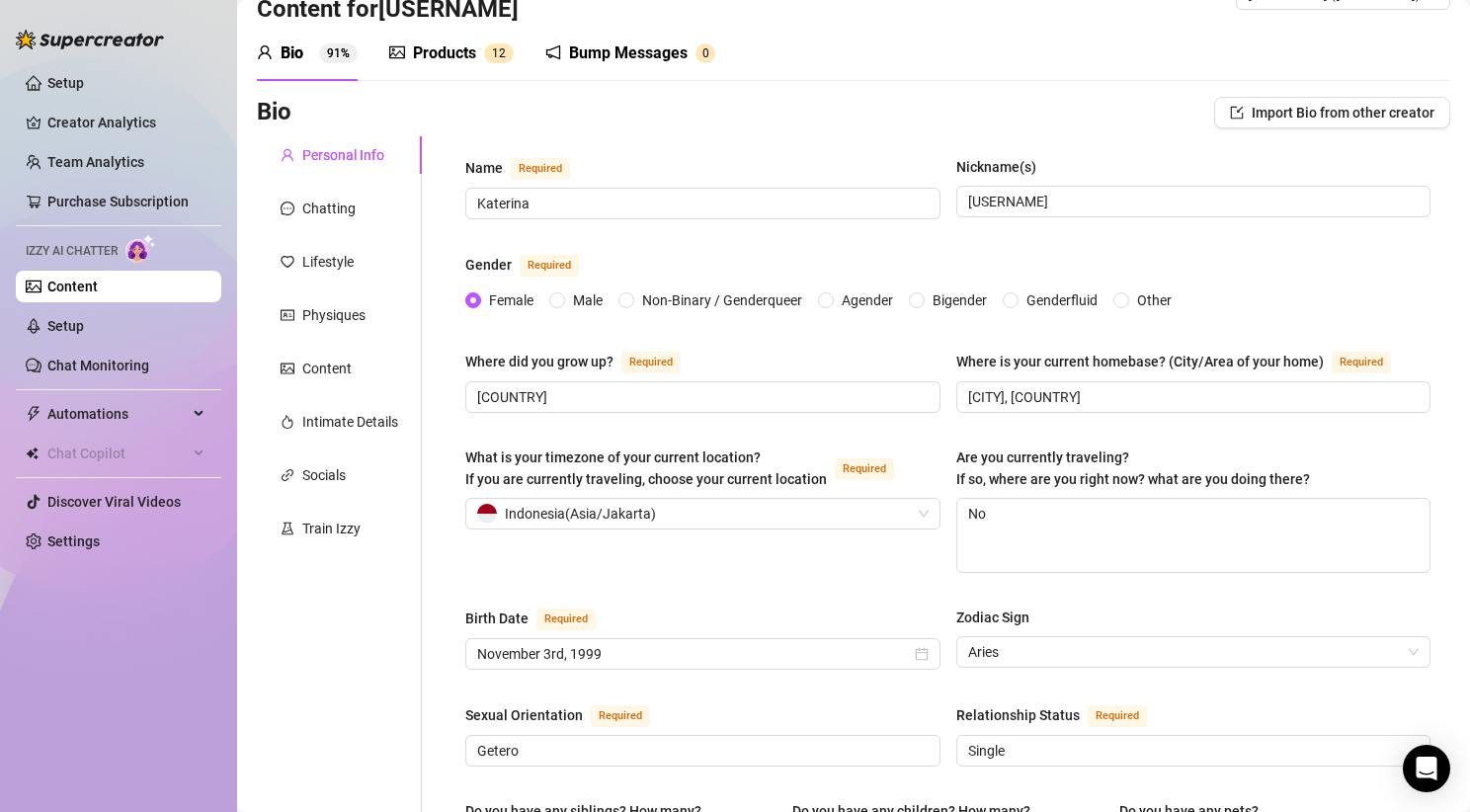 scroll, scrollTop: 0, scrollLeft: 0, axis: both 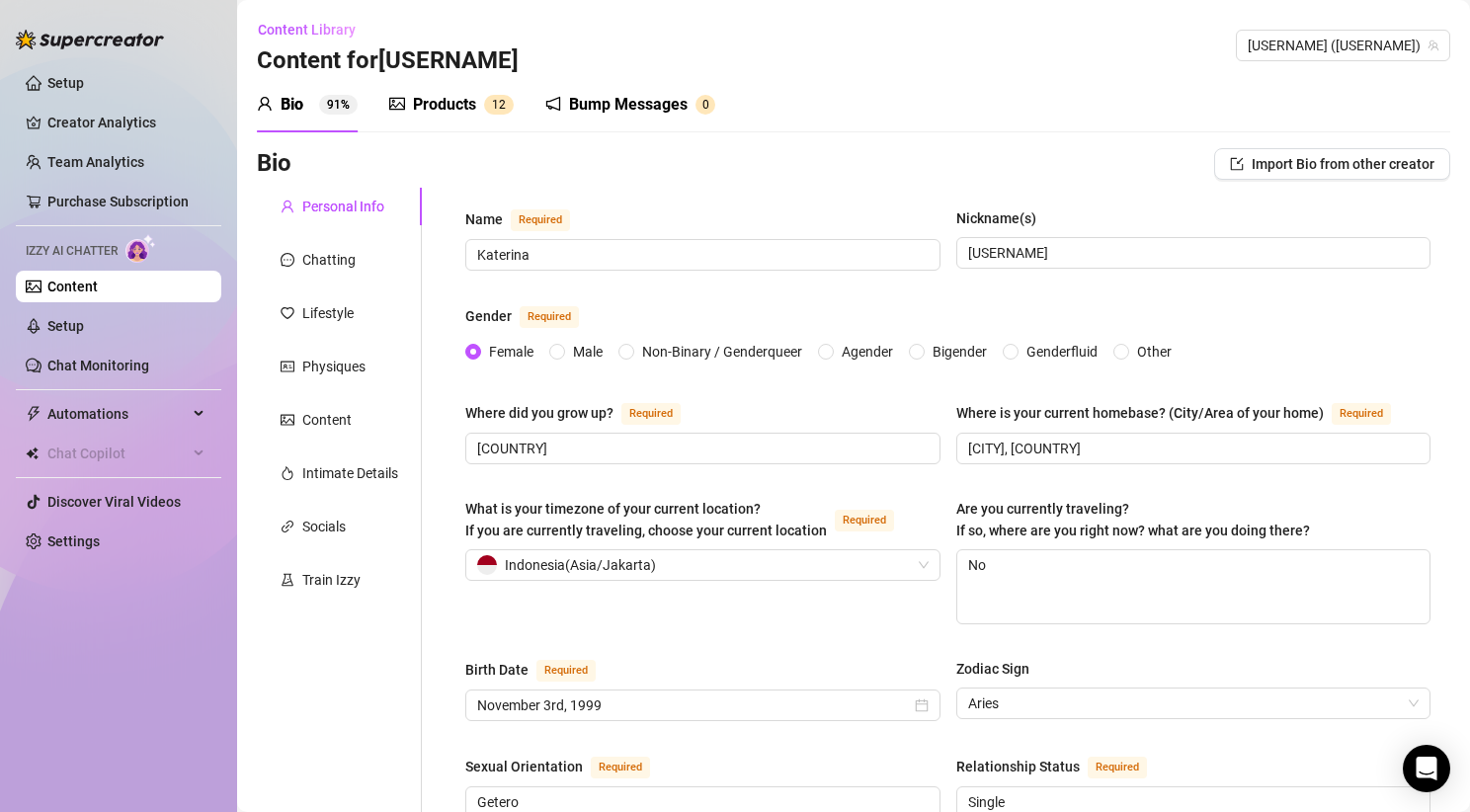 click on "Name Required" at bounding box center (702, 223) 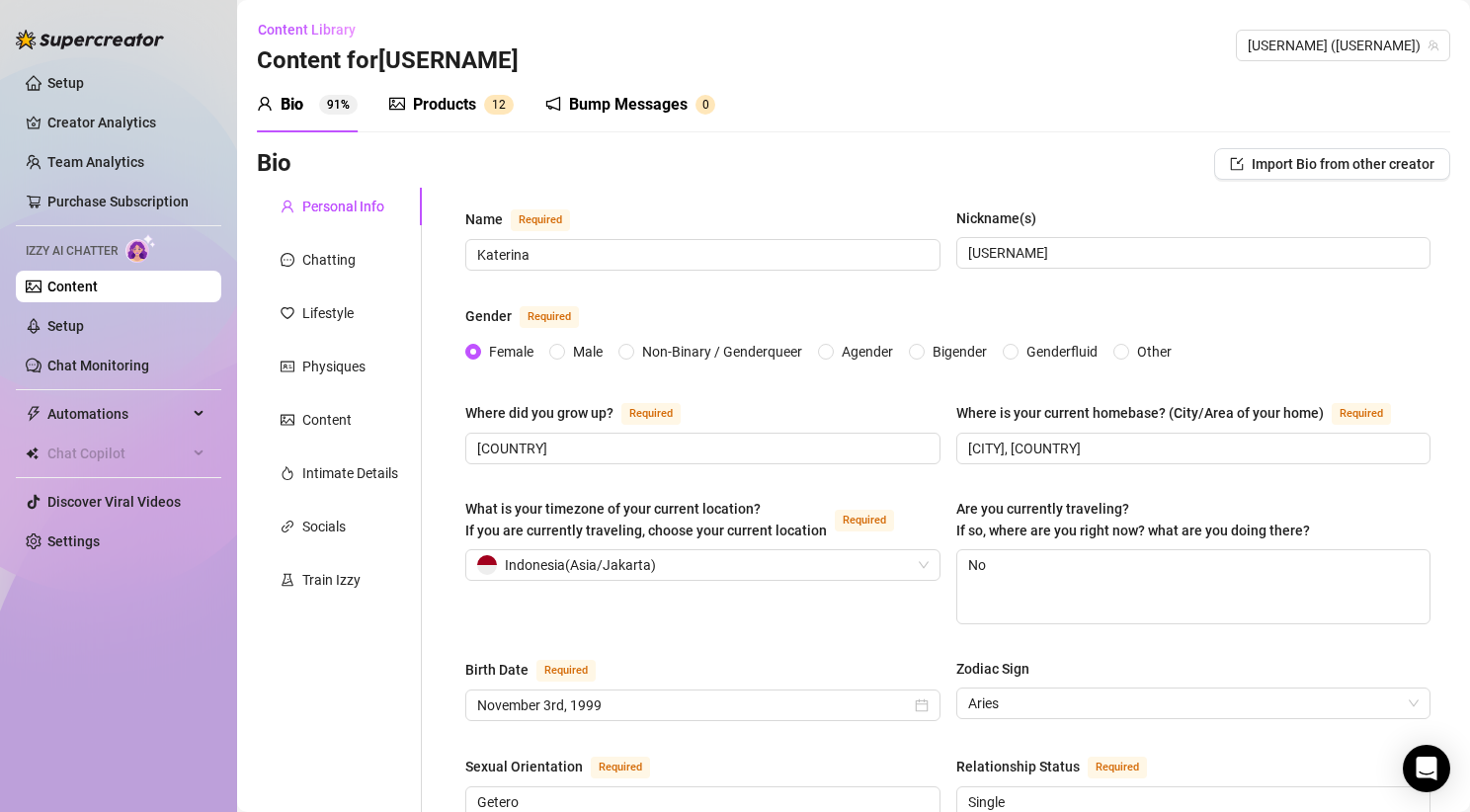 click on "Name Required [NAME] Nickname(s) Animaaatay Gender Required Female Male Non-Binary / Genderqueer Agender Bigender Genderfluid Other Where did you grow up? Required [COUNTRY] Where is your current homebase? (City/Area of your home) Required [CITY], [COUNTRY] What is your timezone of your current location? If you are currently traveling, choose your current location Required [COUNTRY] ( Asia/Jakarta ) Are you currently traveling? If so, where are you right now? what are you doing there? No Birth Date Required November 3rd, 1999 Zodiac Sign Aries Sexual Orientation Required [SEXUAL_ORIENTATION] Relationship Status Required Single Do you have any siblings? How many? No Do you have any children? How many? No Do you have any pets? No What do you do for work currently? No What were your previous jobs or careers? No What is your educational background? Higher What languages do you speak? English Italian Russian   What are your religious beliefs? No What are your ideological beliefs? No What are your dreams or goals? Required No No" at bounding box center [947, 989] 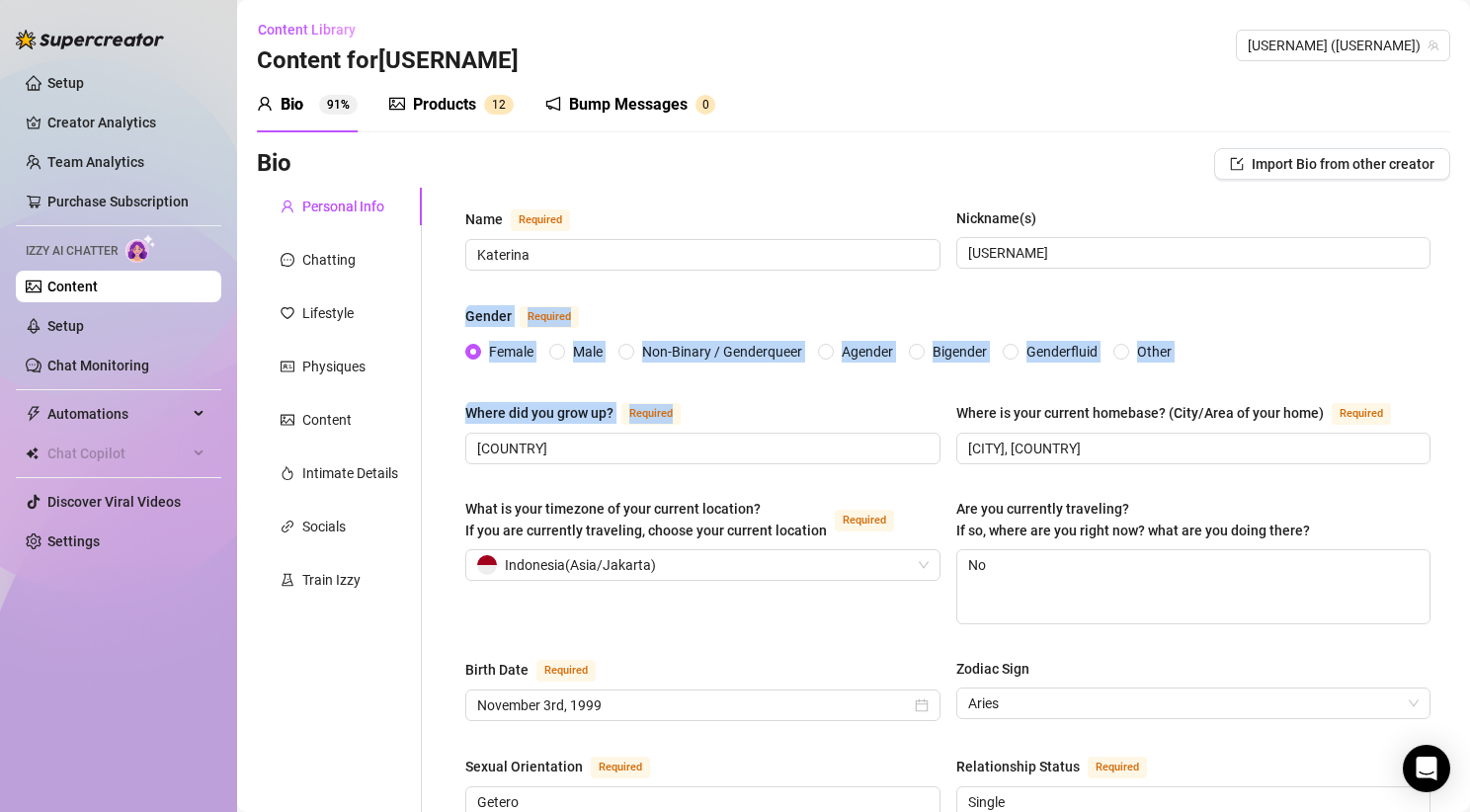 drag, startPoint x: 680, startPoint y: 301, endPoint x: 705, endPoint y: 412, distance: 113.78049 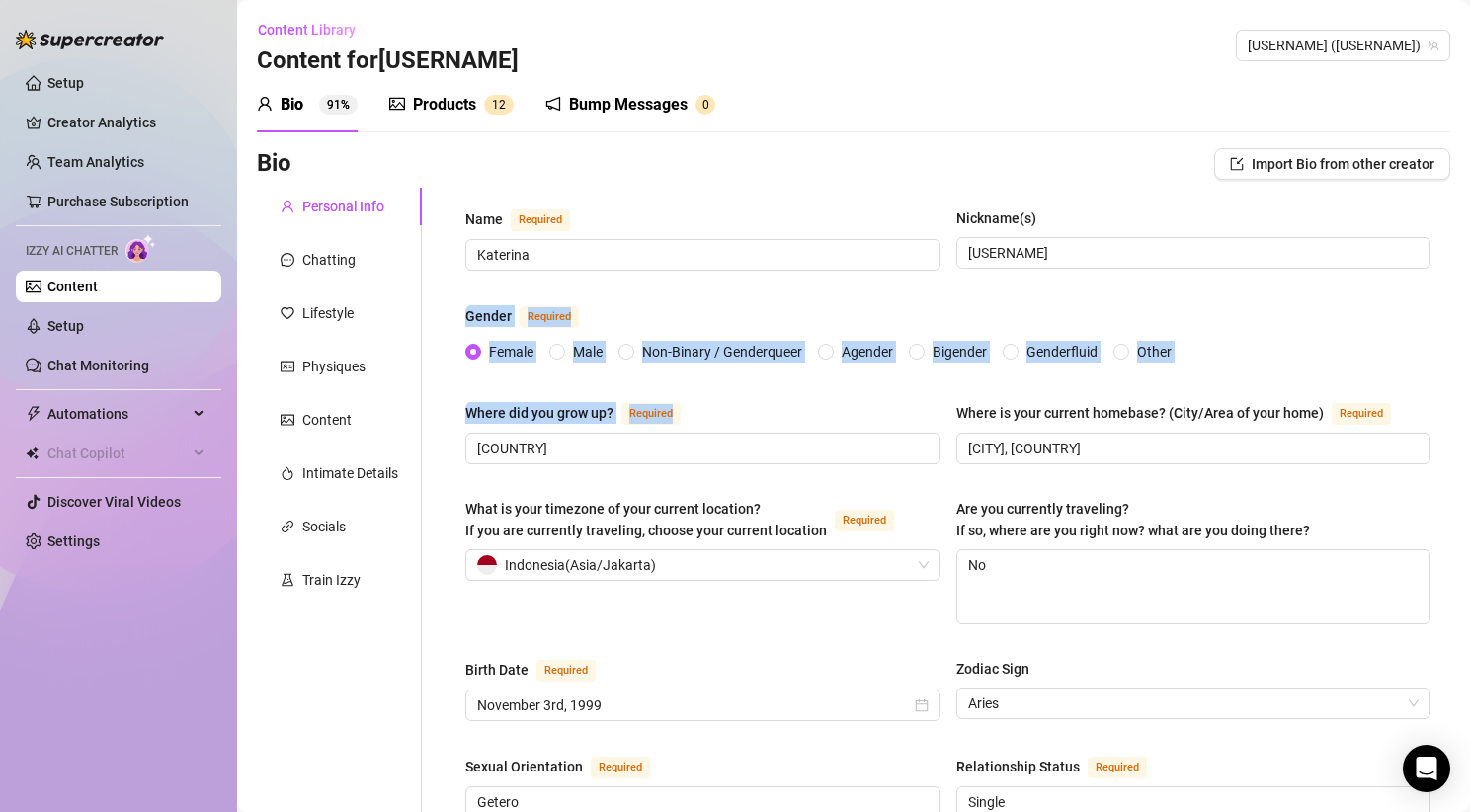 click on "Name Required [NAME] Nickname(s) Animaaatay Gender Required Female Male Non-Binary / Genderqueer Agender Bigender Genderfluid Other Where did you grow up? Required [COUNTRY] Where is your current homebase? (City/Area of your home) Required [CITY], [COUNTRY] What is your timezone of your current location? If you are currently traveling, choose your current location Required [COUNTRY] ( Asia/Jakarta ) Are you currently traveling? If so, where are you right now? what are you doing there? No Birth Date Required November 3rd, 1999 Zodiac Sign Aries Sexual Orientation Required [SEXUAL_ORIENTATION] Relationship Status Required Single Do you have any siblings? How many? No Do you have any children? How many? No Do you have any pets? No What do you do for work currently? No What were your previous jobs or careers? No What is your educational background? Higher What languages do you speak? English Italian Russian   What are your religious beliefs? No What are your ideological beliefs? No What are your dreams or goals? Required No No" at bounding box center (947, 989) 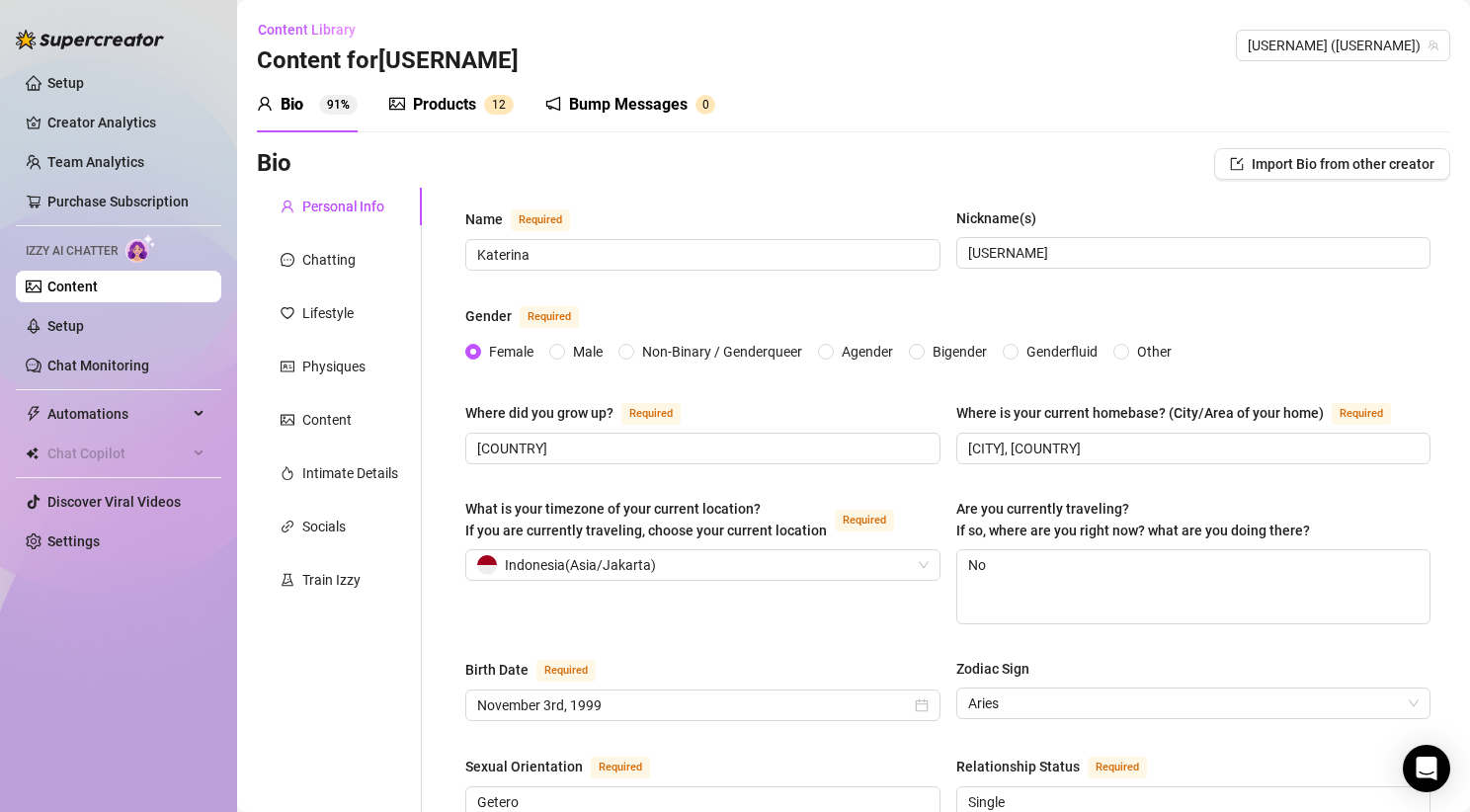 click on "Name Required [NAME] Nickname(s) Animaaatay Gender Required Female Male Non-Binary / Genderqueer Agender Bigender Genderfluid Other Where did you grow up? Required [COUNTRY] Where is your current homebase? (City/Area of your home) Required [CITY], [COUNTRY] What is your timezone of your current location? If you are currently traveling, choose your current location Required [COUNTRY] ( Asia/Jakarta ) Are you currently traveling? If so, where are you right now? what are you doing there? No Birth Date Required November 3rd, 1999 Zodiac Sign Aries Sexual Orientation Required [SEXUAL_ORIENTATION] Relationship Status Required Single Do you have any siblings? How many? No Do you have any children? How many? No Do you have any pets? No What do you do for work currently? No What were your previous jobs or careers? No What is your educational background? Higher What languages do you speak? English Italian Russian   What are your religious beliefs? No What are your ideological beliefs? No What are your dreams or goals? Required No No" at bounding box center [947, 989] 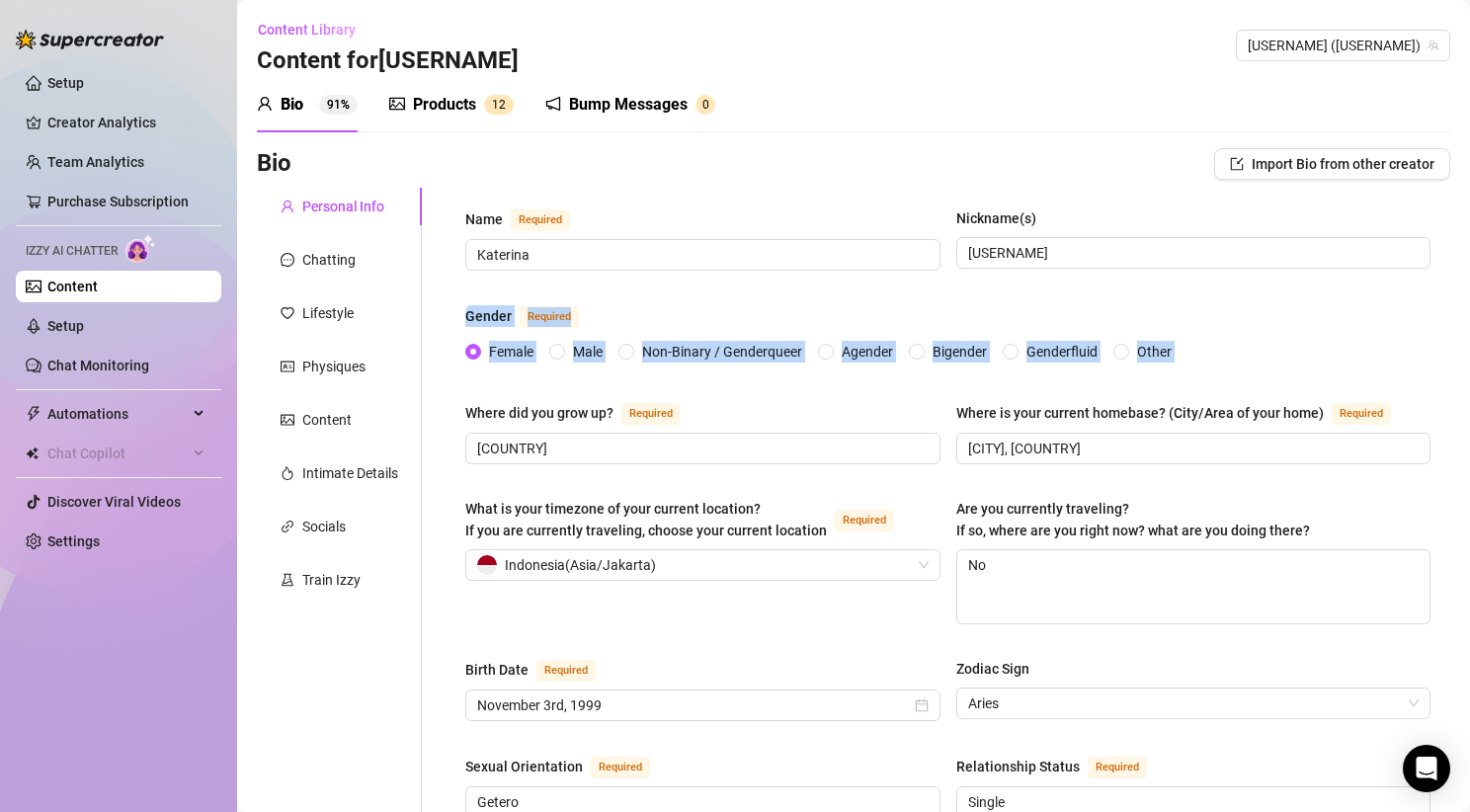drag, startPoint x: 752, startPoint y: 295, endPoint x: 750, endPoint y: 385, distance: 90.02222 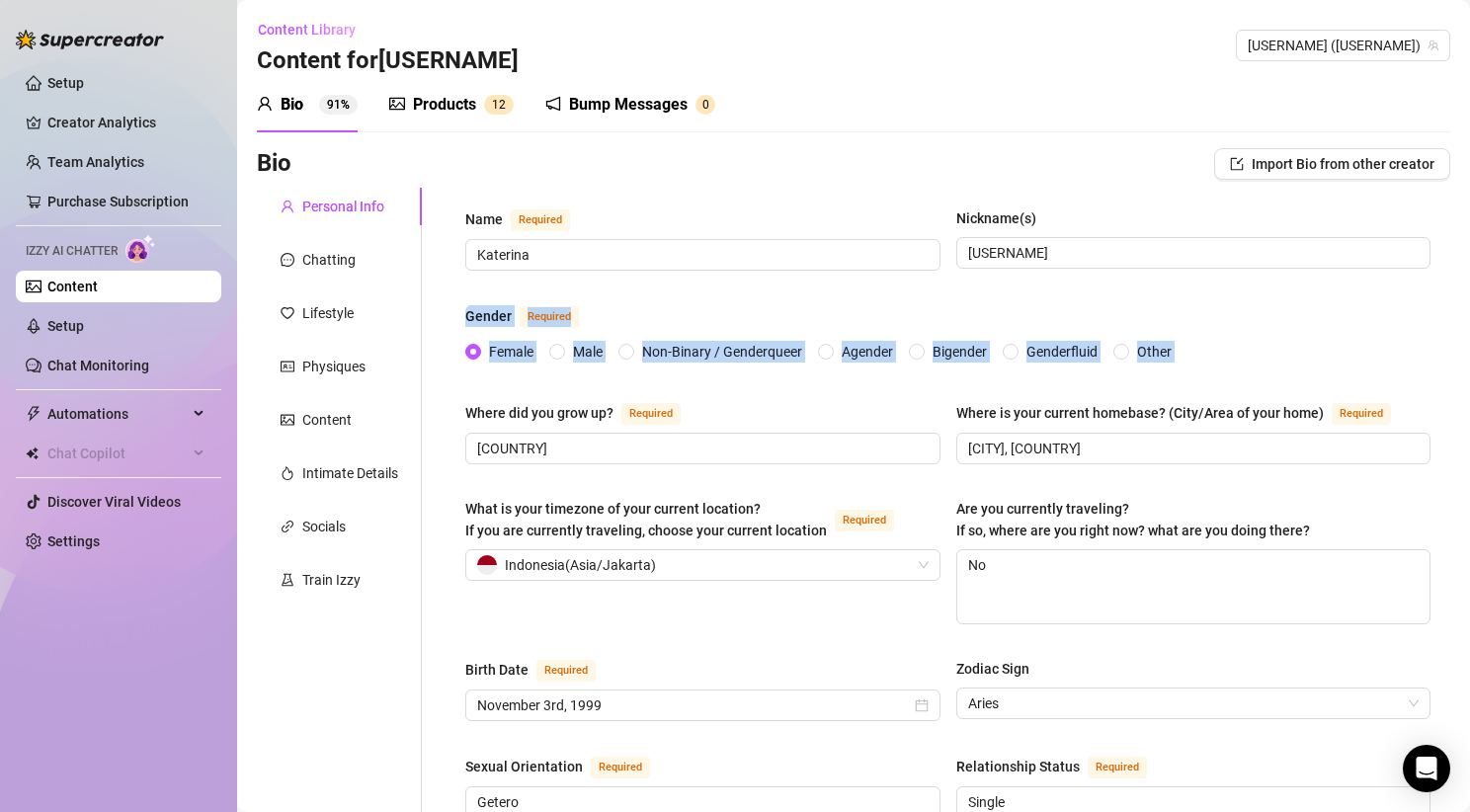 click on "Name Required [NAME] Nickname(s) Animaaatay Gender Required Female Male Non-Binary / Genderqueer Agender Bigender Genderfluid Other Where did you grow up? Required [COUNTRY] Where is your current homebase? (City/Area of your home) Required [CITY], [COUNTRY] What is your timezone of your current location? If you are currently traveling, choose your current location Required [COUNTRY] ( Asia/Jakarta ) Are you currently traveling? If so, where are you right now? what are you doing there? No Birth Date Required November 3rd, 1999 Zodiac Sign Aries Sexual Orientation Required [SEXUAL_ORIENTATION] Relationship Status Required Single Do you have any siblings? How many? No Do you have any children? How many? No Do you have any pets? No What do you do for work currently? No What were your previous jobs or careers? No What is your educational background? Higher What languages do you speak? English Italian Russian   What are your religious beliefs? No What are your ideological beliefs? No What are your dreams or goals? Required No No" at bounding box center (947, 989) 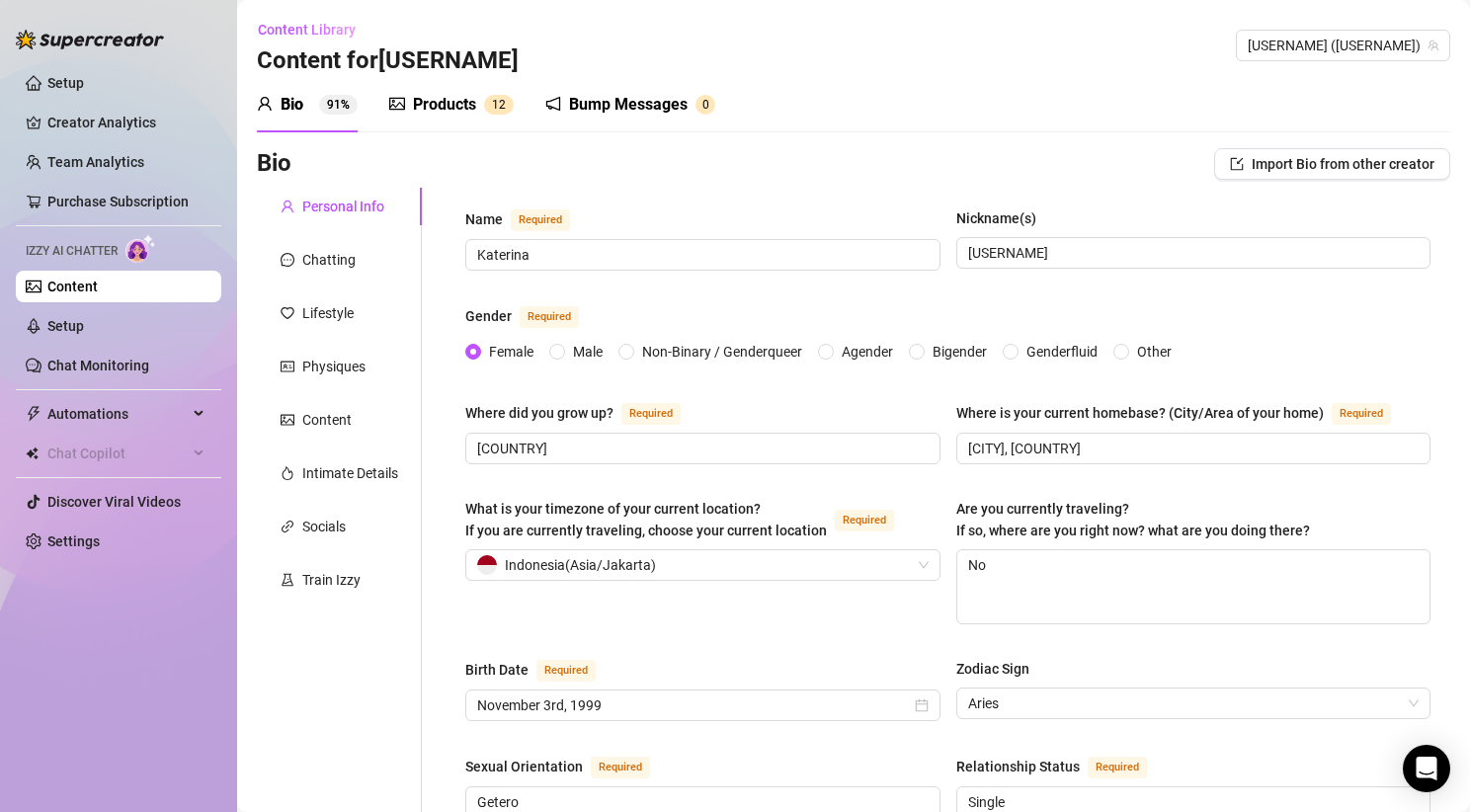 click on "Name Required [NAME] Nickname(s) Animaaatay Gender Required Female Male Non-Binary / Genderqueer Agender Bigender Genderfluid Other Where did you grow up? Required [COUNTRY] Where is your current homebase? (City/Area of your home) Required [CITY], [COUNTRY] What is your timezone of your current location? If you are currently traveling, choose your current location Required [COUNTRY] ( Asia/Jakarta ) Are you currently traveling? If so, where are you right now? what are you doing there? No Birth Date Required November 3rd, 1999 Zodiac Sign Aries Sexual Orientation Required [SEXUAL_ORIENTATION] Relationship Status Required Single Do you have any siblings? How many? No Do you have any children? How many? No Do you have any pets? No What do you do for work currently? No What were your previous jobs or careers? No What is your educational background? Higher What languages do you speak? English Italian Russian   What are your religious beliefs? No What are your ideological beliefs? No What are your dreams or goals? Required No No" at bounding box center (947, 989) 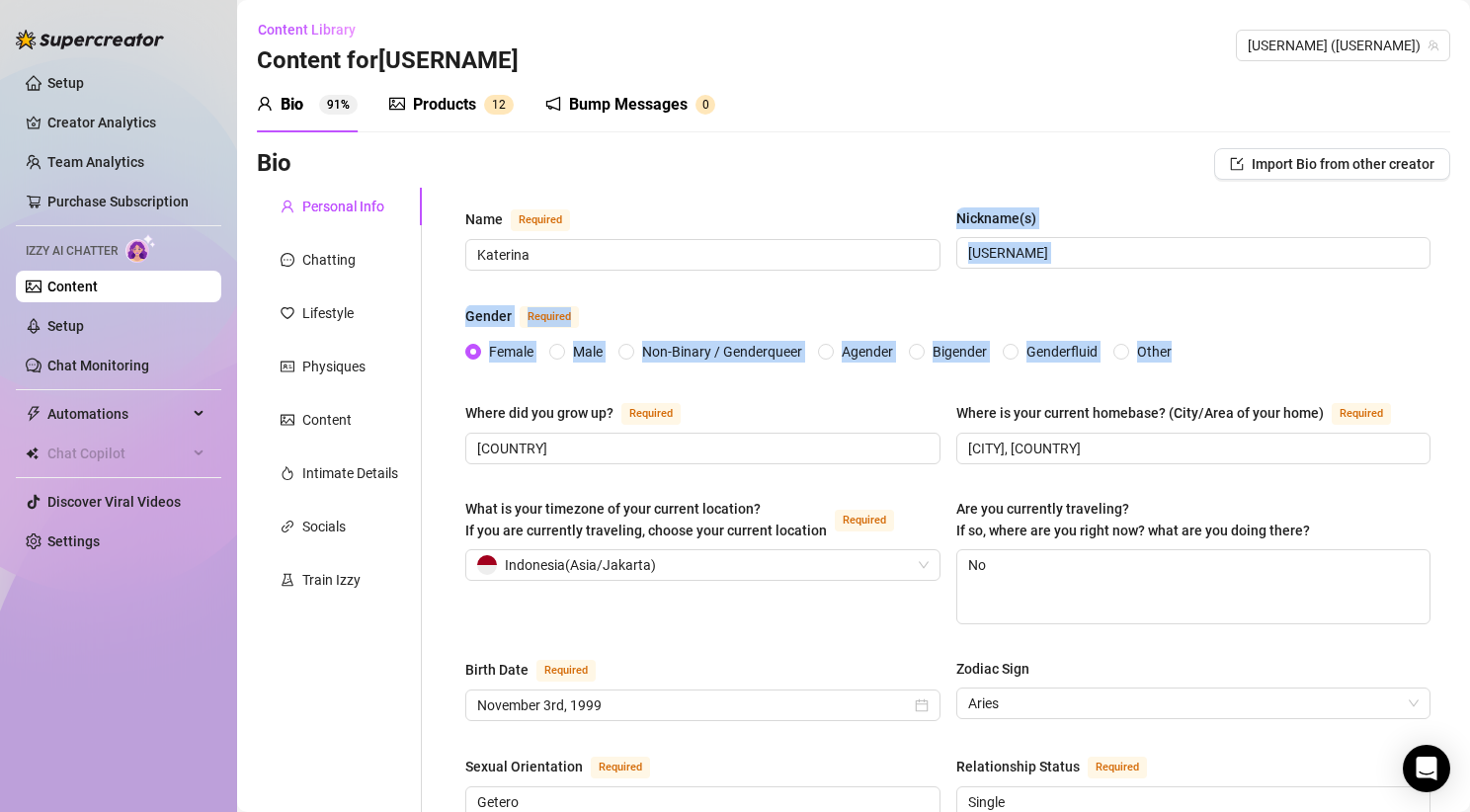 drag, startPoint x: 754, startPoint y: 294, endPoint x: 754, endPoint y: 379, distance: 85 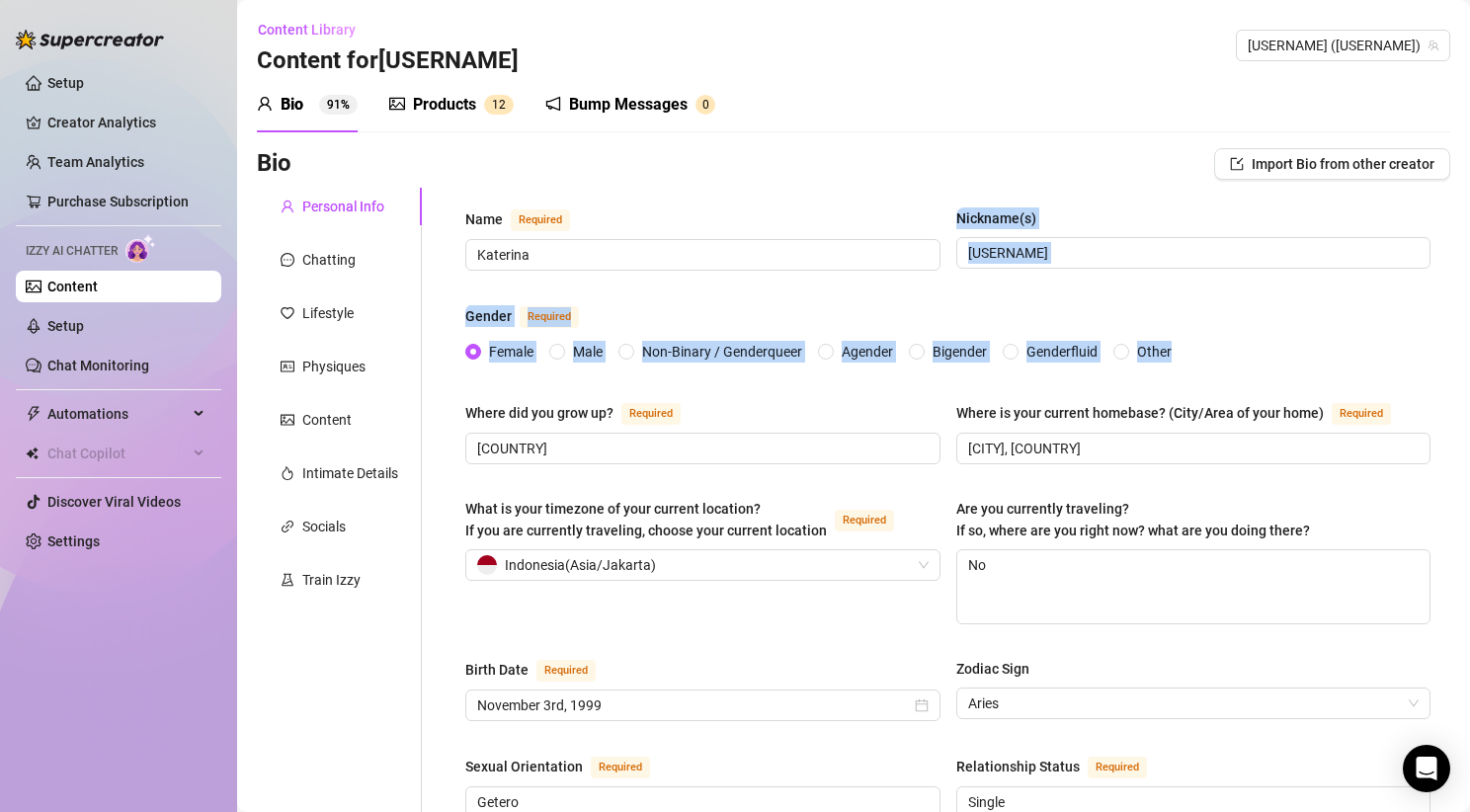 click on "Name Required [NAME] Nickname(s) Animaaatay Gender Required Female Male Non-Binary / Genderqueer Agender Bigender Genderfluid Other Where did you grow up? Required [COUNTRY] Where is your current homebase? (City/Area of your home) Required [CITY], [COUNTRY] What is your timezone of your current location? If you are currently traveling, choose your current location Required [COUNTRY] ( Asia/Jakarta ) Are you currently traveling? If so, where are you right now? what are you doing there? No Birth Date Required November 3rd, 1999 Zodiac Sign Aries Sexual Orientation Required [SEXUAL_ORIENTATION] Relationship Status Required Single Do you have any siblings? How many? No Do you have any children? How many? No Do you have any pets? No What do you do for work currently? No What were your previous jobs or careers? No What is your educational background? Higher What languages do you speak? English Italian Russian   What are your religious beliefs? No What are your ideological beliefs? No What are your dreams or goals? Required No No" at bounding box center [947, 989] 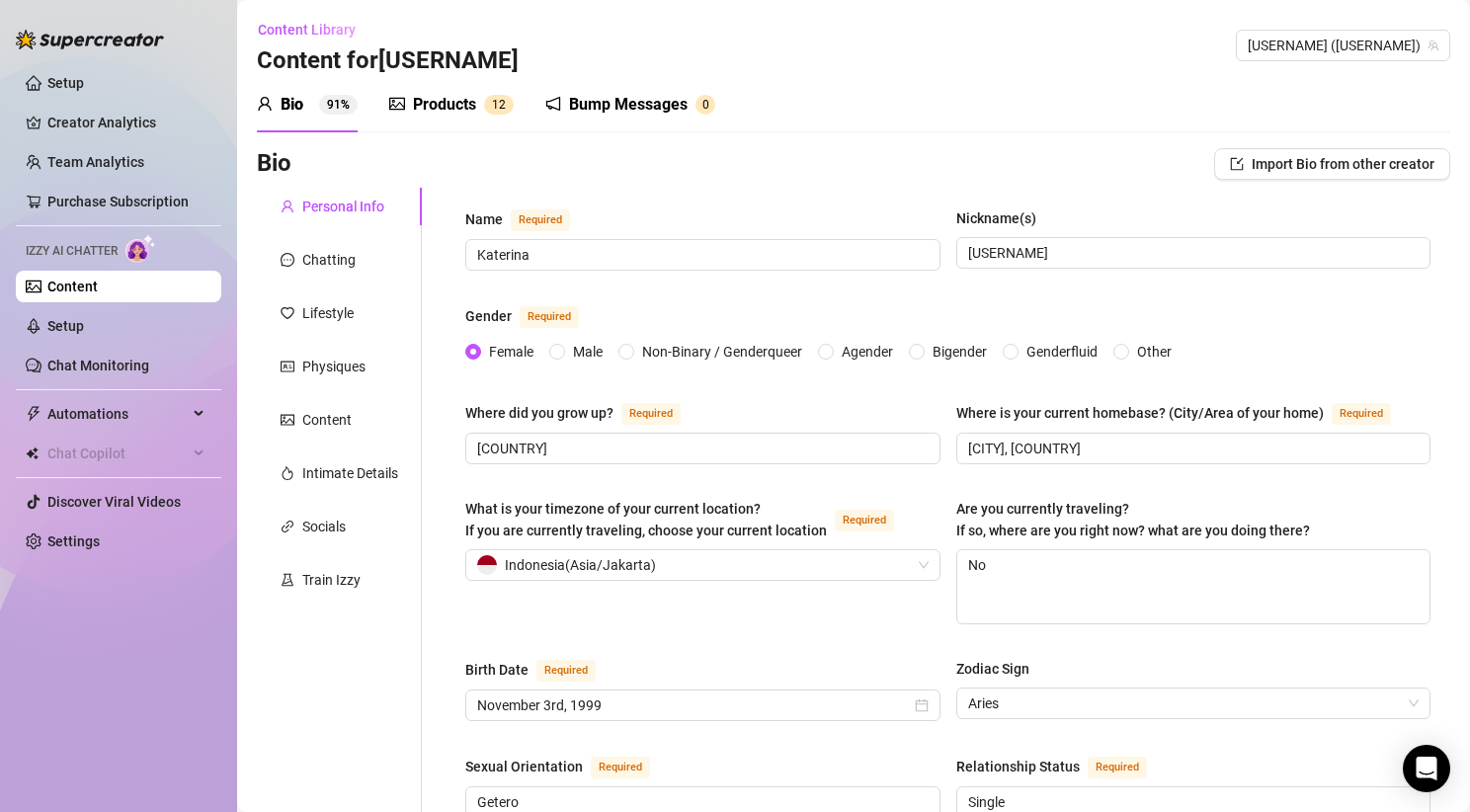 click on "Name Required [NAME] Nickname(s) Animaaatay Gender Required Female Male Non-Binary / Genderqueer Agender Bigender Genderfluid Other Where did you grow up? Required [COUNTRY] Where is your current homebase? (City/Area of your home) Required [CITY], [COUNTRY] What is your timezone of your current location? If you are currently traveling, choose your current location Required [COUNTRY] ( Asia/Jakarta ) Are you currently traveling? If so, where are you right now? what are you doing there? No Birth Date Required November 3rd, 1999 Zodiac Sign Aries Sexual Orientation Required [SEXUAL_ORIENTATION] Relationship Status Required Single Do you have any siblings? How many? No Do you have any children? How many? No Do you have any pets? No What do you do for work currently? No What were your previous jobs or careers? No What is your educational background? Higher What languages do you speak? English Italian Russian   What are your religious beliefs? No What are your ideological beliefs? No What are your dreams or goals? Required No No" at bounding box center (947, 989) 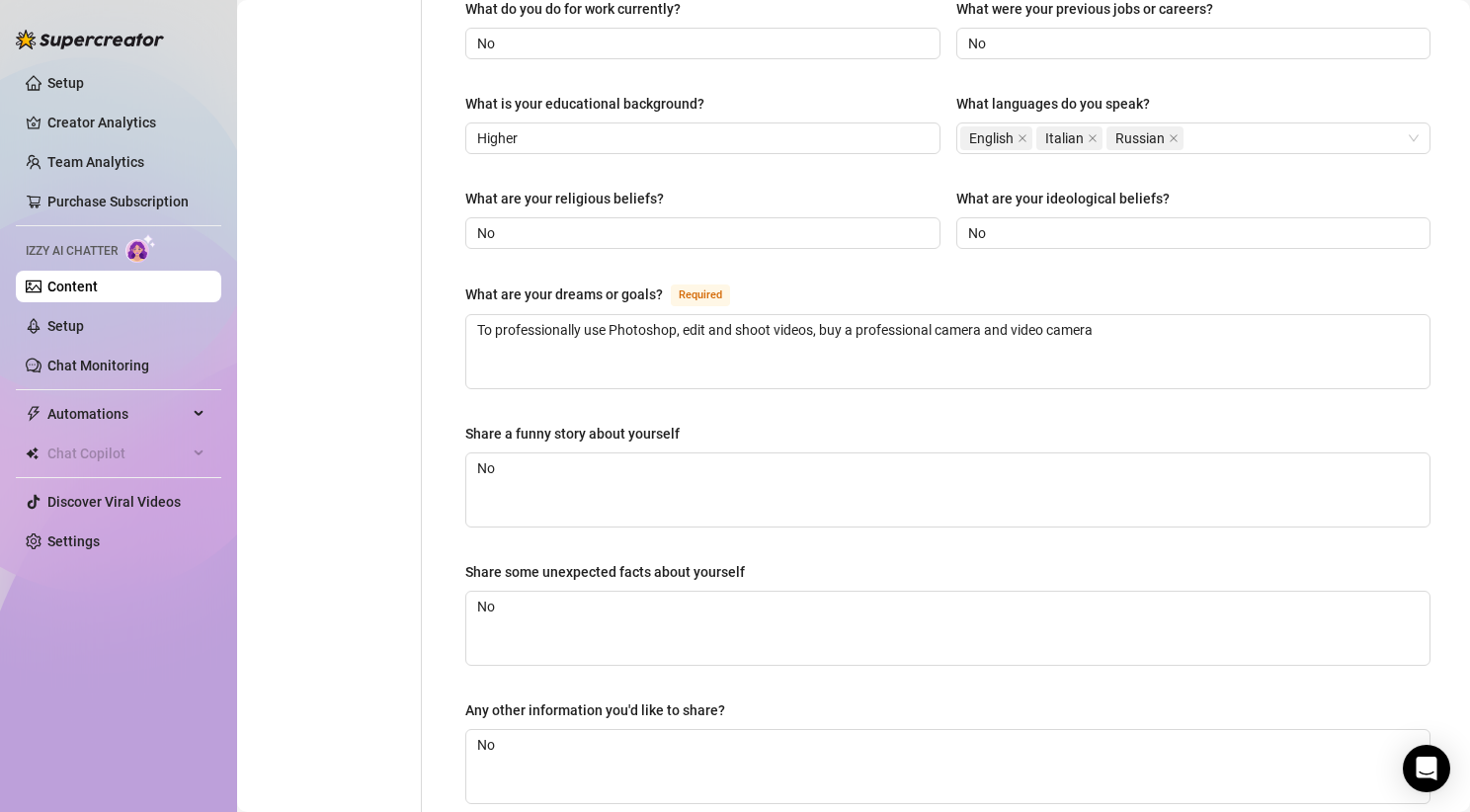 scroll, scrollTop: 1137, scrollLeft: 0, axis: vertical 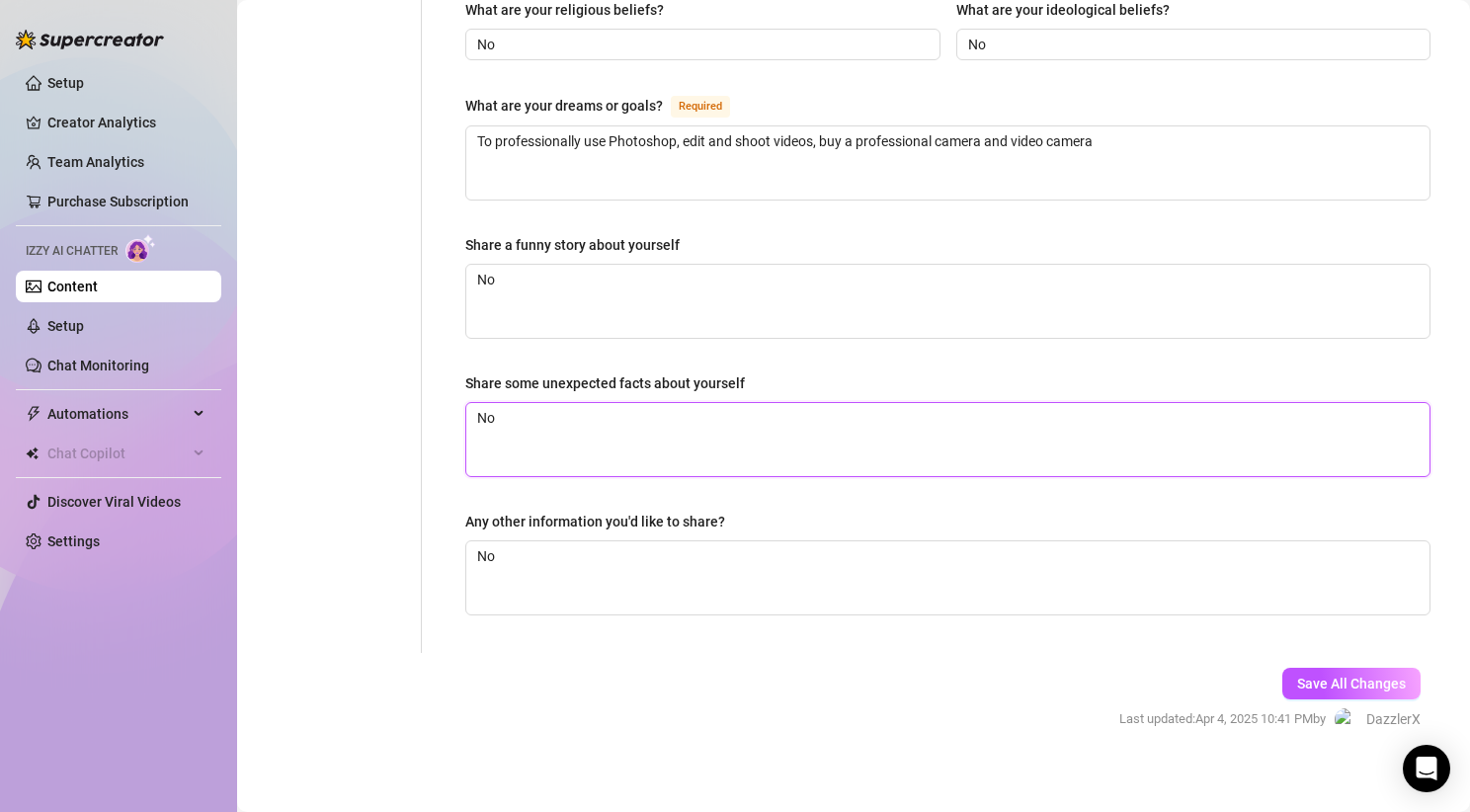 click on "No" at bounding box center [947, 440] 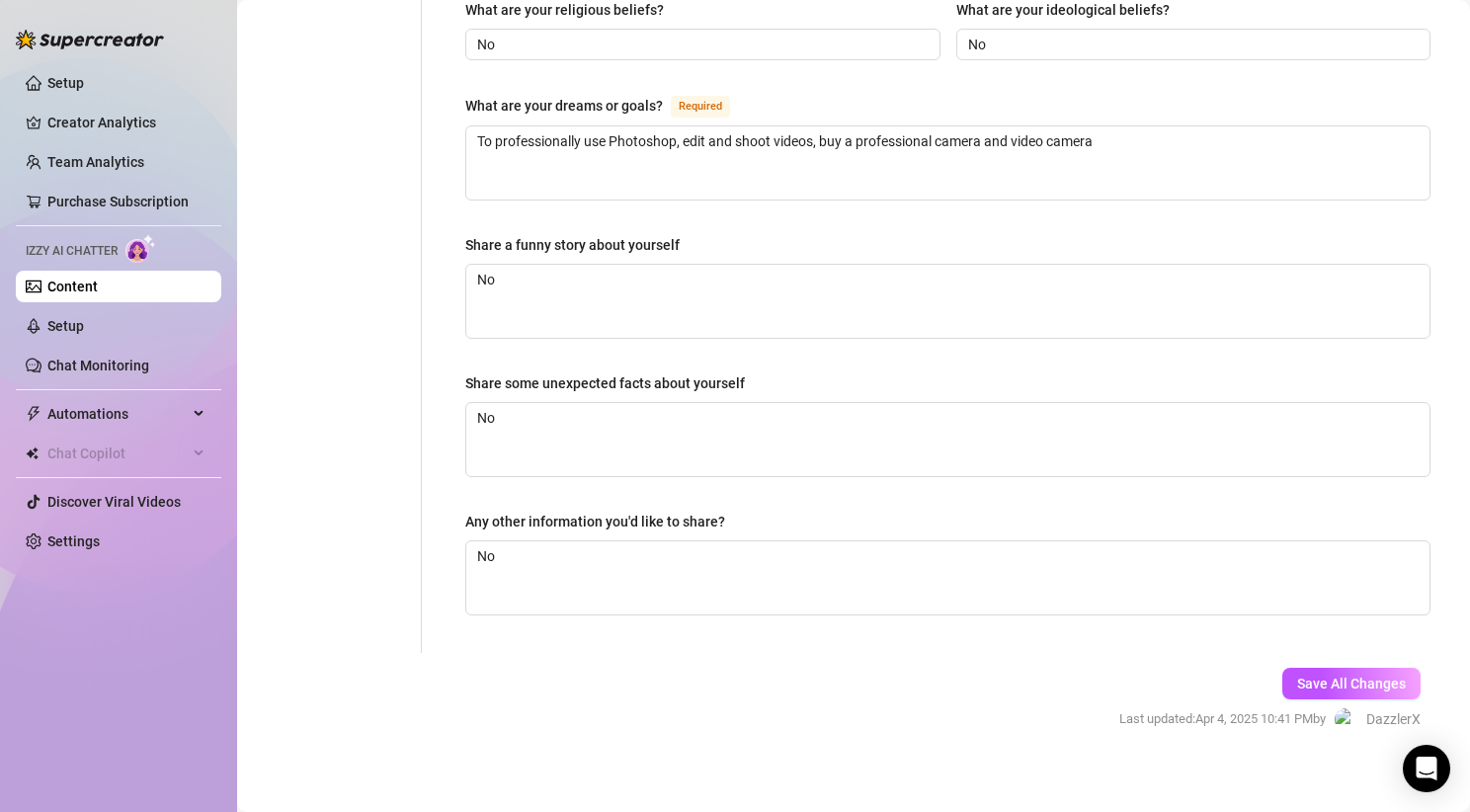 click on "Share some unexpected facts about yourself" at bounding box center (947, 387) 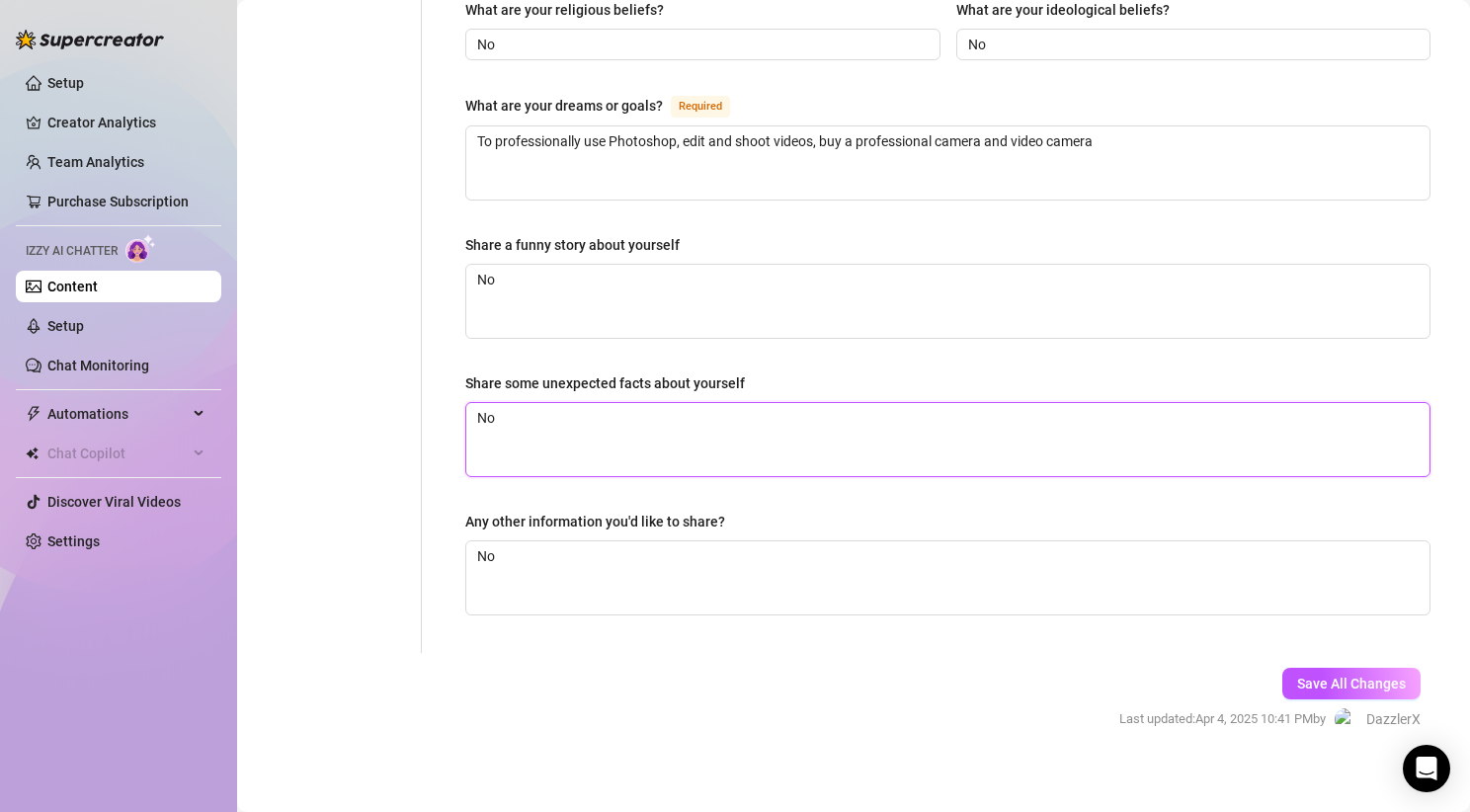 click on "No" at bounding box center [947, 440] 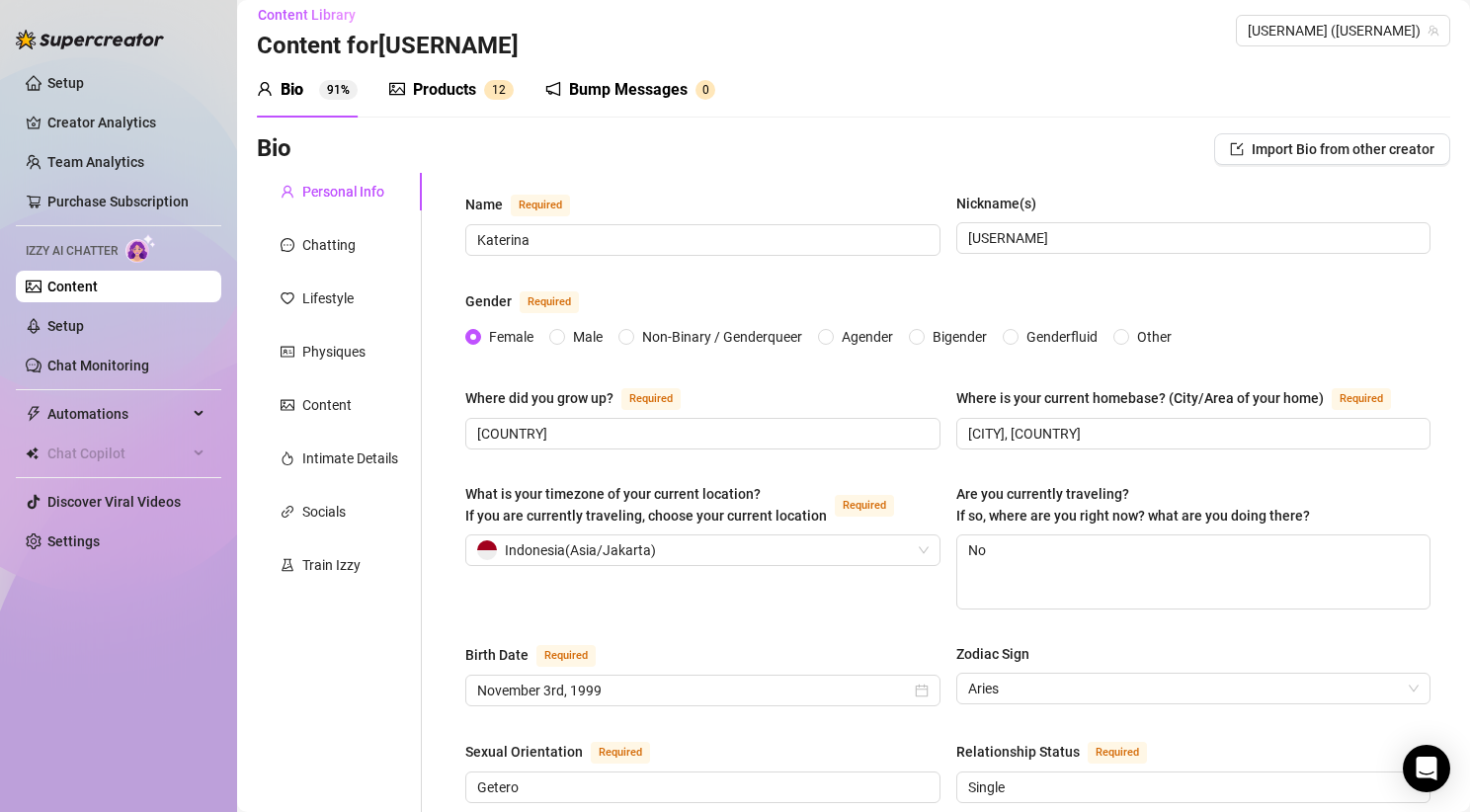 scroll, scrollTop: 6, scrollLeft: 0, axis: vertical 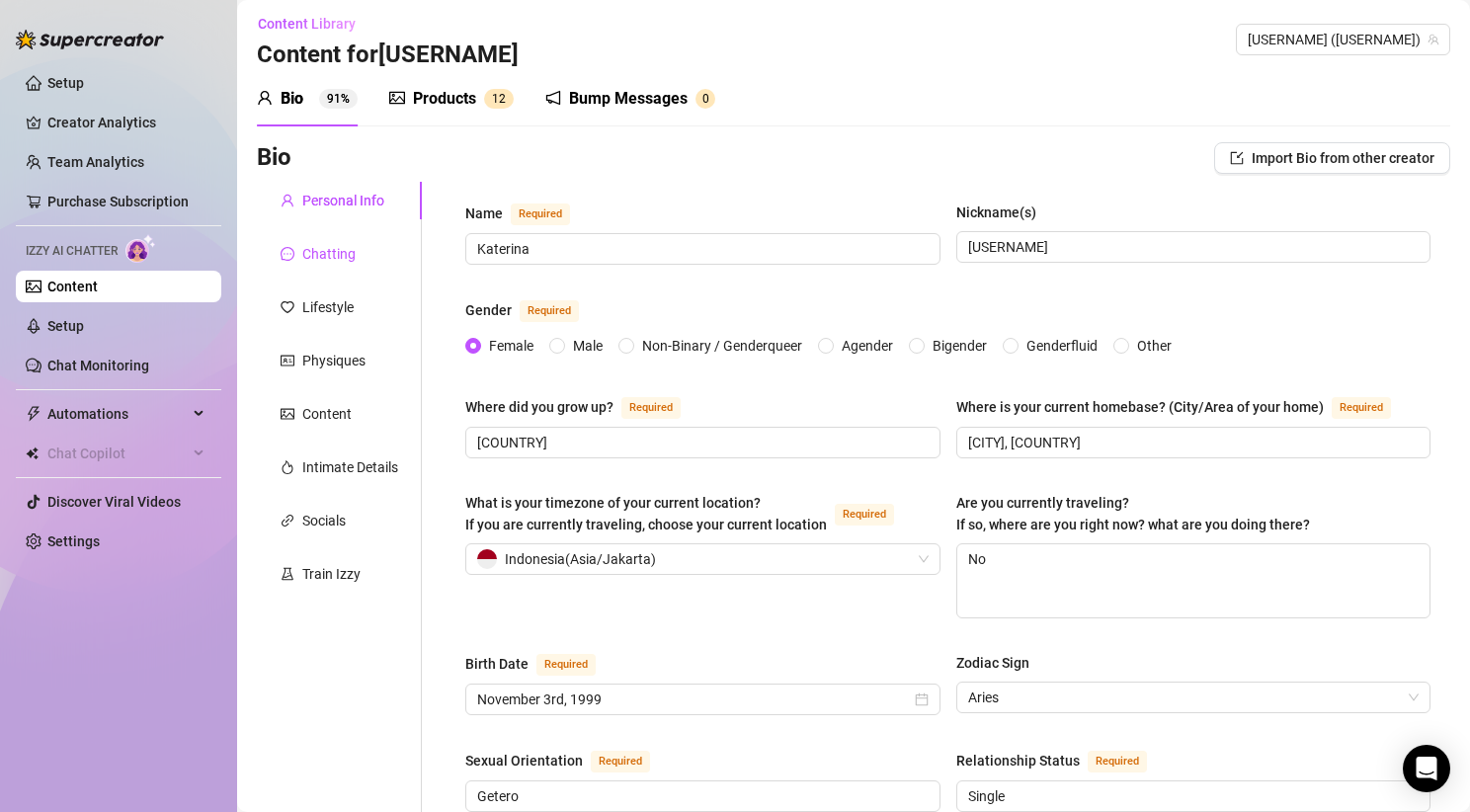 click on "Chatting" at bounding box center [329, 254] 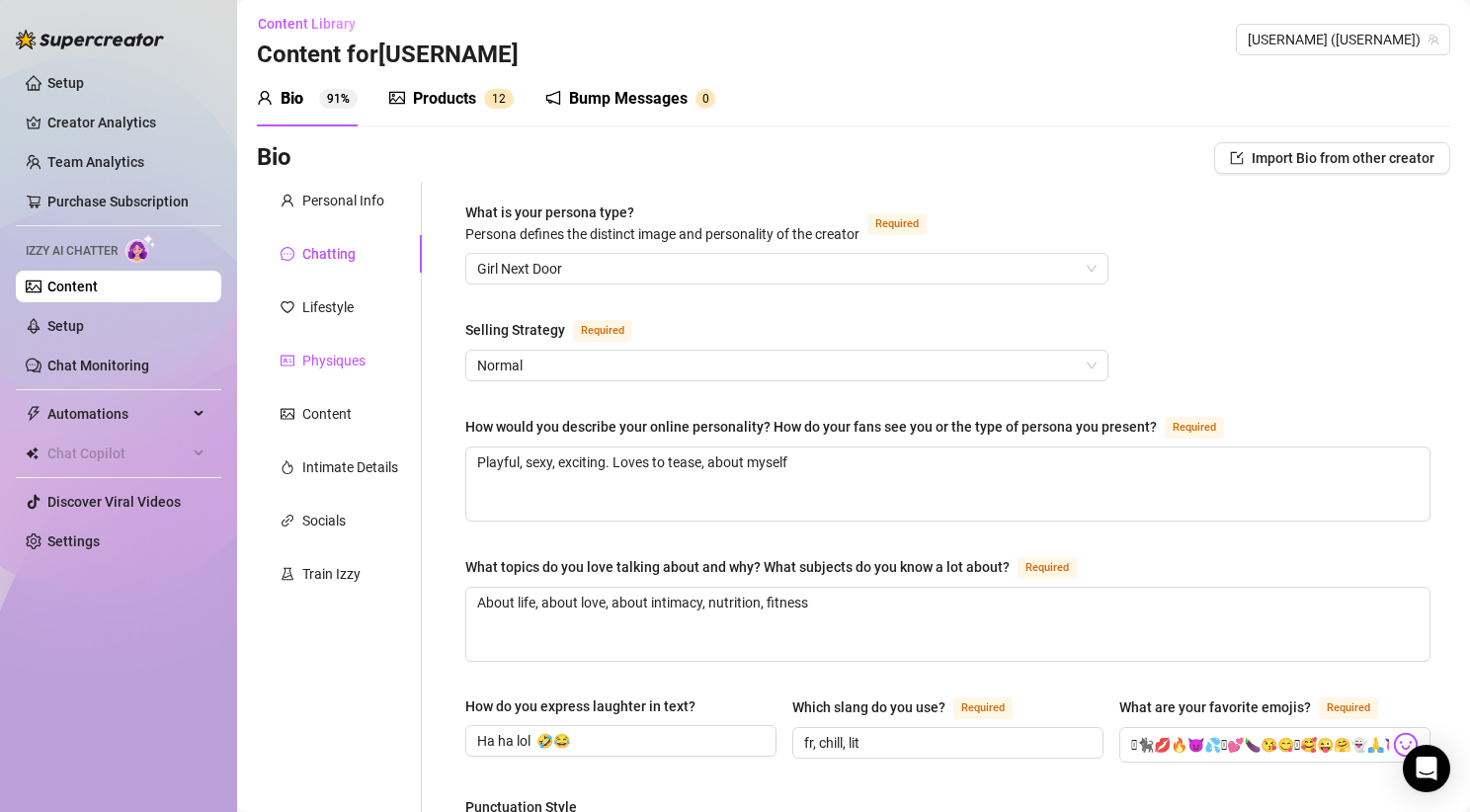 click on "Physiques" at bounding box center [334, 361] 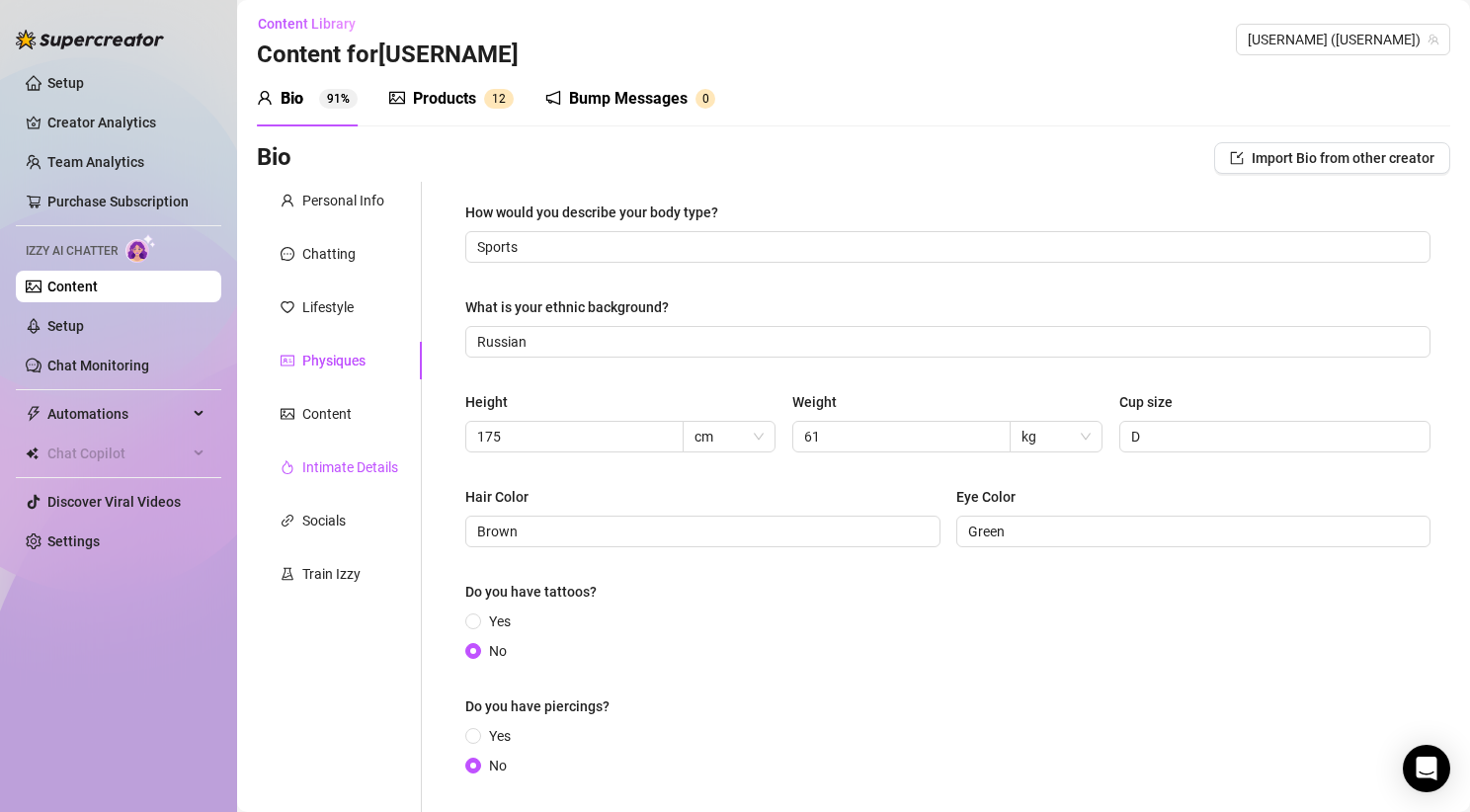 click on "Intimate Details" at bounding box center [350, 467] 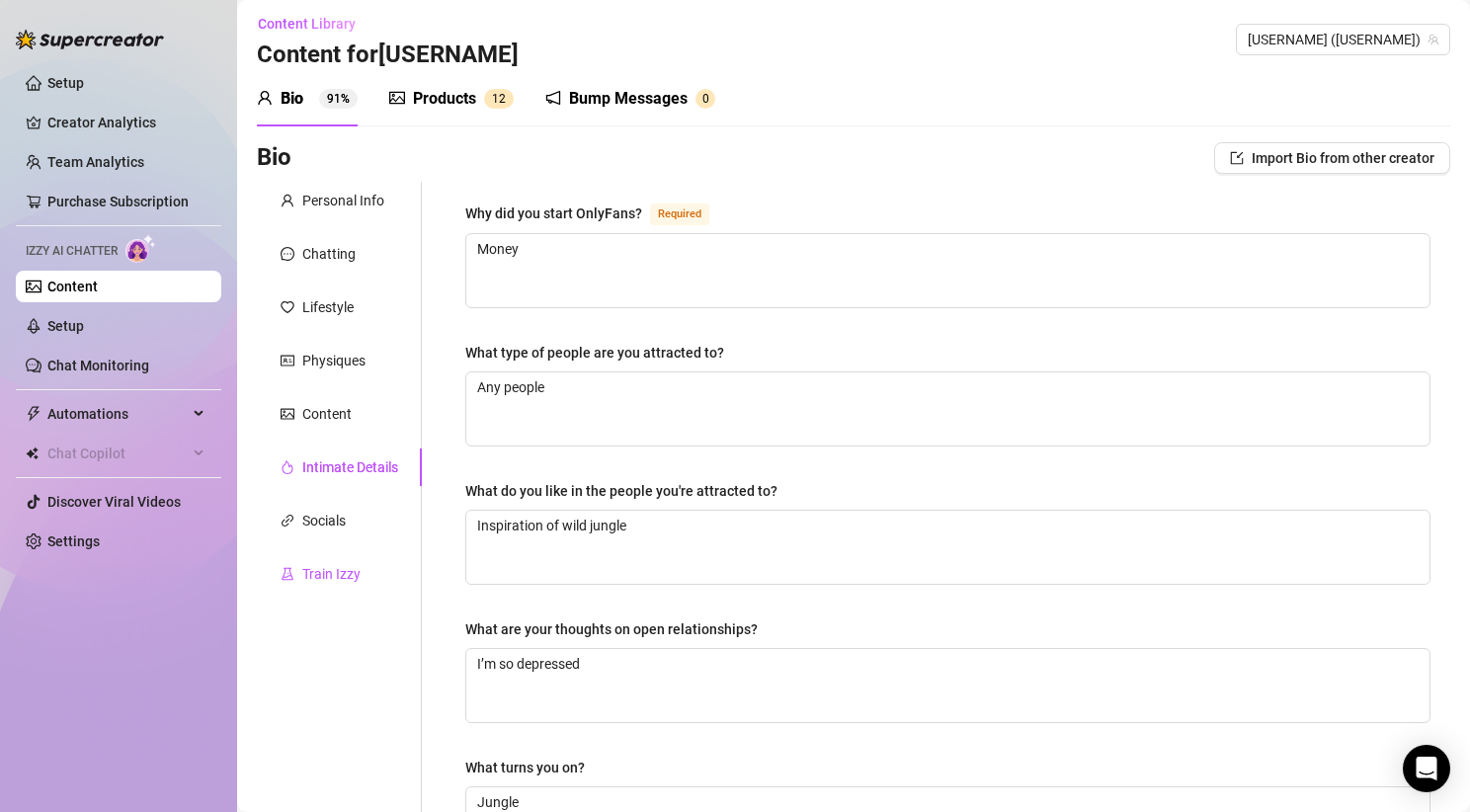 click on "Train Izzy" at bounding box center (331, 574) 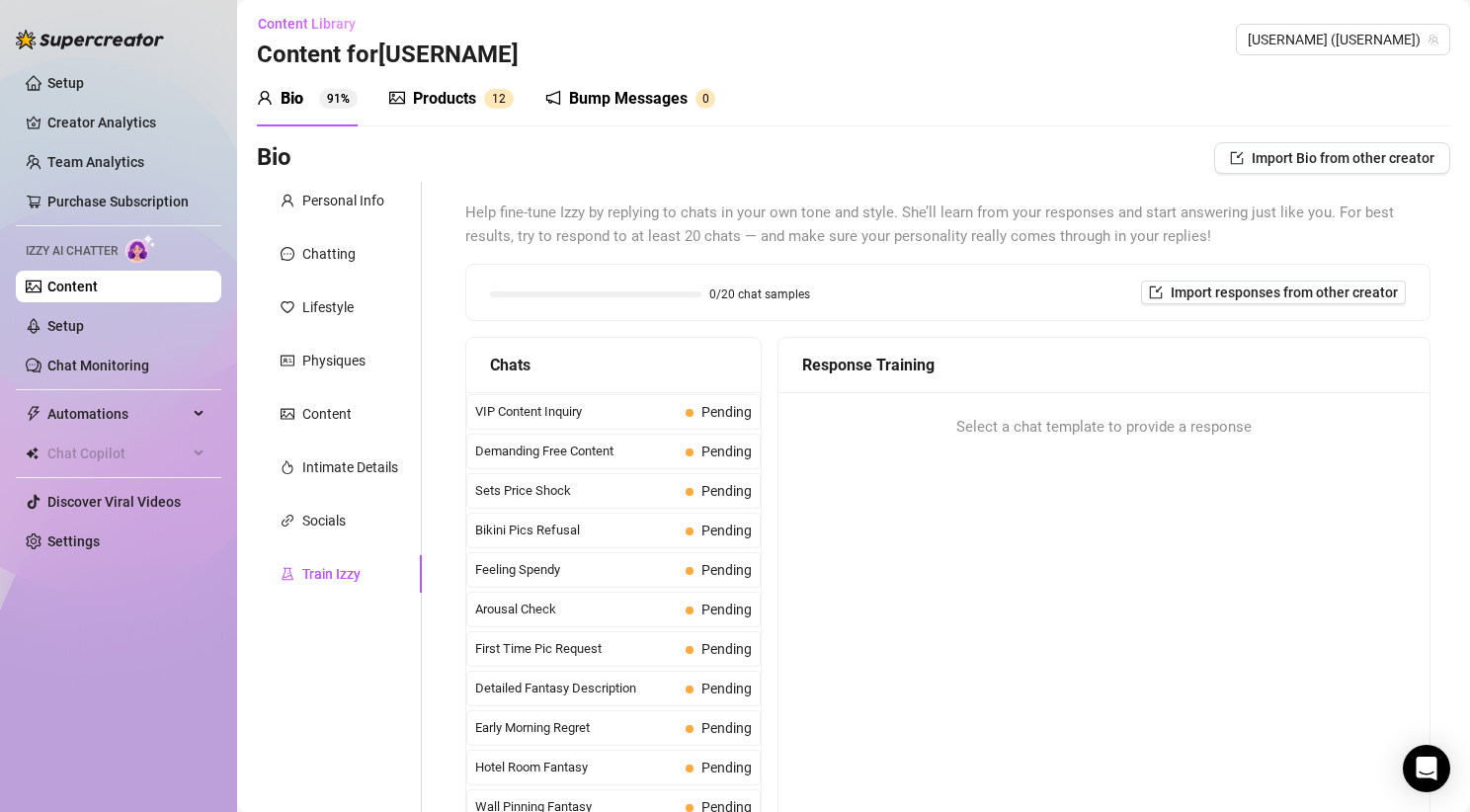 scroll, scrollTop: 490, scrollLeft: 0, axis: vertical 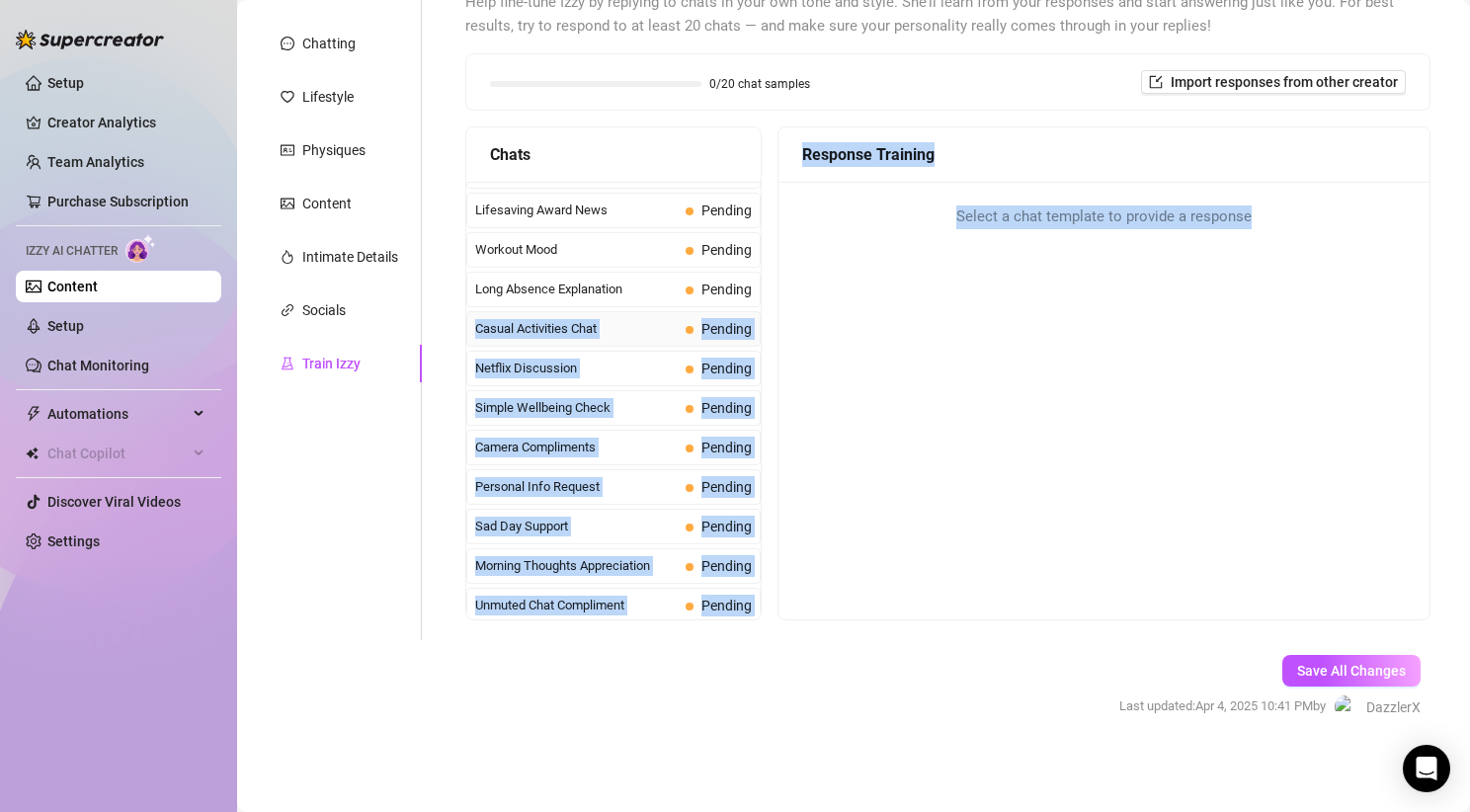 drag, startPoint x: 833, startPoint y: 580, endPoint x: 470, endPoint y: 274, distance: 474.76836 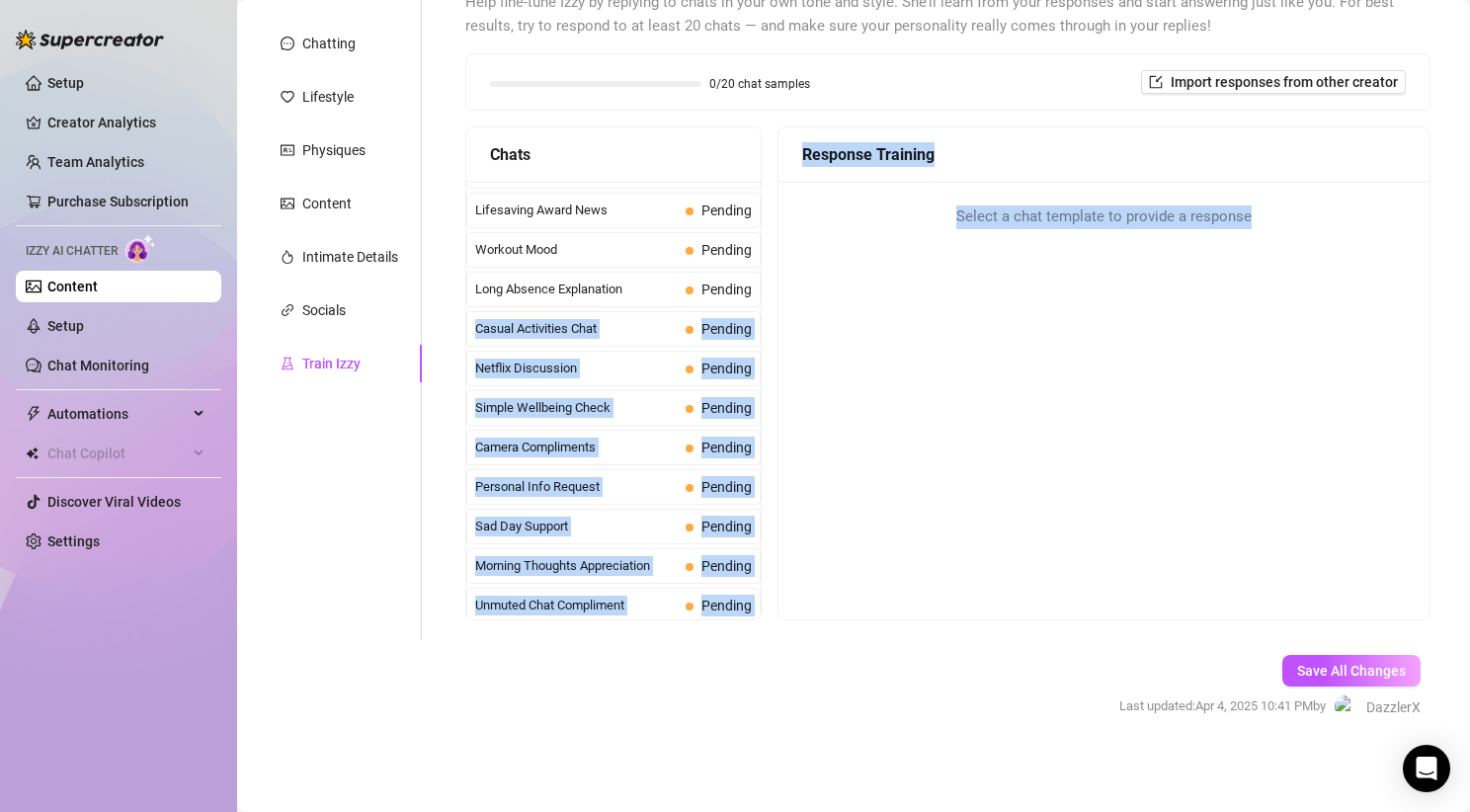 click on "Help fine-tune Izzy by replying to chats in your own tone and style. She’ll learn from your responses and start answering just like you.
For best results, try to respond to at least 20 chats — and make sure your personality really comes through in your replies! 0/20 chat samples Import responses from other creator Chats Last Money Nipples Inquiry Pending Waiting For Payday Pending Not Pushy Future Visit Pending Budget Fifty Request Pending Blanket Photo Anal Offer Pending Missing Videos Reminder Pending Cock Compliment Upsell Pending Too Expensive Complaint Pending Covered Photos Complaint Pending Positive Feedback More Content Pending Broke Rejection Pending Interested But Broke Pending VIP Content Inquiry Pending Demanding Free Content Pending Sets Price Shock Pending Bikini Pics Refusal Pending Feeling Spendy Pending Arousal Check Pending First Time Pic Request Pending Detailed Fantasy Description Pending Early Morning Regret Pending Hotel Room Fantasy Pending Wall Pinning Fantasy Pending" at bounding box center (947, 305) 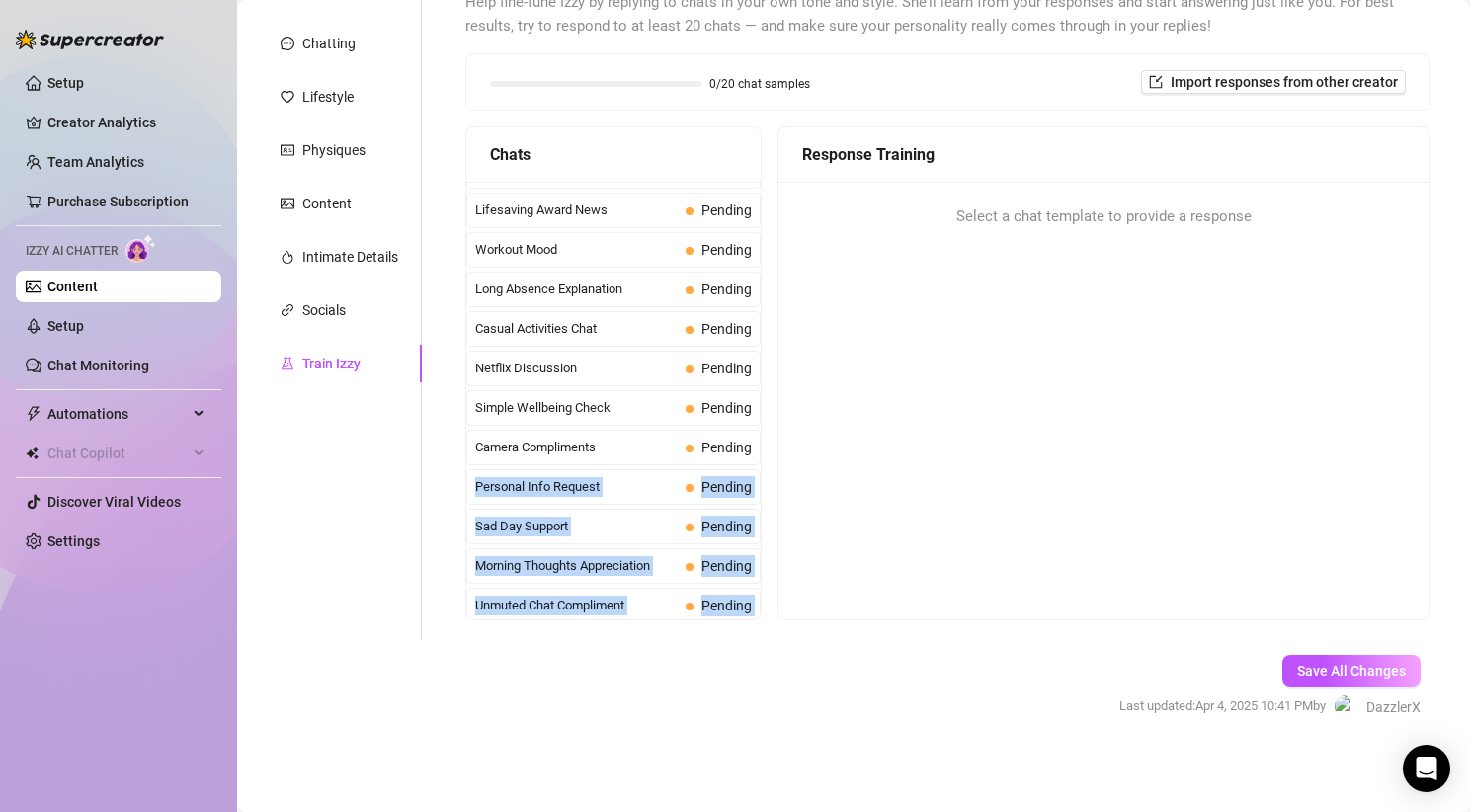drag, startPoint x: 464, startPoint y: 443, endPoint x: 628, endPoint y: 647, distance: 261.74797 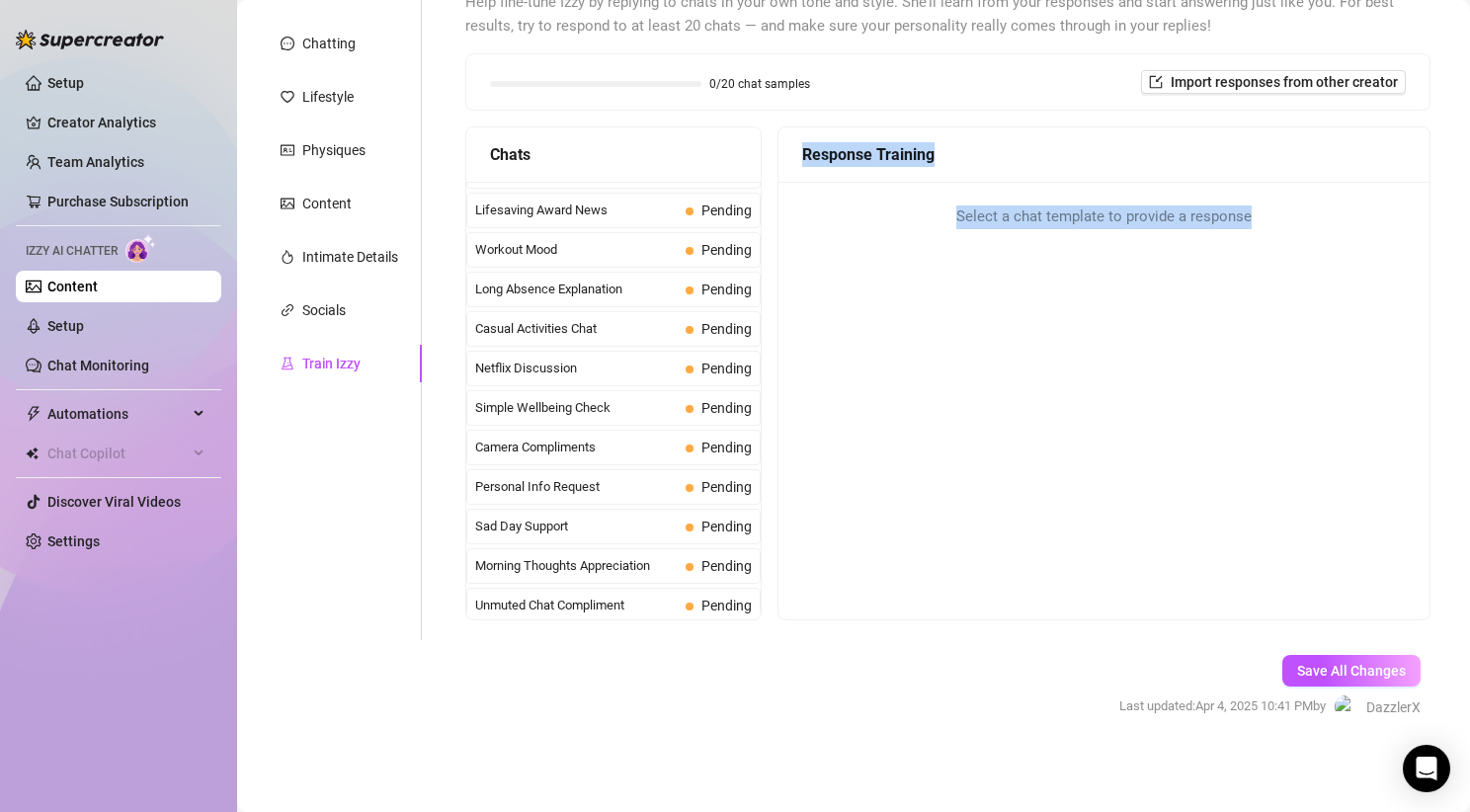 drag, startPoint x: 618, startPoint y: 642, endPoint x: 844, endPoint y: 420, distance: 316.7965 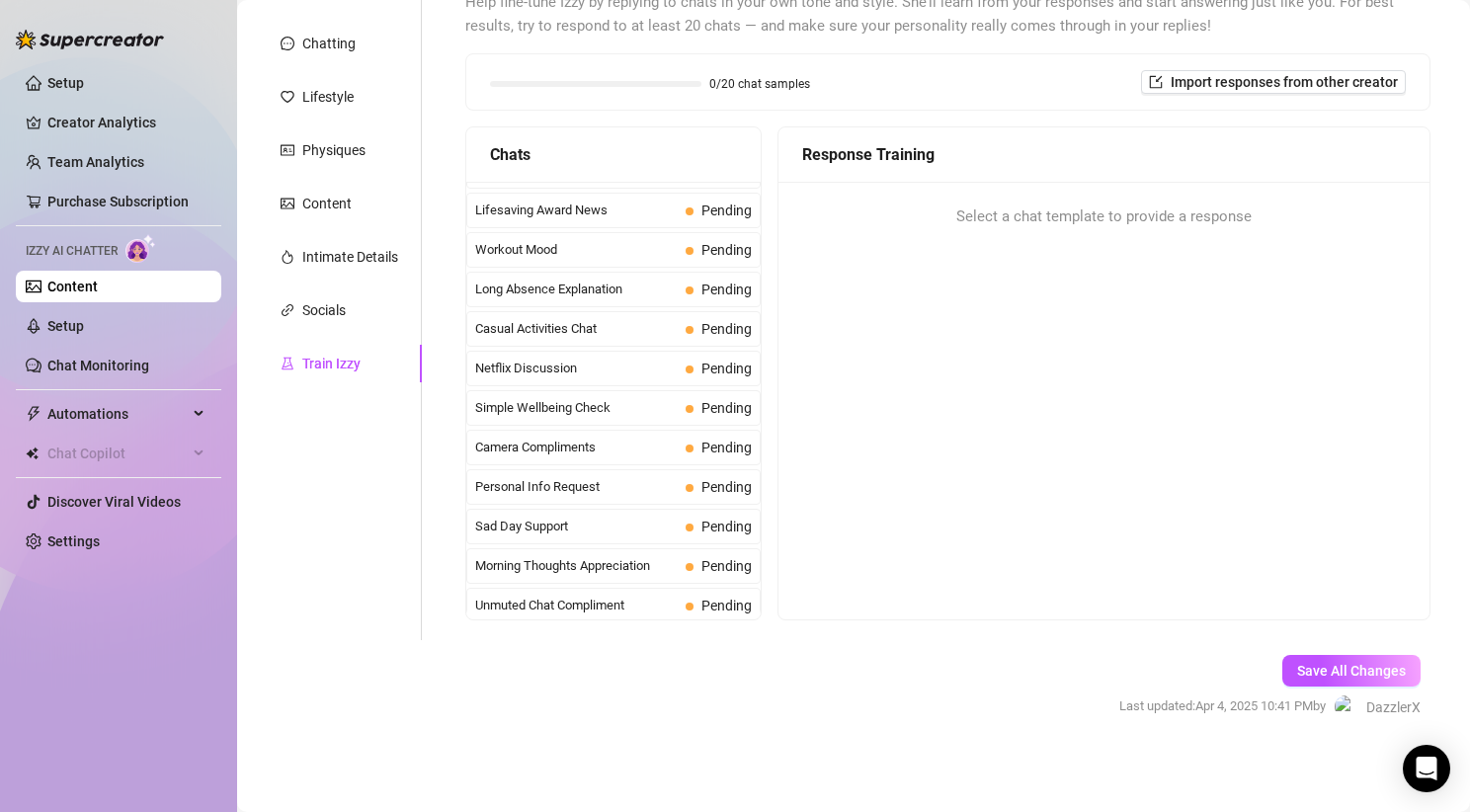 drag, startPoint x: 822, startPoint y: 407, endPoint x: 775, endPoint y: 602, distance: 200.58415 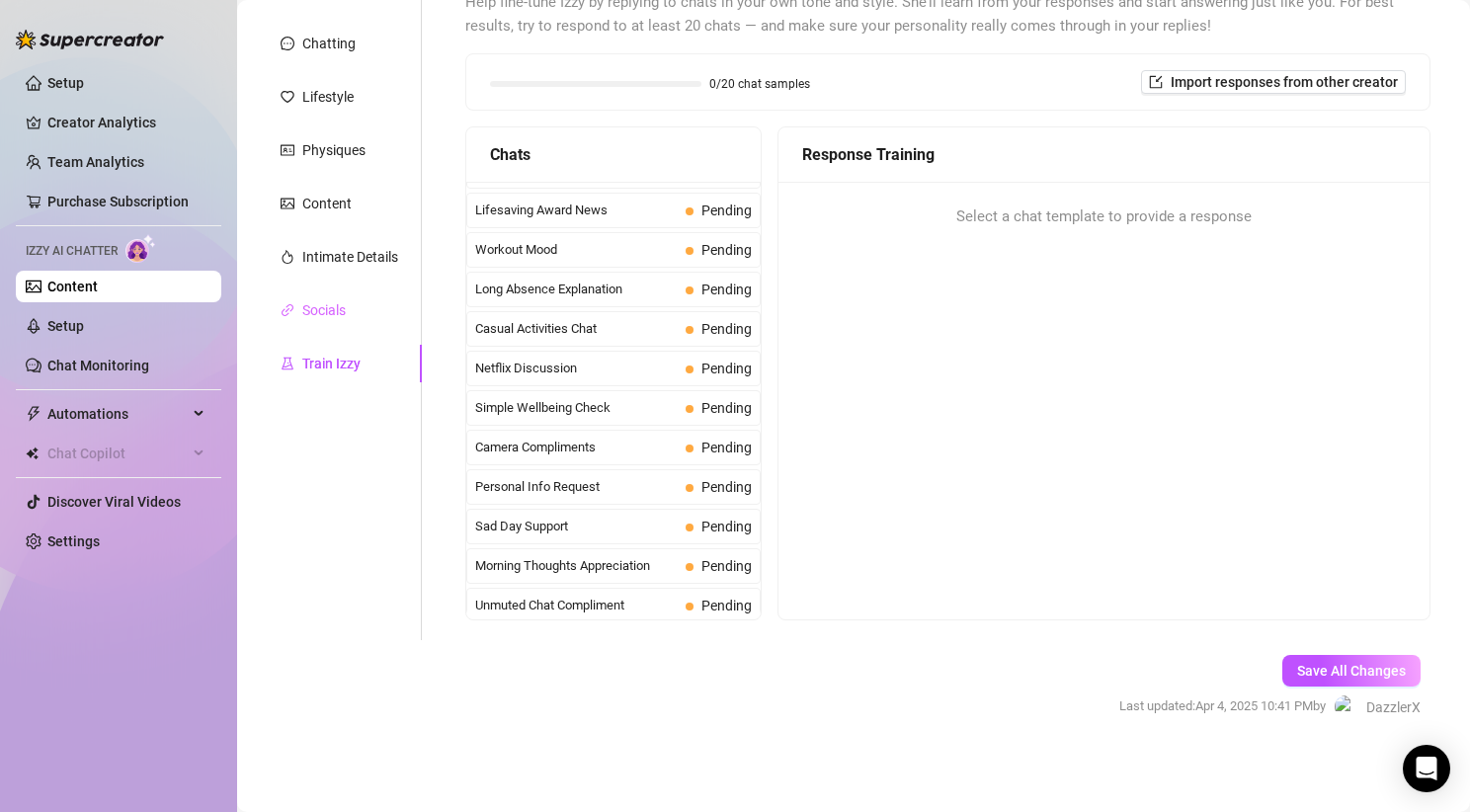 click on "Socials" at bounding box center [339, 310] 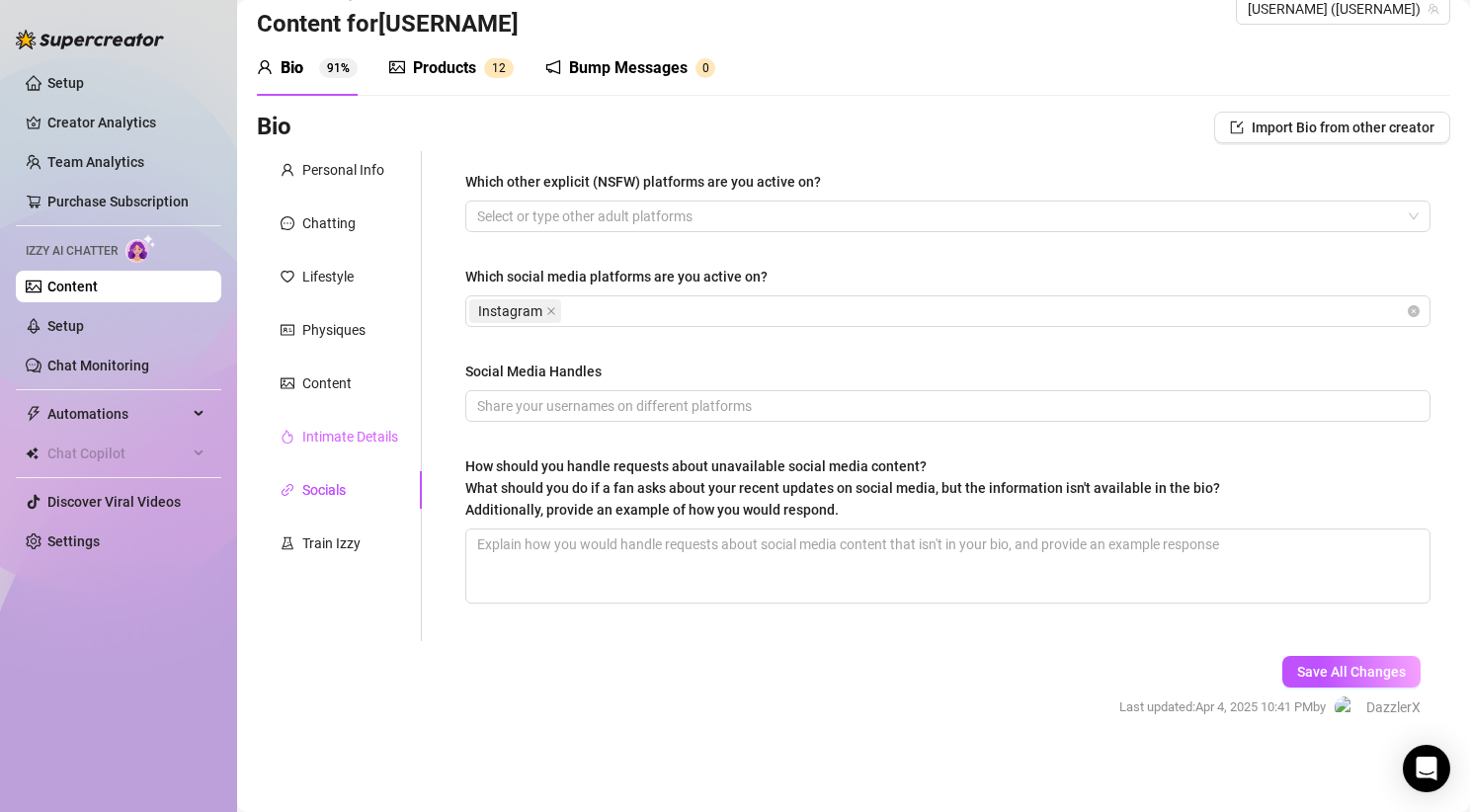 click on "Intimate Details" at bounding box center (339, 437) 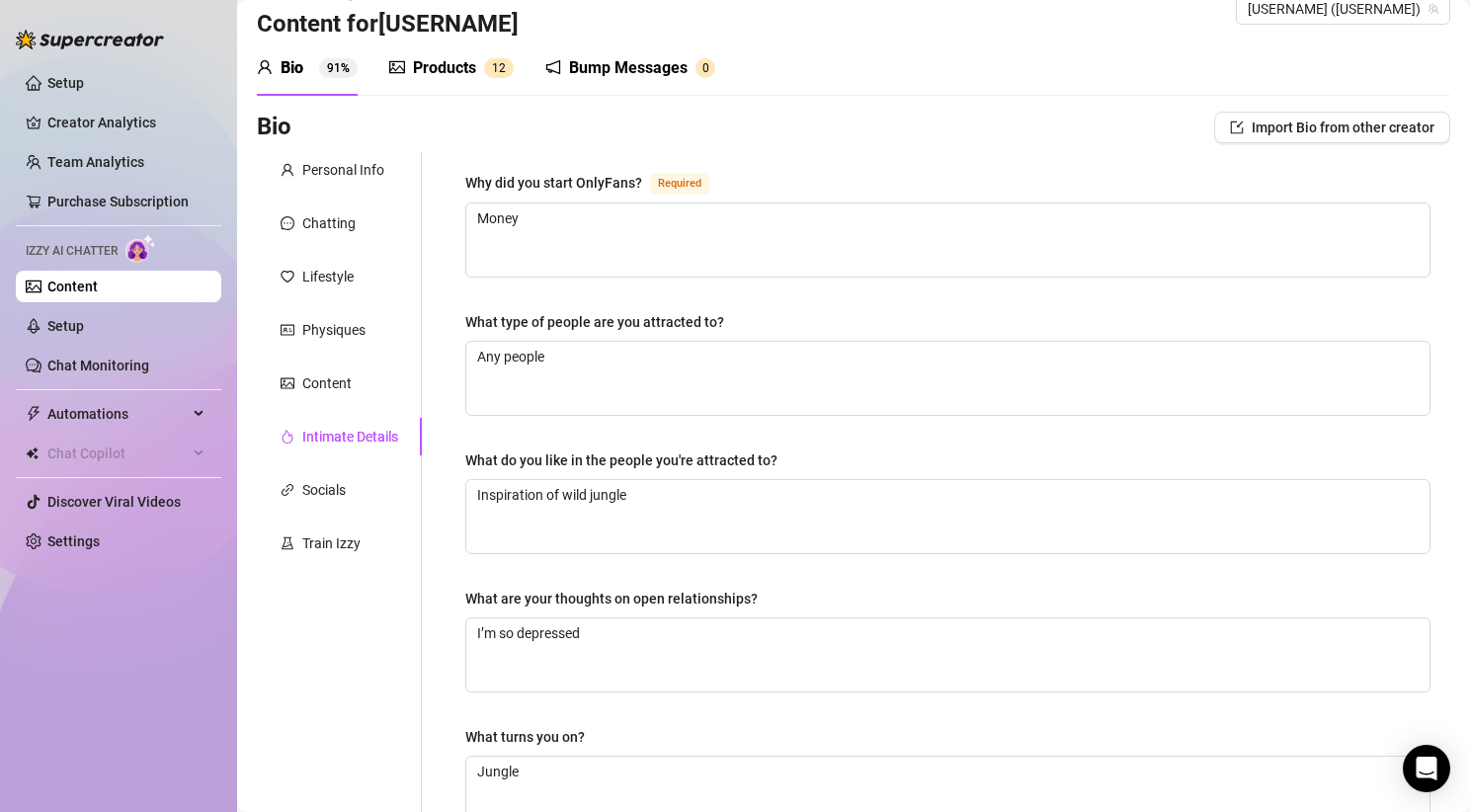 scroll, scrollTop: 216, scrollLeft: 0, axis: vertical 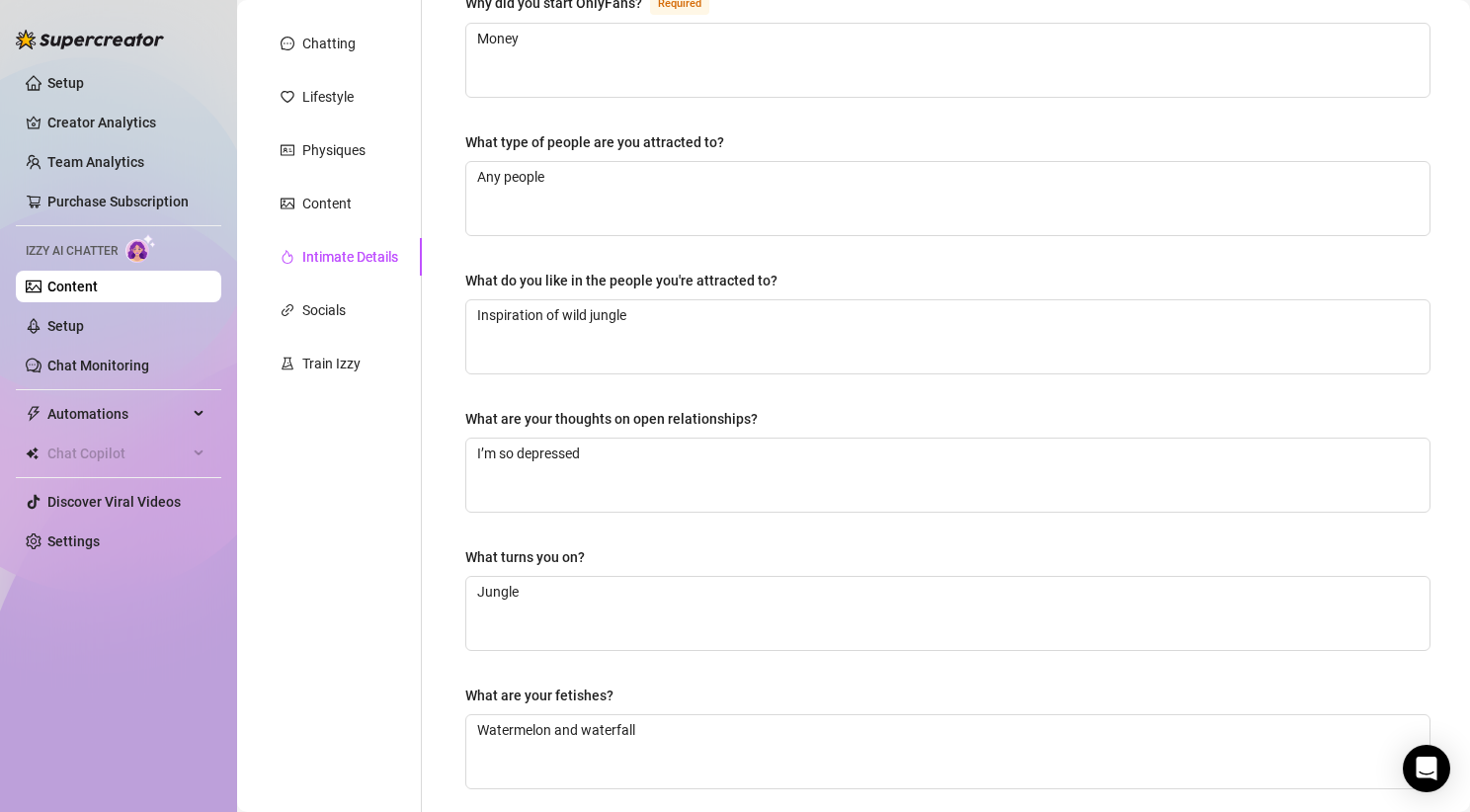 click on "Personal Info Chatting Lifestyle Physiques Content Intimate Details Socials Train Izzy" at bounding box center [339, 468] 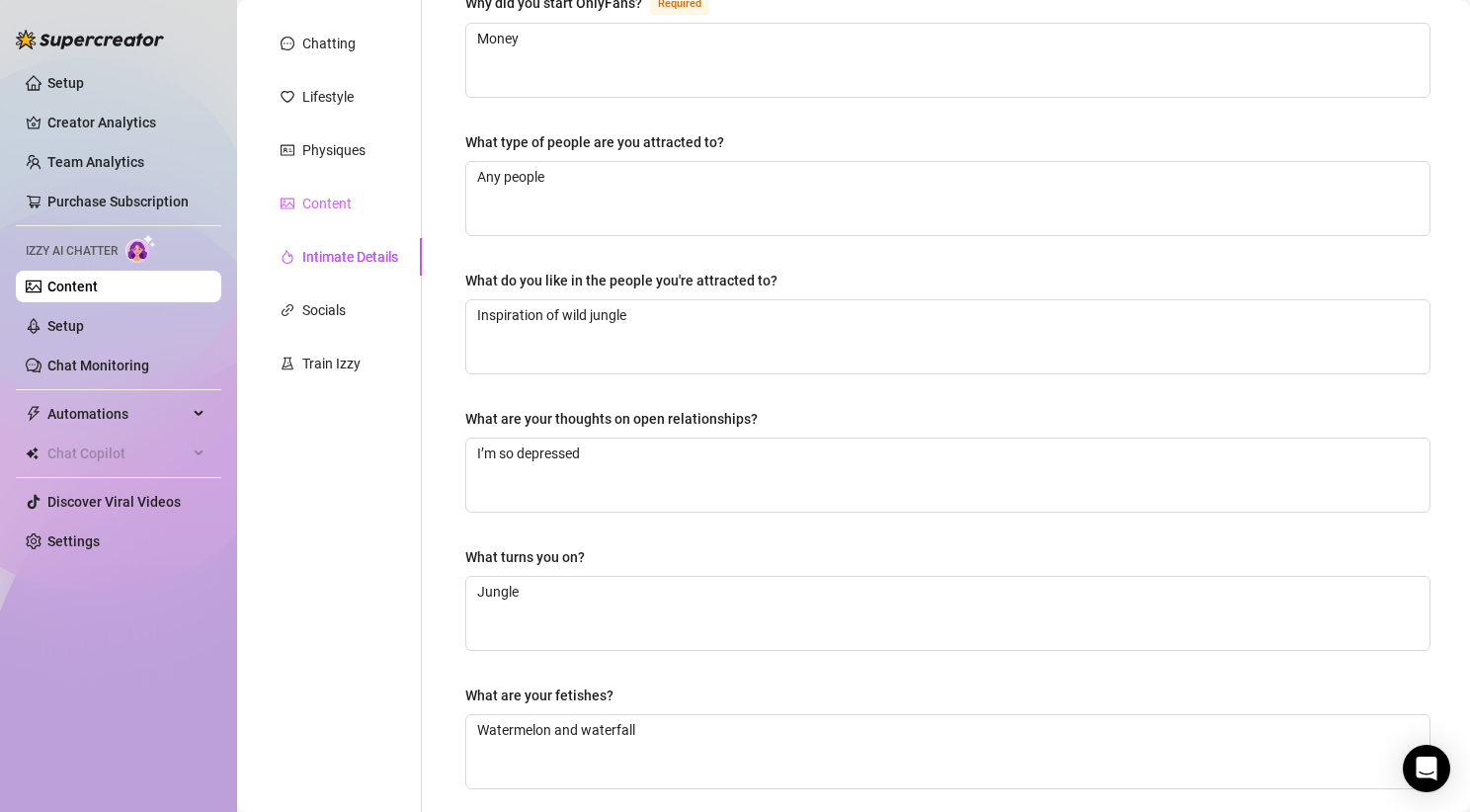 click on "Content" at bounding box center (339, 203) 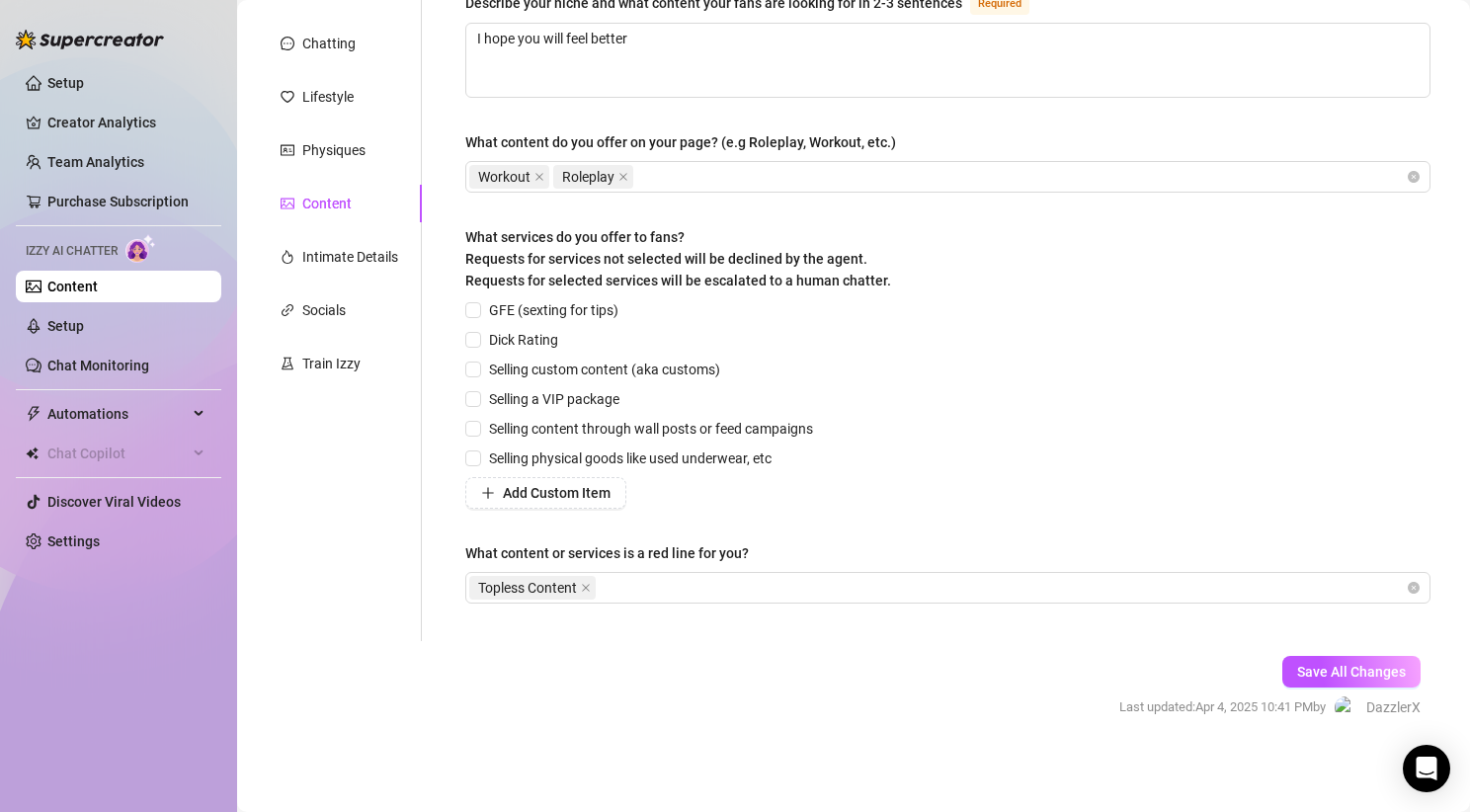 scroll, scrollTop: 215, scrollLeft: 0, axis: vertical 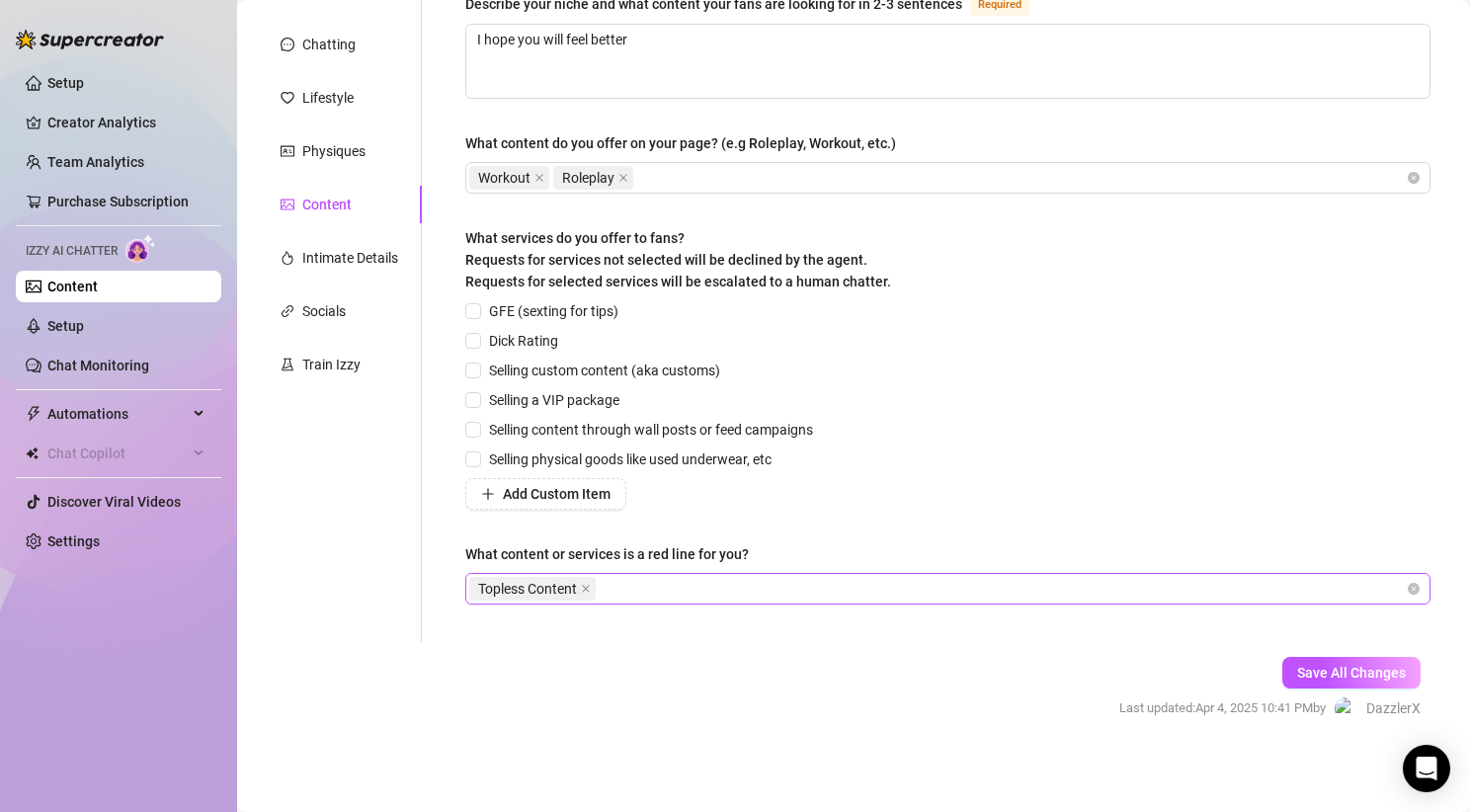 drag, startPoint x: 665, startPoint y: 327, endPoint x: 621, endPoint y: 577, distance: 253.84247 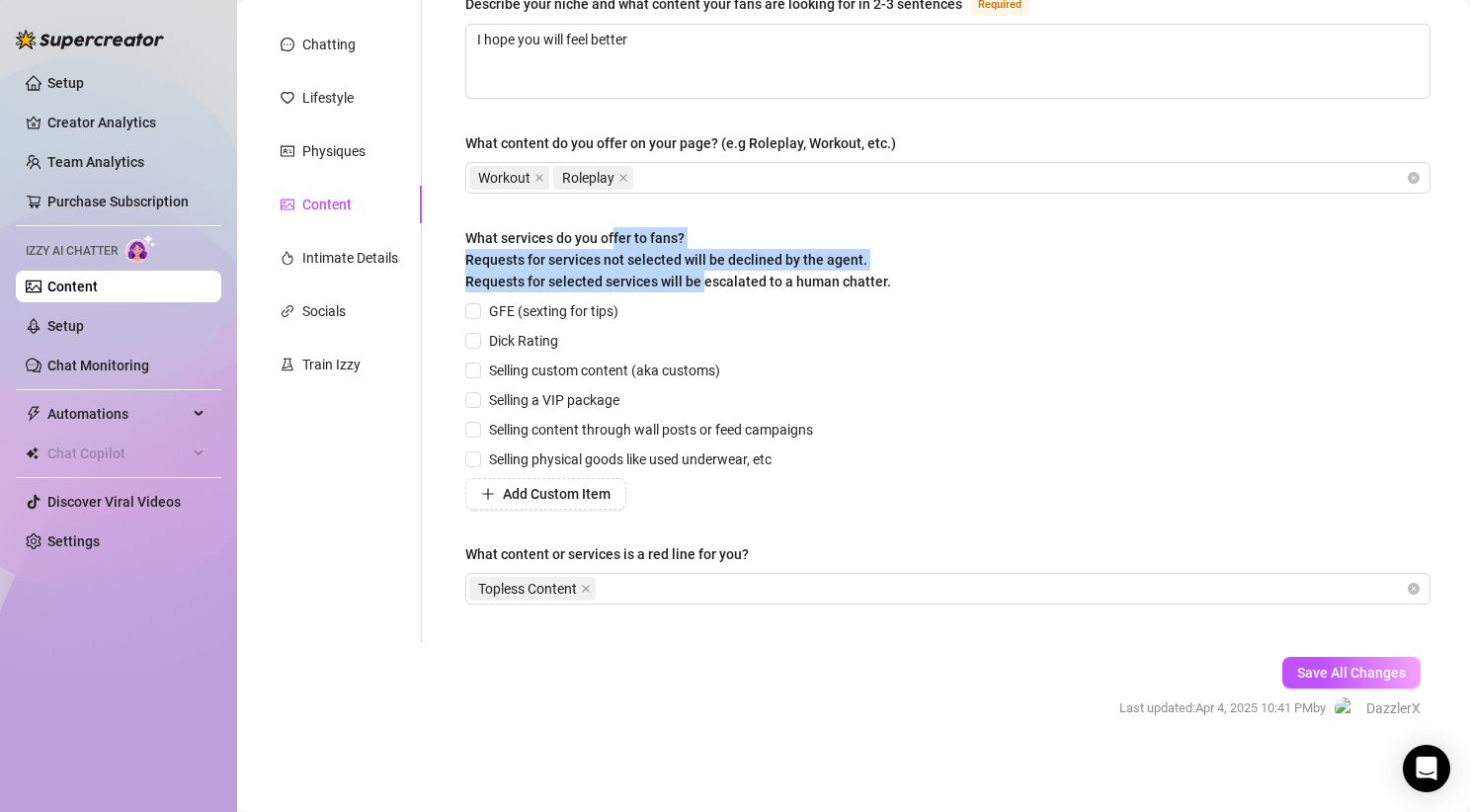 drag, startPoint x: 613, startPoint y: 241, endPoint x: 703, endPoint y: 284, distance: 99.7447 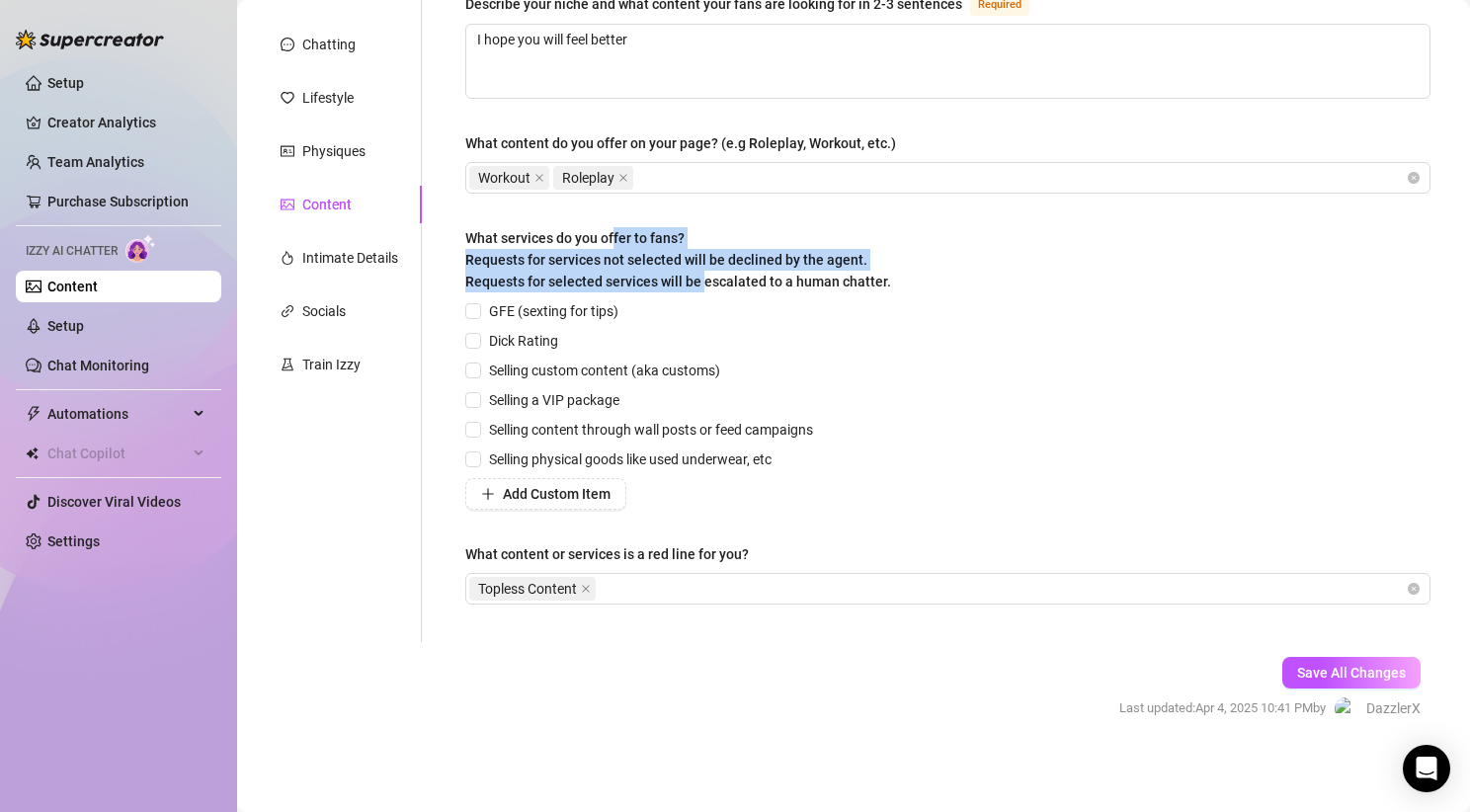 click on "What services do you offer to fans? Requests for services not selected will be declined by the agent. Requests for selected services will be escalated to a human chatter." at bounding box center (678, 260) 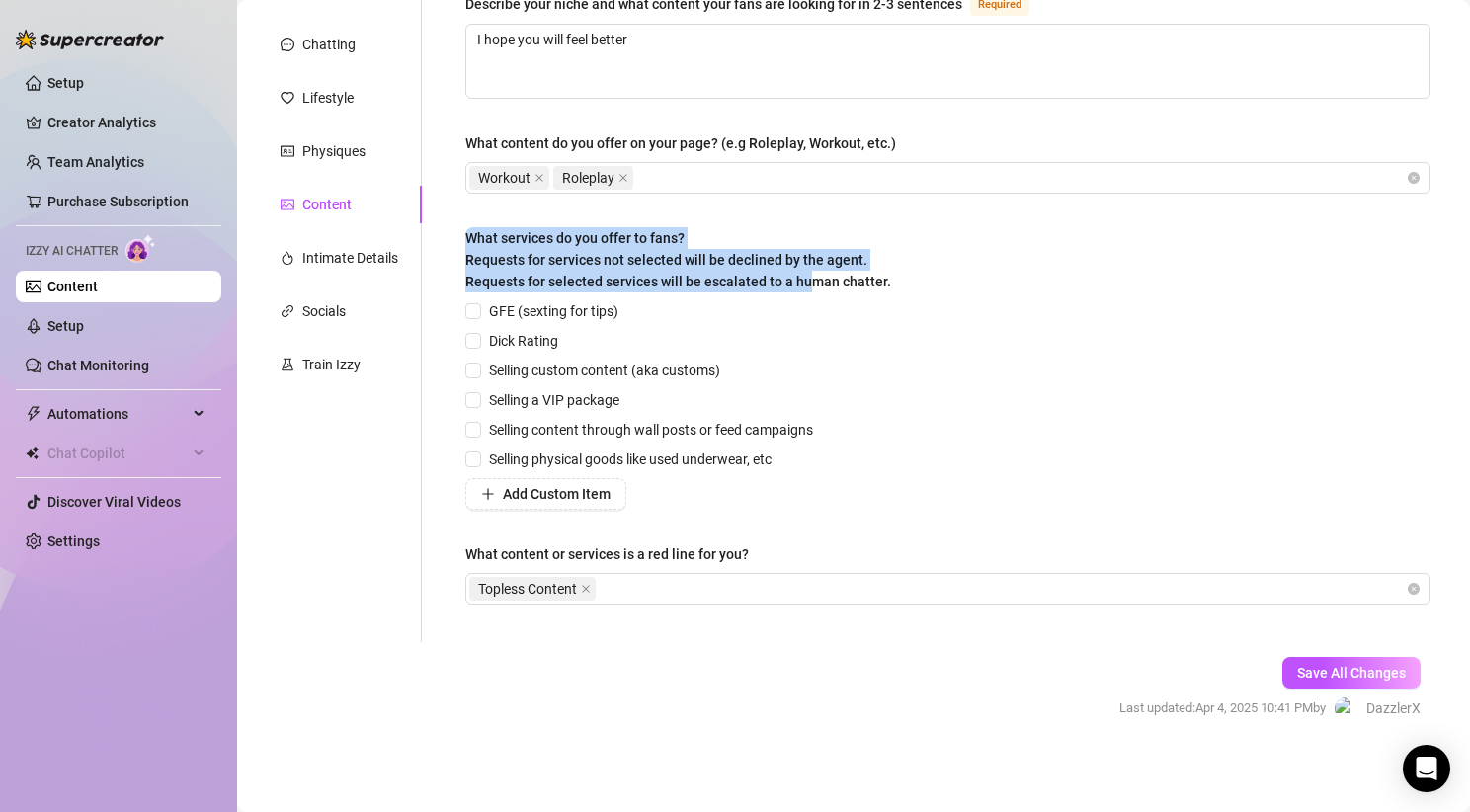 drag, startPoint x: 690, startPoint y: 225, endPoint x: 806, endPoint y: 285, distance: 130.59862 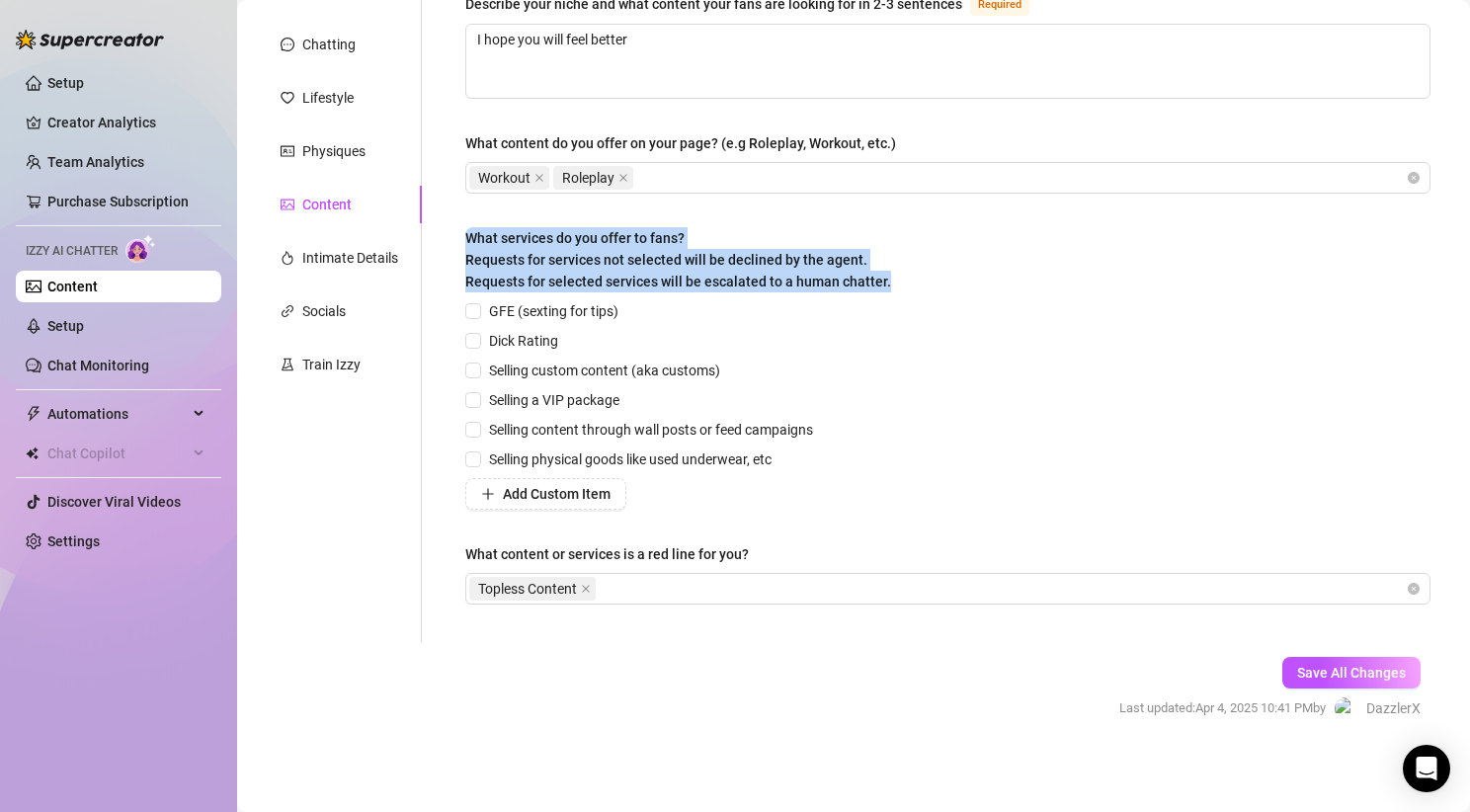 drag, startPoint x: 924, startPoint y: 284, endPoint x: 915, endPoint y: 216, distance: 68.593 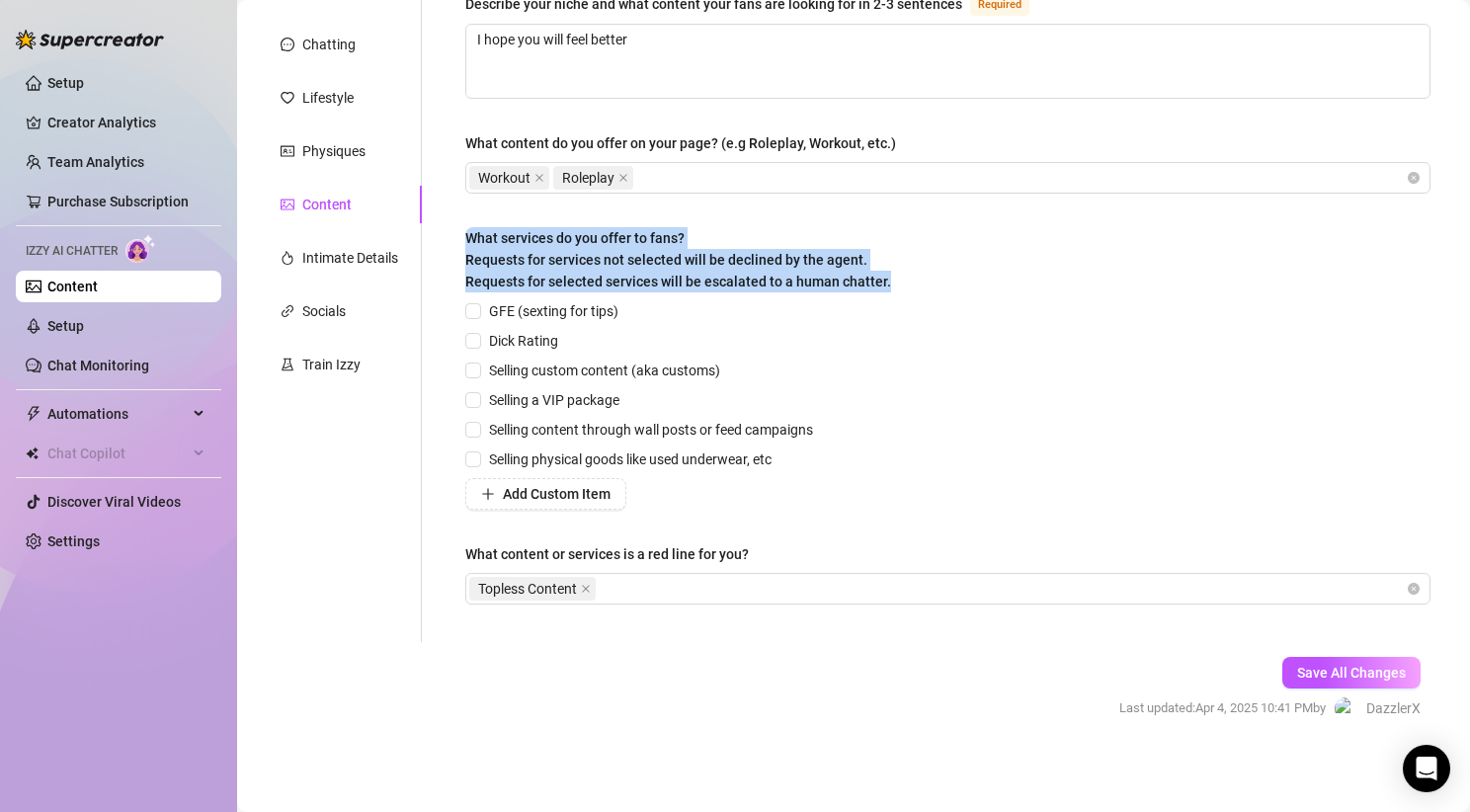 click on "What services do you offer to fans? Requests for services not selected will be declined by the agent. Requests for selected services will be escalated to a human chatter." at bounding box center [678, 260] 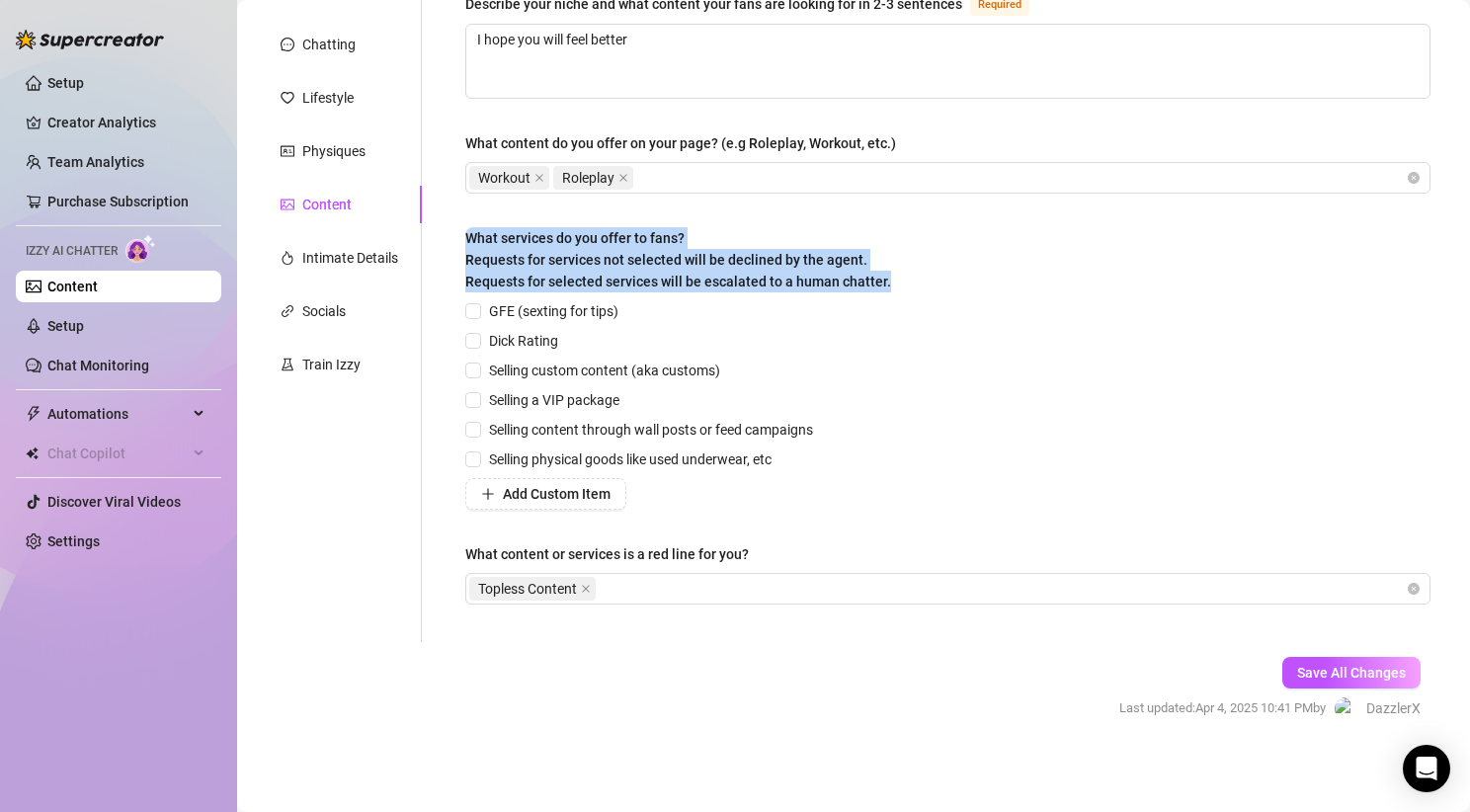 drag, startPoint x: 880, startPoint y: 207, endPoint x: 945, endPoint y: 275, distance: 94.06912 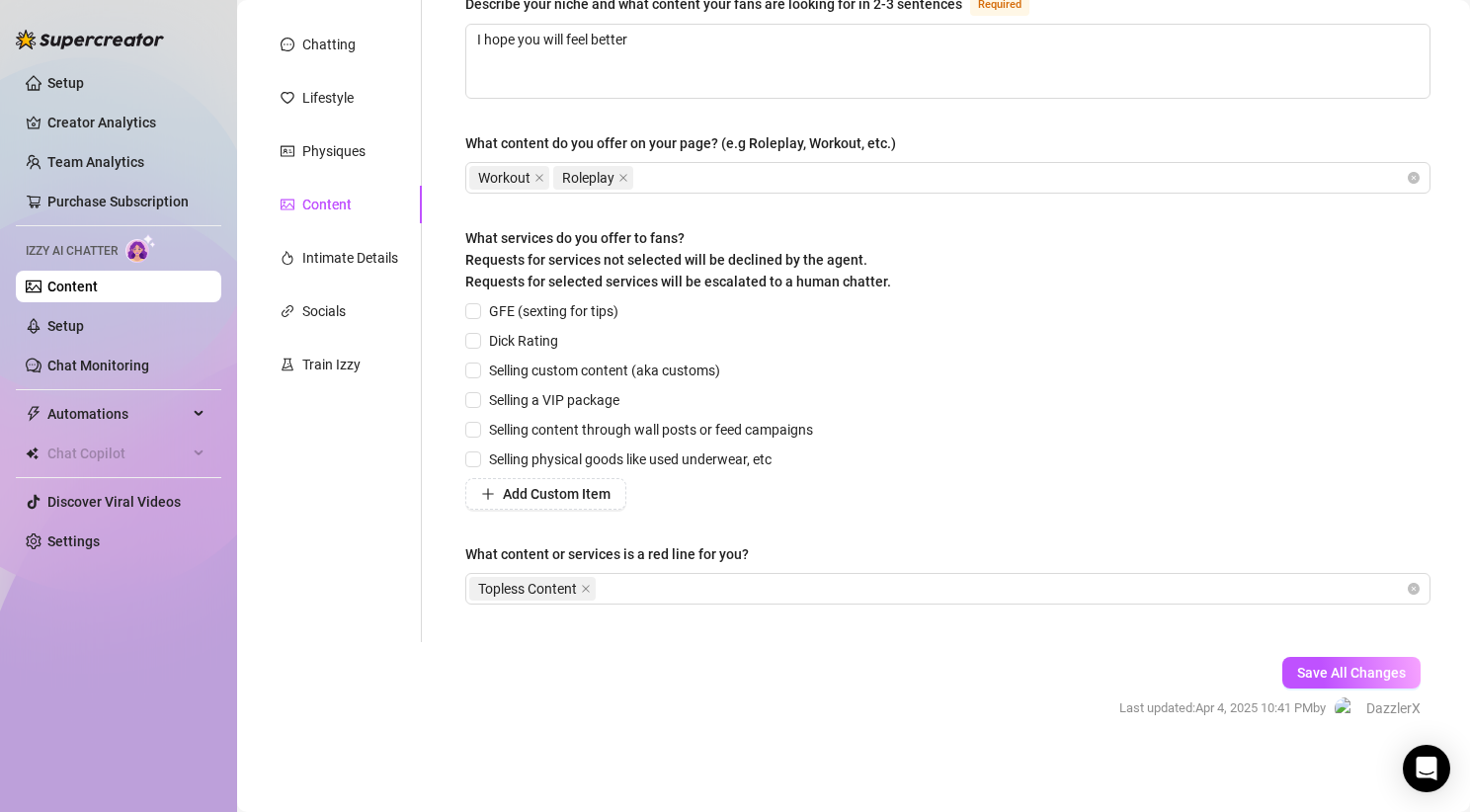 click on "What services do you offer to fans? Requests for services not selected will be declined by the agent. Requests for selected services will be escalated to a human chatter." at bounding box center (947, 264) 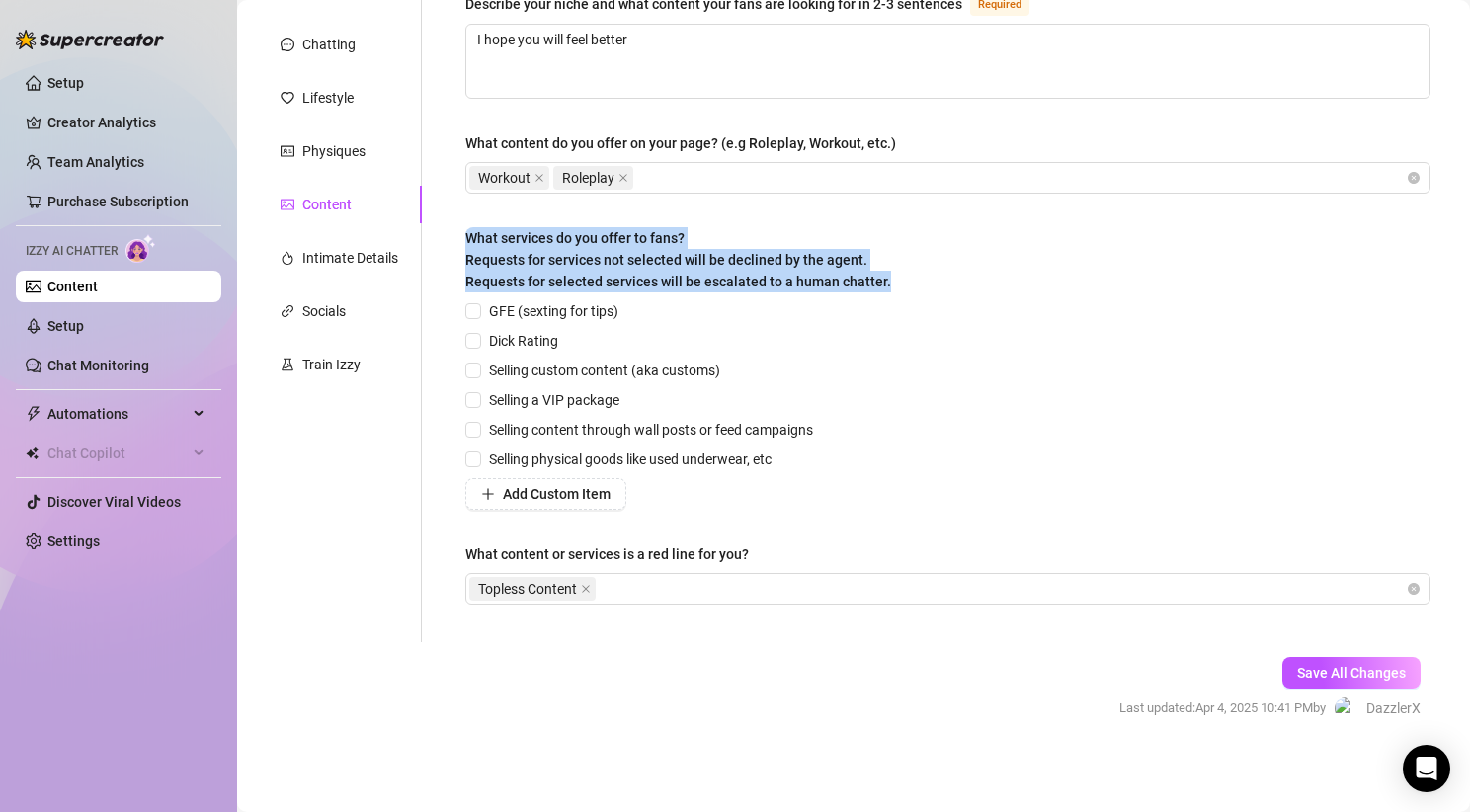 drag, startPoint x: 960, startPoint y: 272, endPoint x: 947, endPoint y: 209, distance: 64.327288 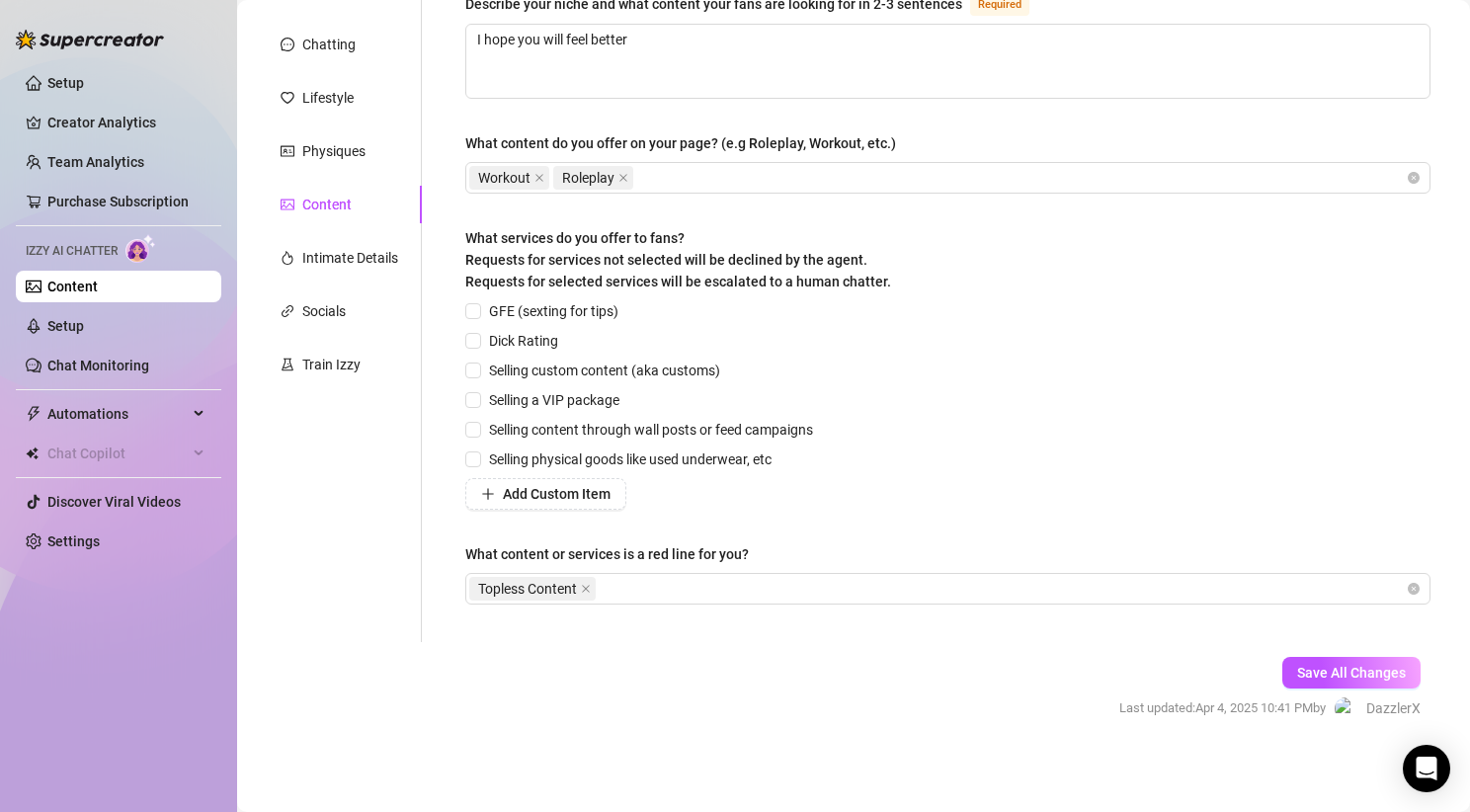 click on "What services do you offer to fans? Requests for services not selected will be declined by the agent. Requests for selected services will be escalated to a human chatter." at bounding box center [947, 264] 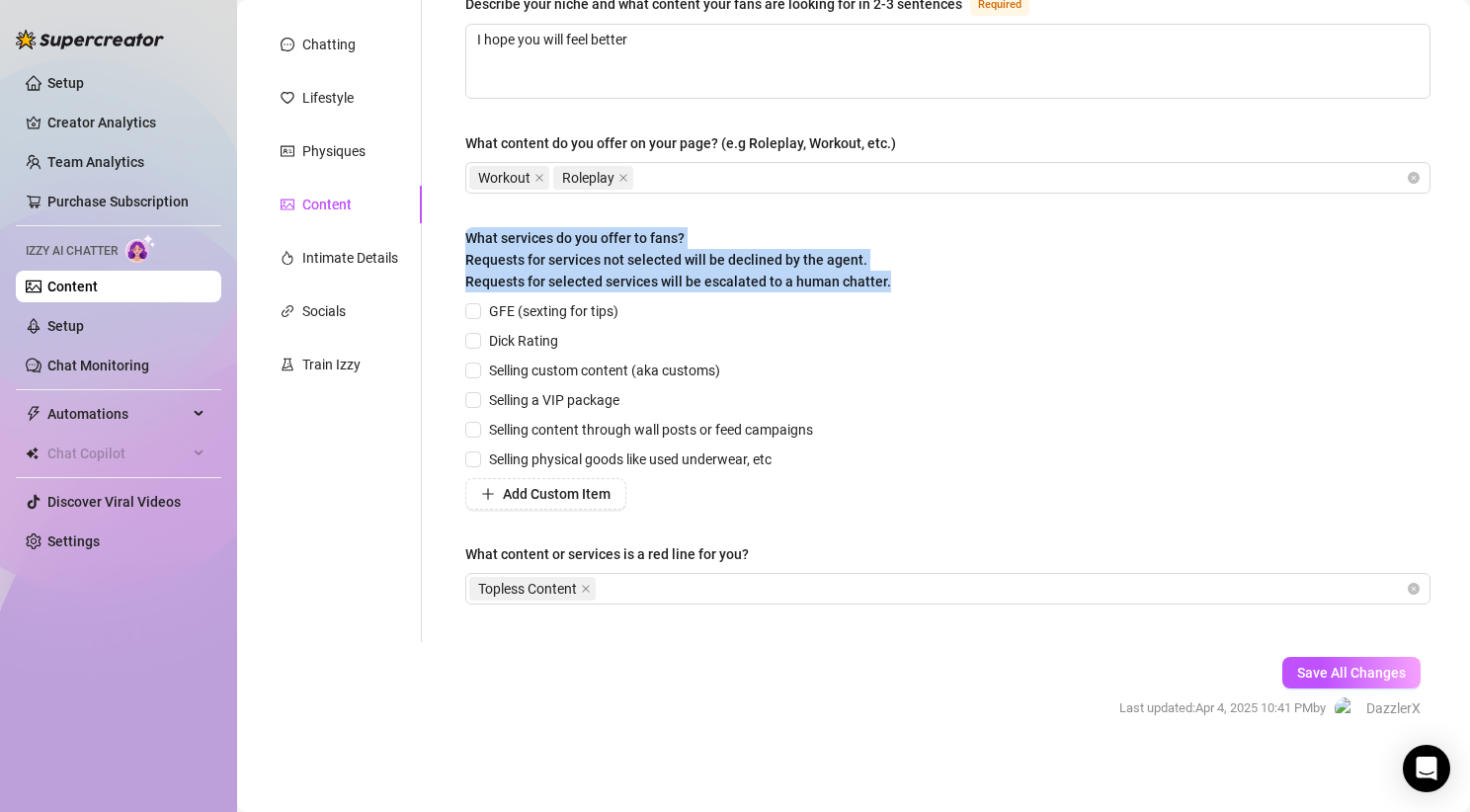 drag, startPoint x: 947, startPoint y: 257, endPoint x: 942, endPoint y: 198, distance: 59.211485 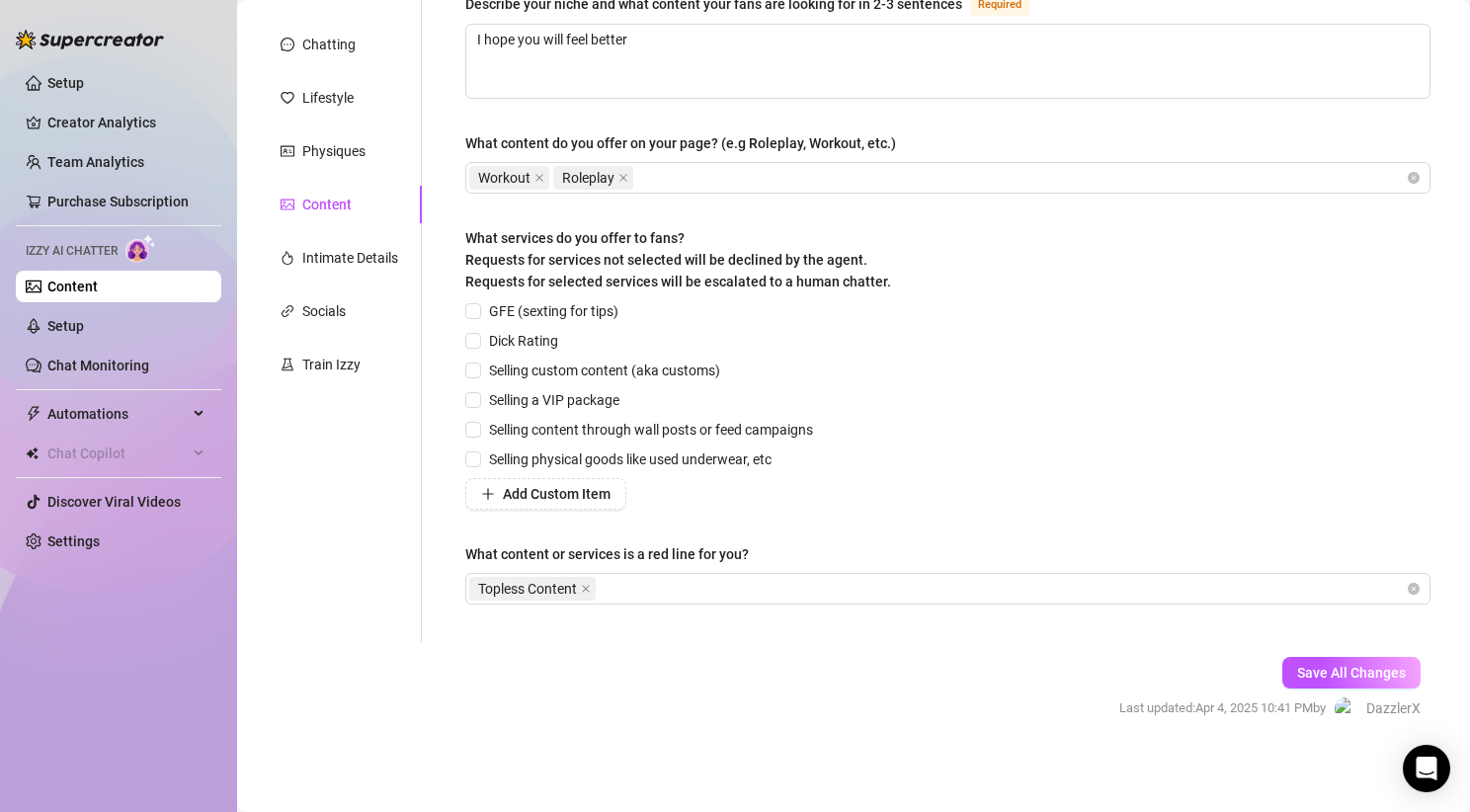 click on "What services do you offer to fans? Requests for services not selected will be declined by the agent. Requests for selected services will be escalated to a human chatter." at bounding box center (947, 264) 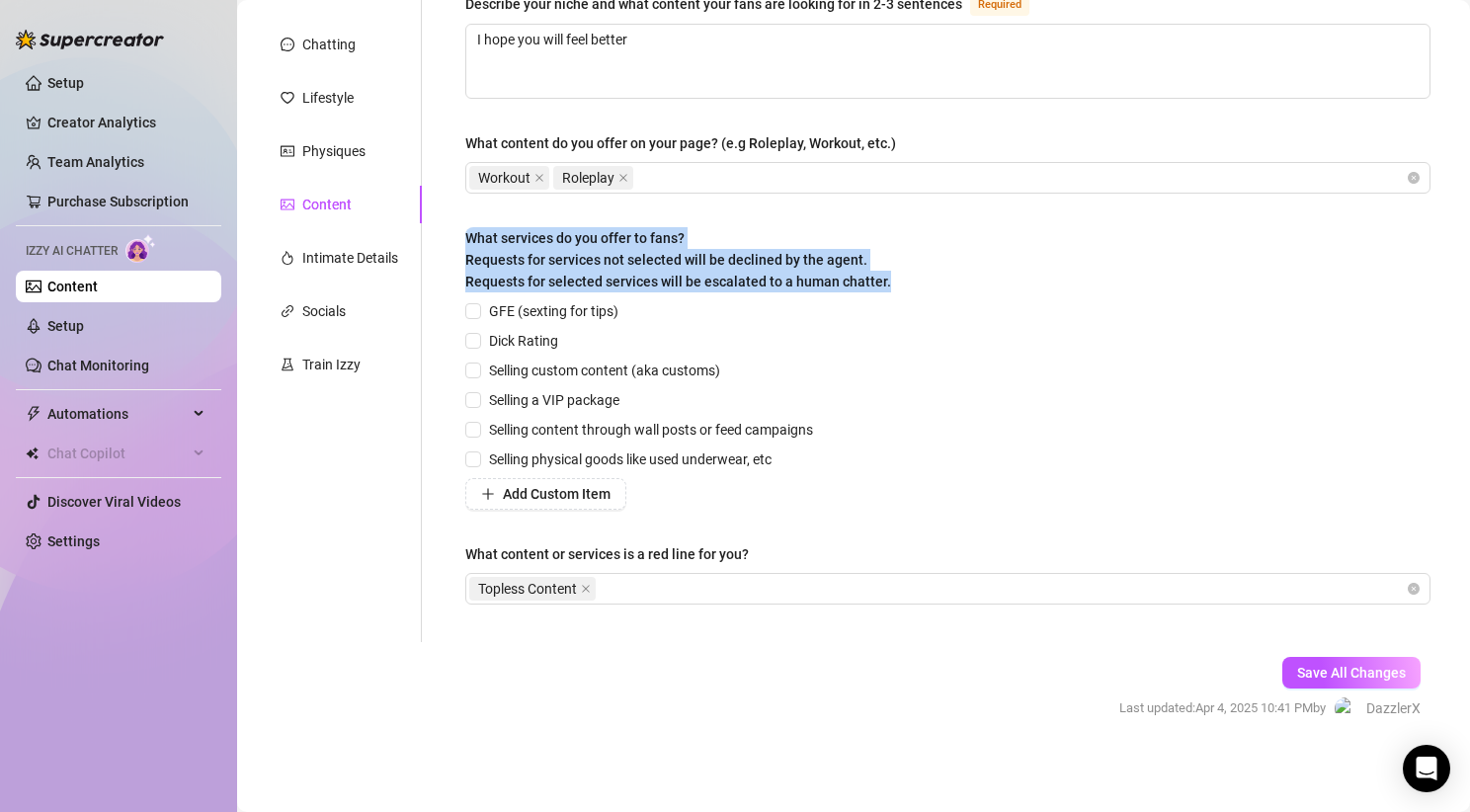 drag, startPoint x: 942, startPoint y: 261, endPoint x: 938, endPoint y: 202, distance: 59.135438 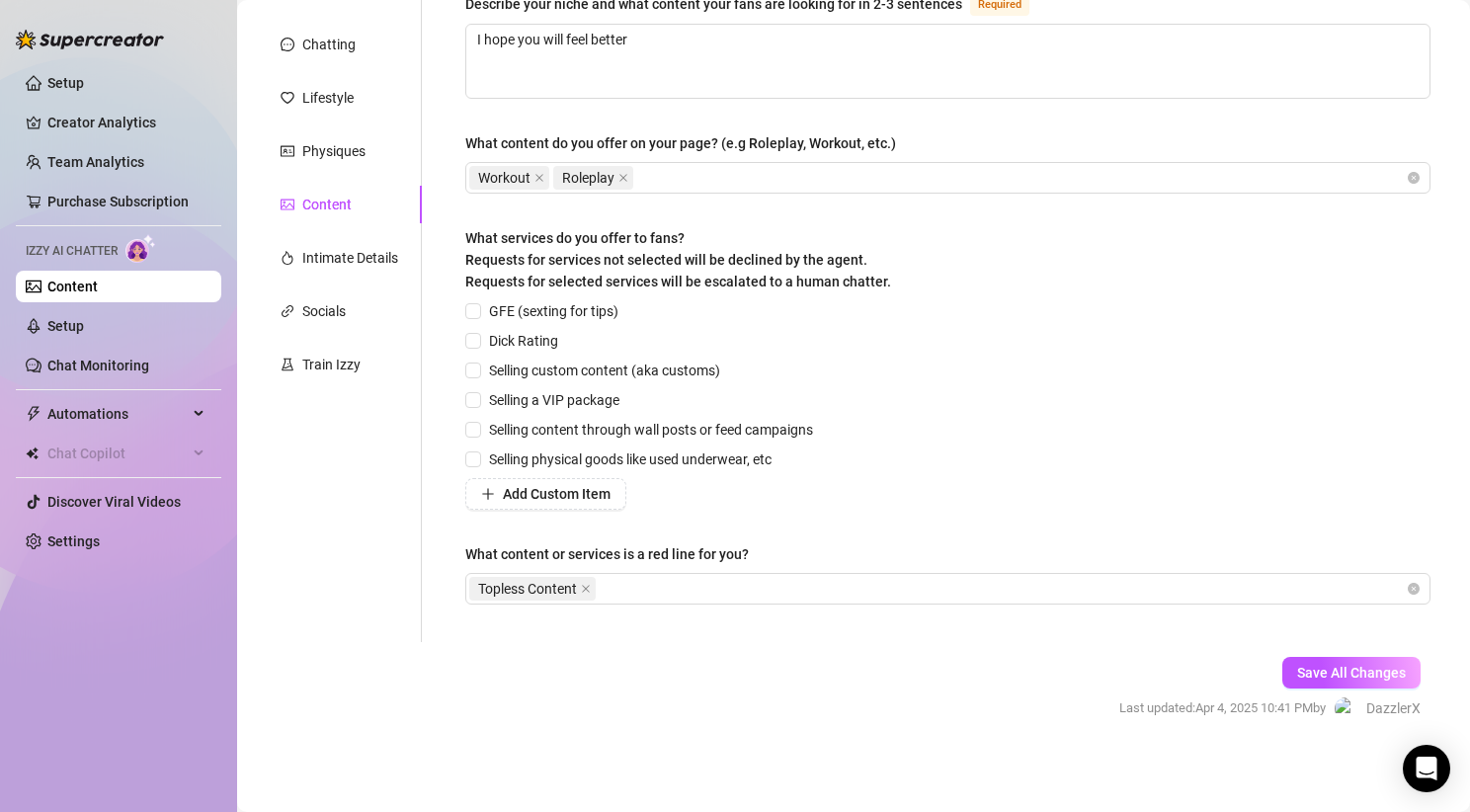 click on "What services do you offer to fans? Requests for services not selected will be declined by the agent. Requests for selected services will be escalated to a human chatter." at bounding box center (947, 264) 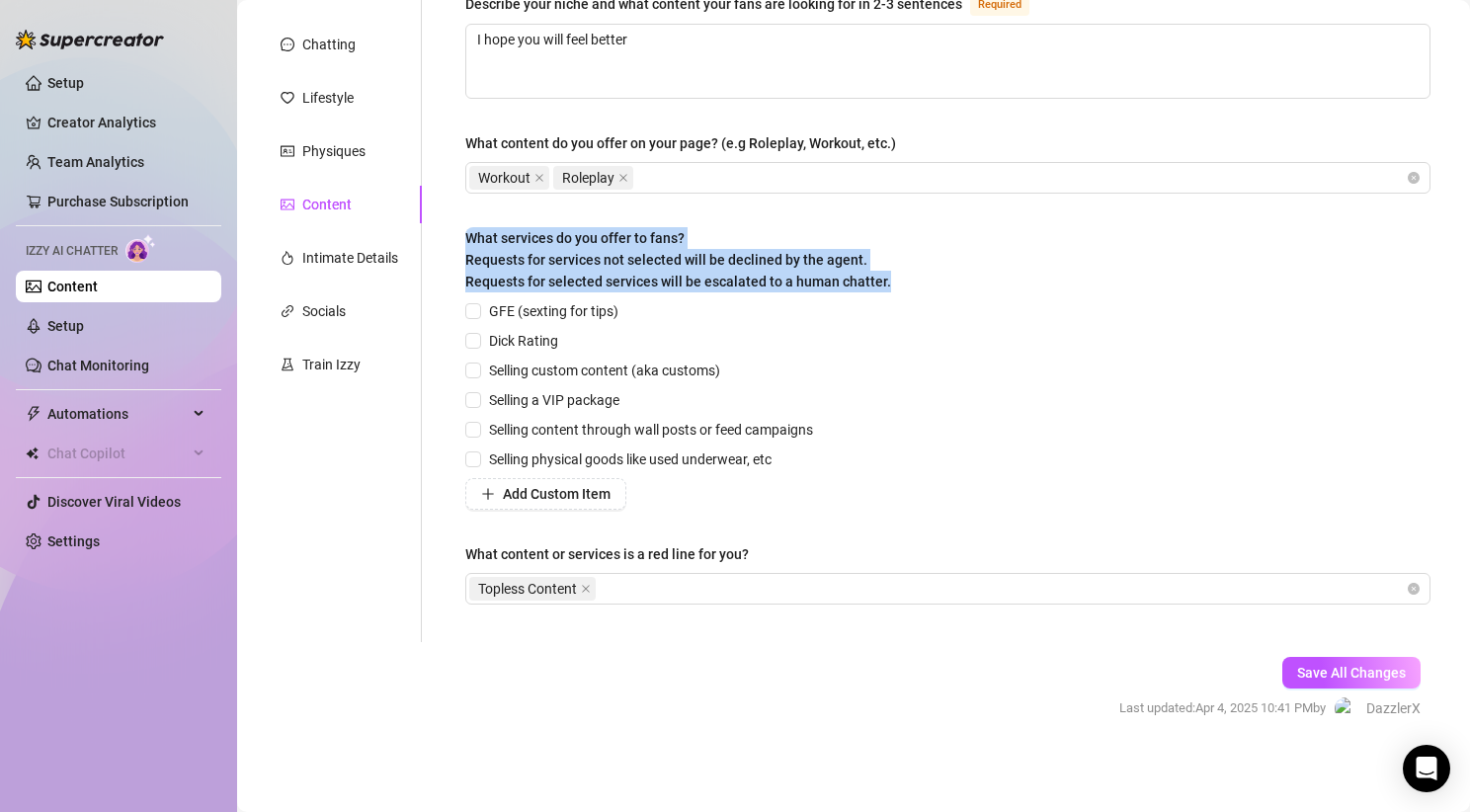drag, startPoint x: 939, startPoint y: 258, endPoint x: 936, endPoint y: 209, distance: 49.09175 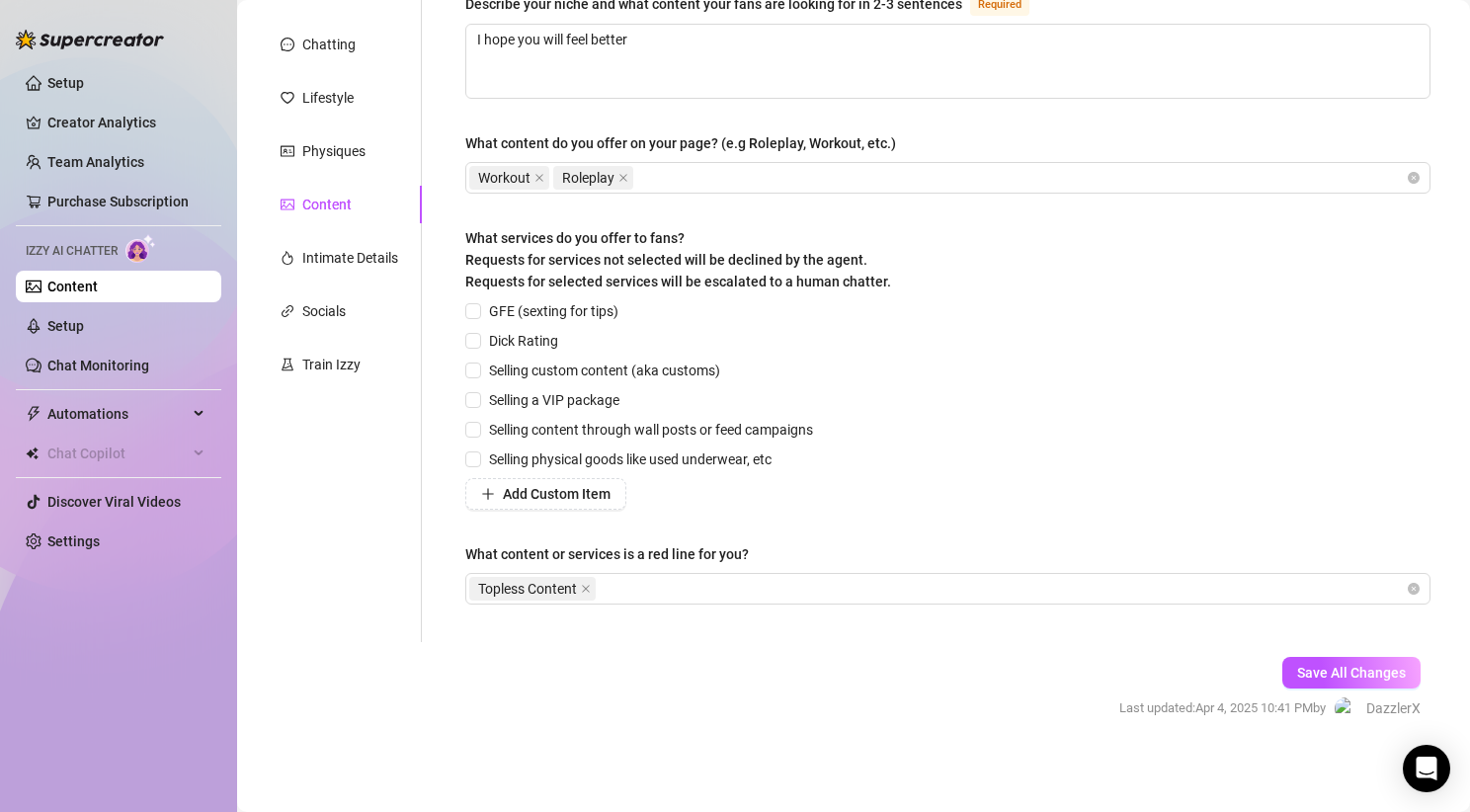 click on "Describe your niche and what content your fans are looking for in 2-3 sentences Required I hope you will feel better What content do you offer on your page? (e.g Roleplay, Workout, etc.) Workout Roleplay   What services do you offer to fans? Requests for services not selected will be declined by the agent. Requests for selected services will be escalated to a human chatter. GFE (sexting for tips) Dick Rating Selling custom content (aka customs) Selling a VIP package Selling content through wall posts or feed campaigns Selling physical goods like used underwear, etc Add Custom Item What content or services is a red line for you? Topless Content" at bounding box center (947, 307) 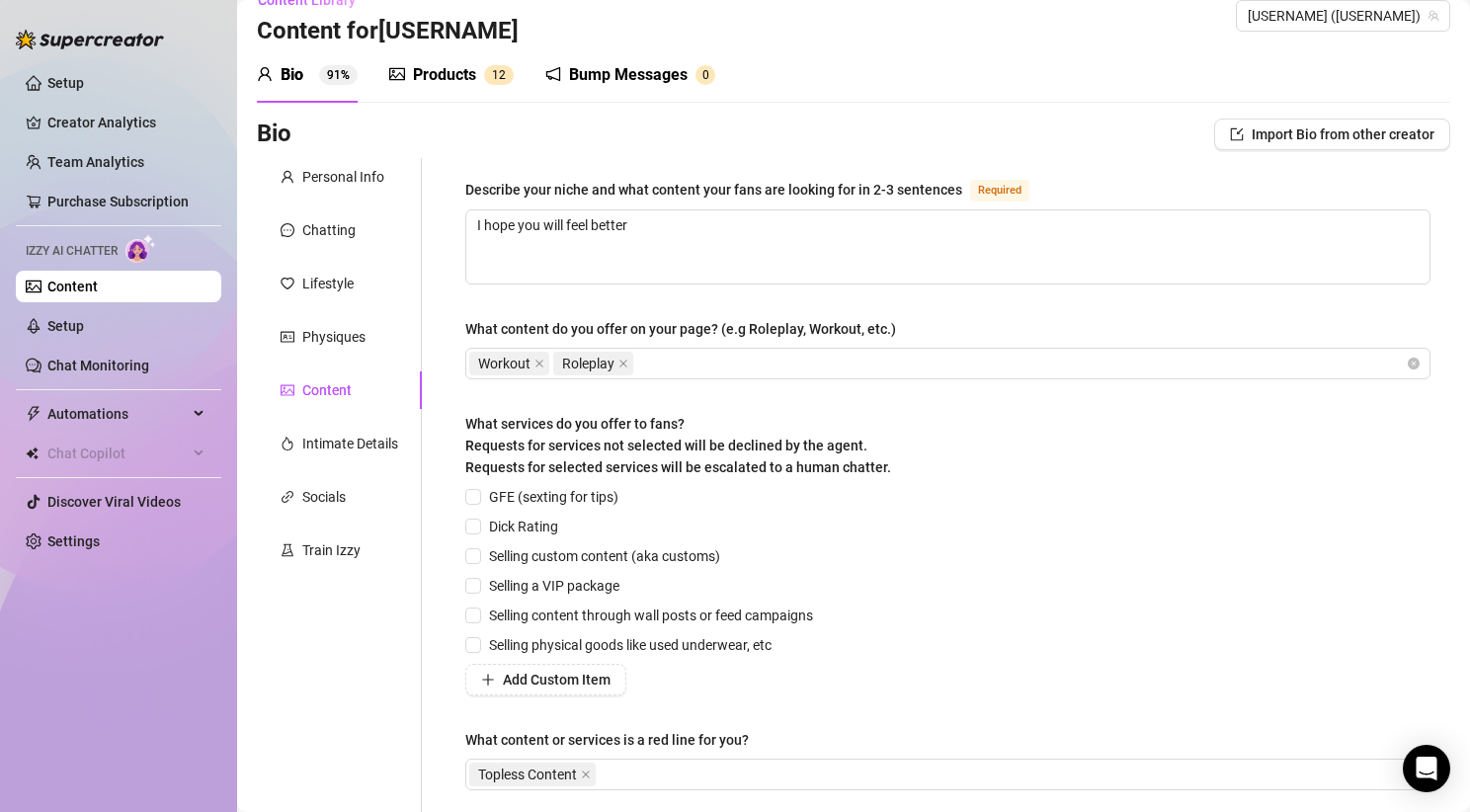 scroll, scrollTop: 0, scrollLeft: 0, axis: both 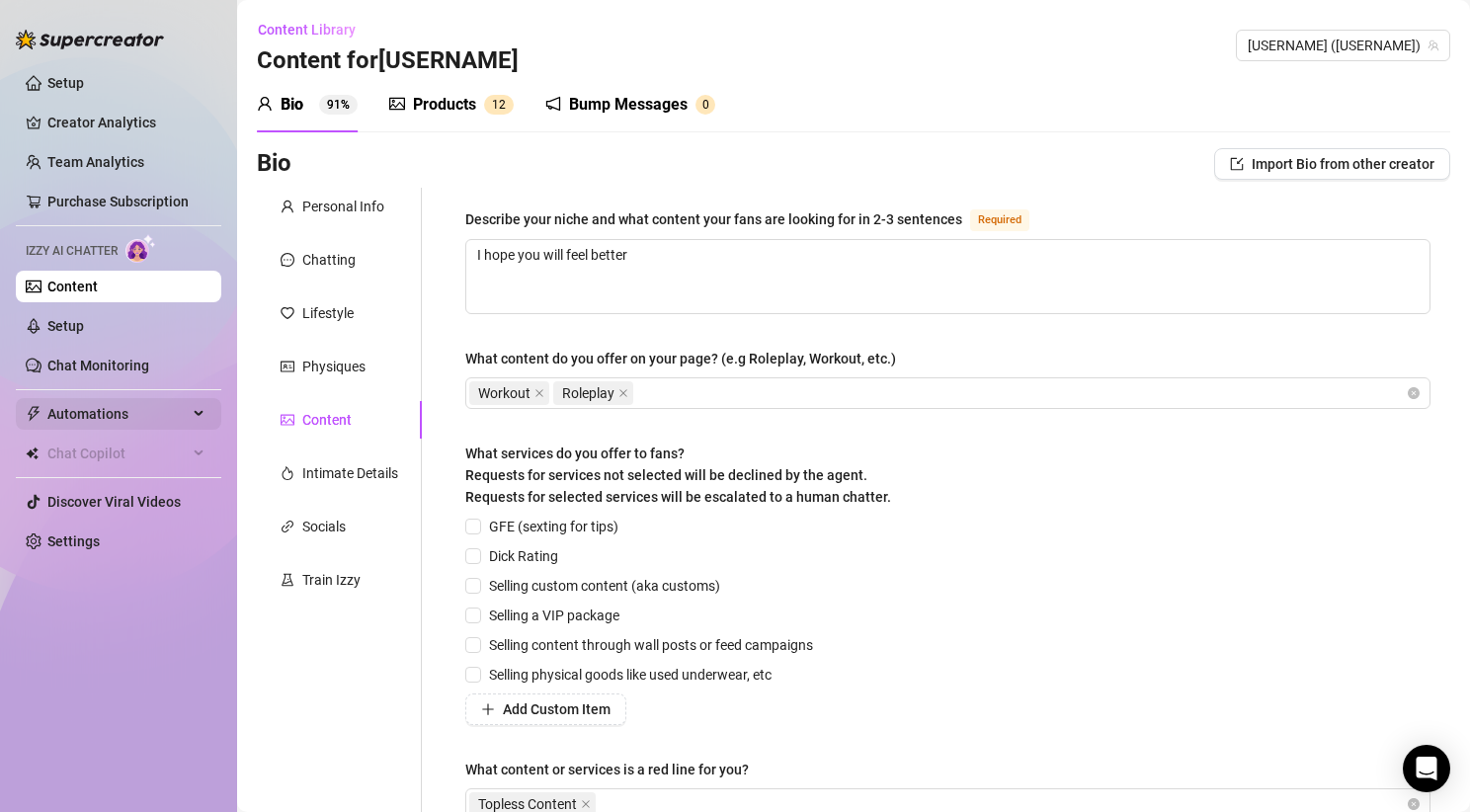 click on "Automations" at bounding box center (118, 414) 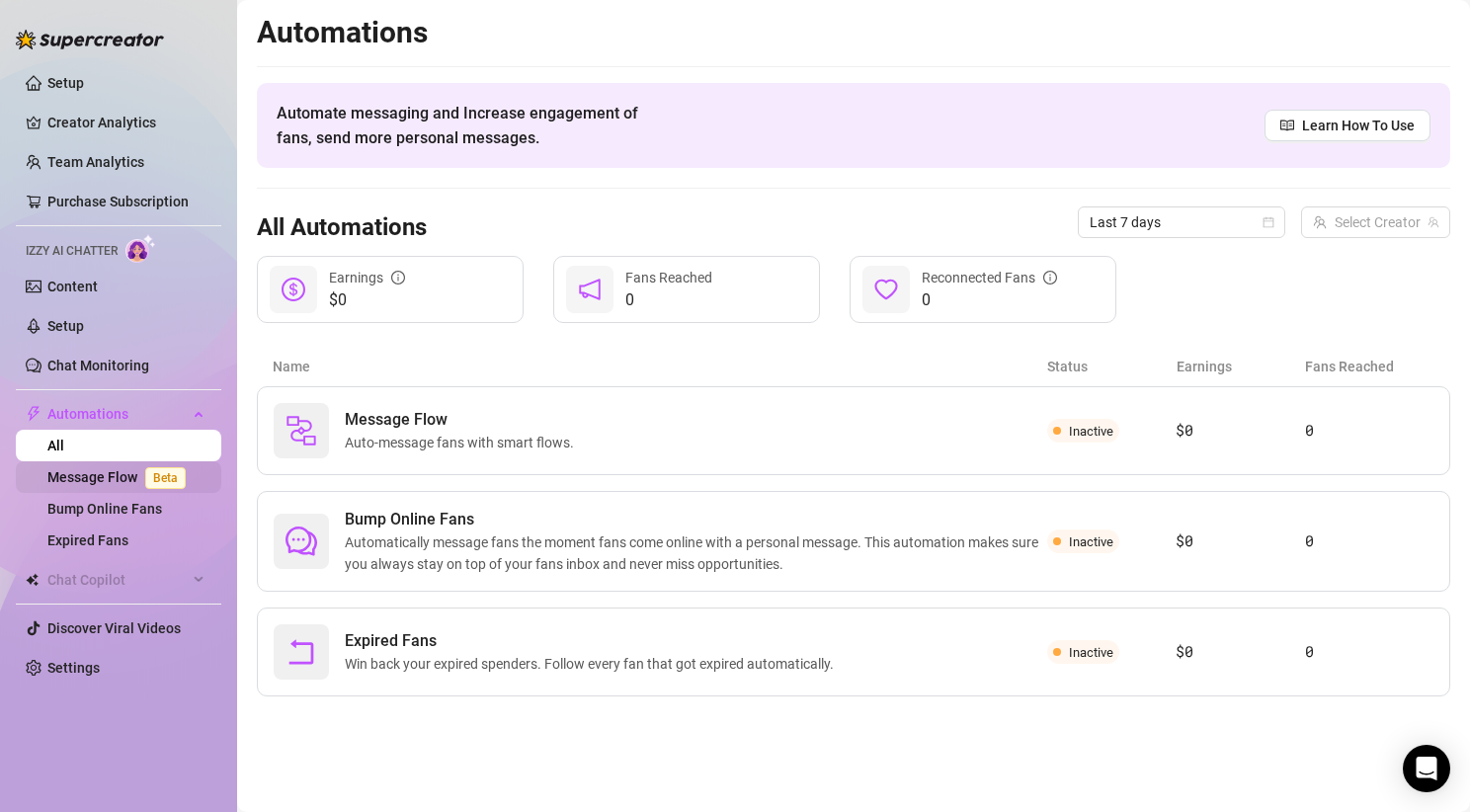 click on "Message Flow Beta" at bounding box center (121, 477) 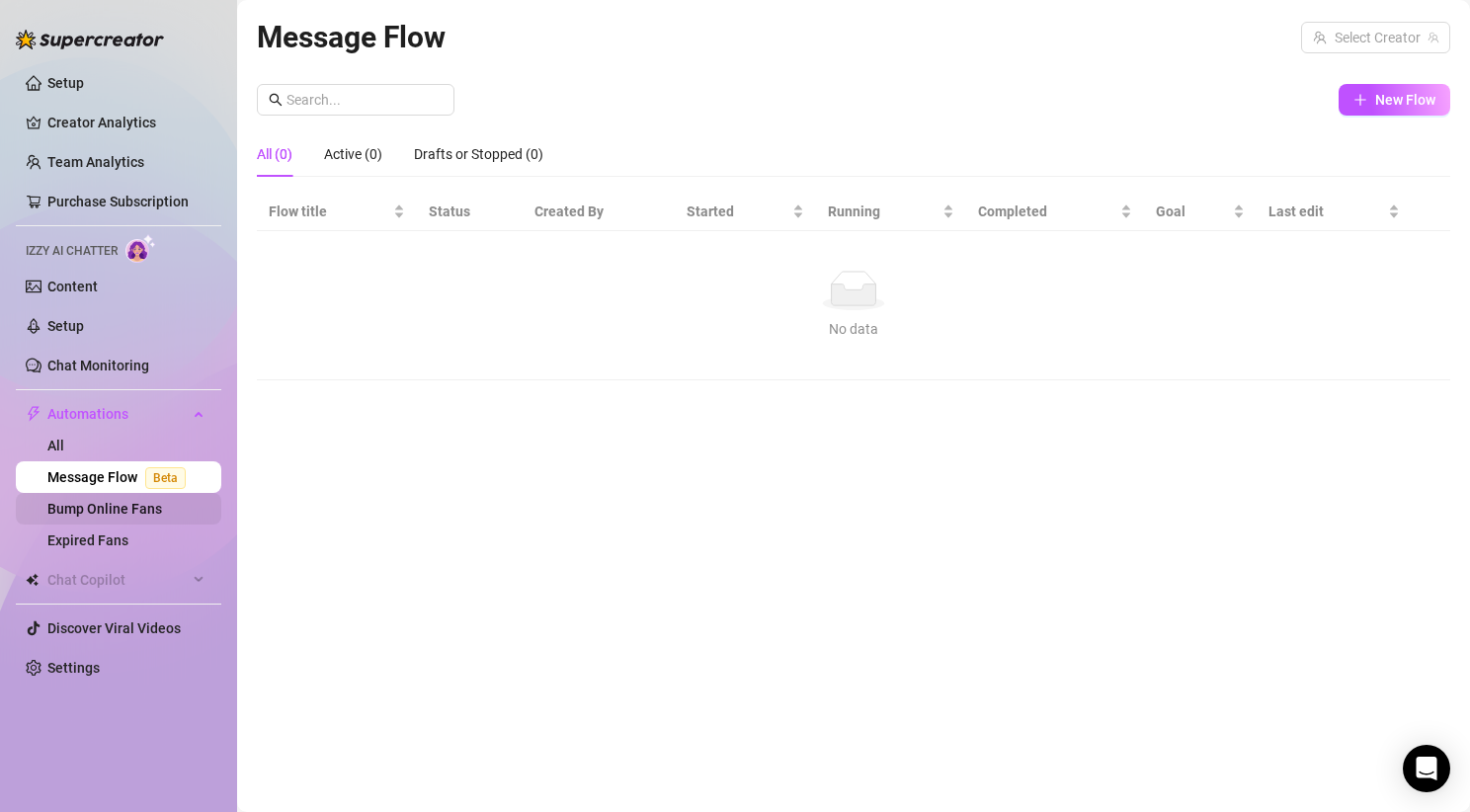 click on "Bump Online Fans" at bounding box center [105, 509] 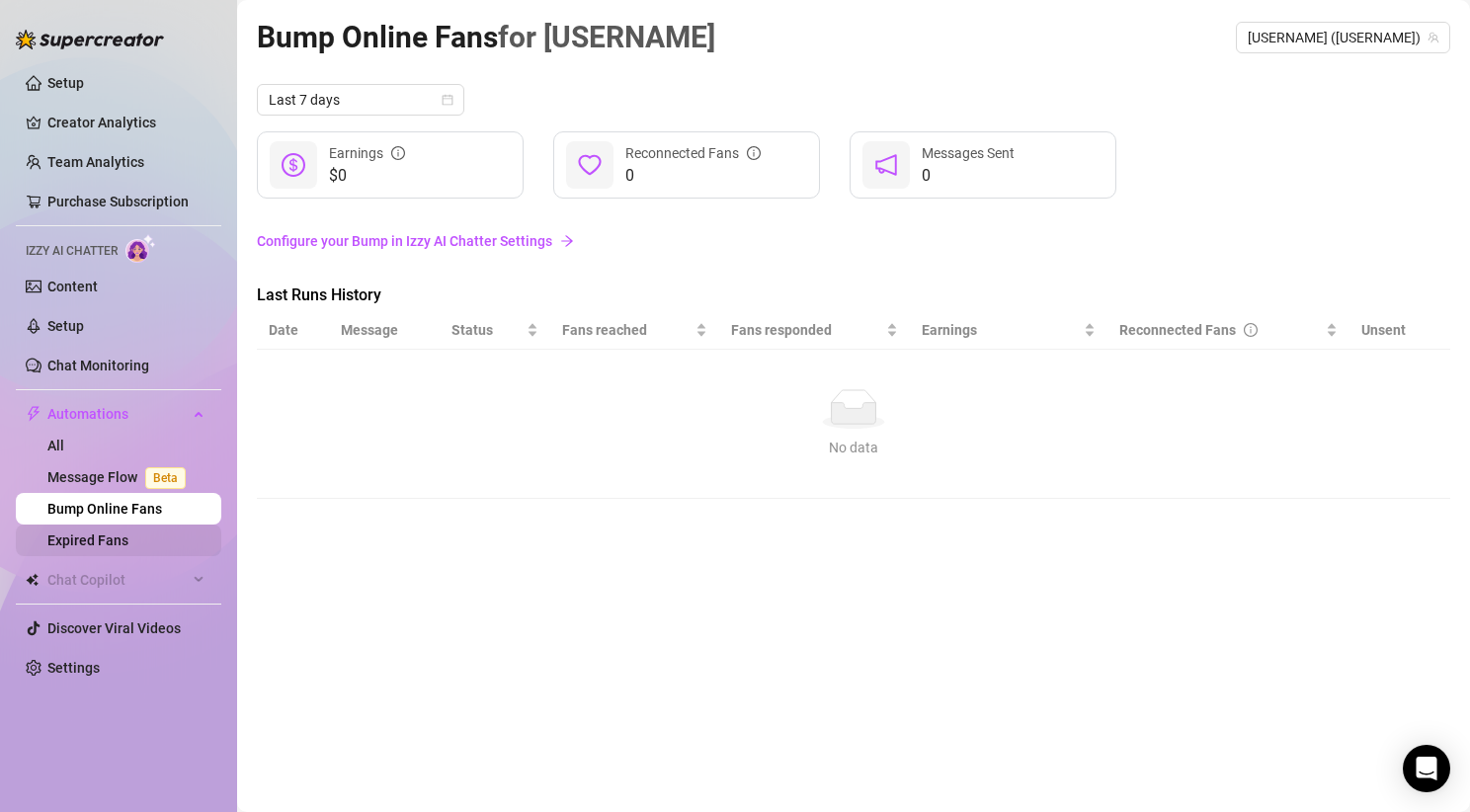 click on "Expired Fans" at bounding box center (88, 540) 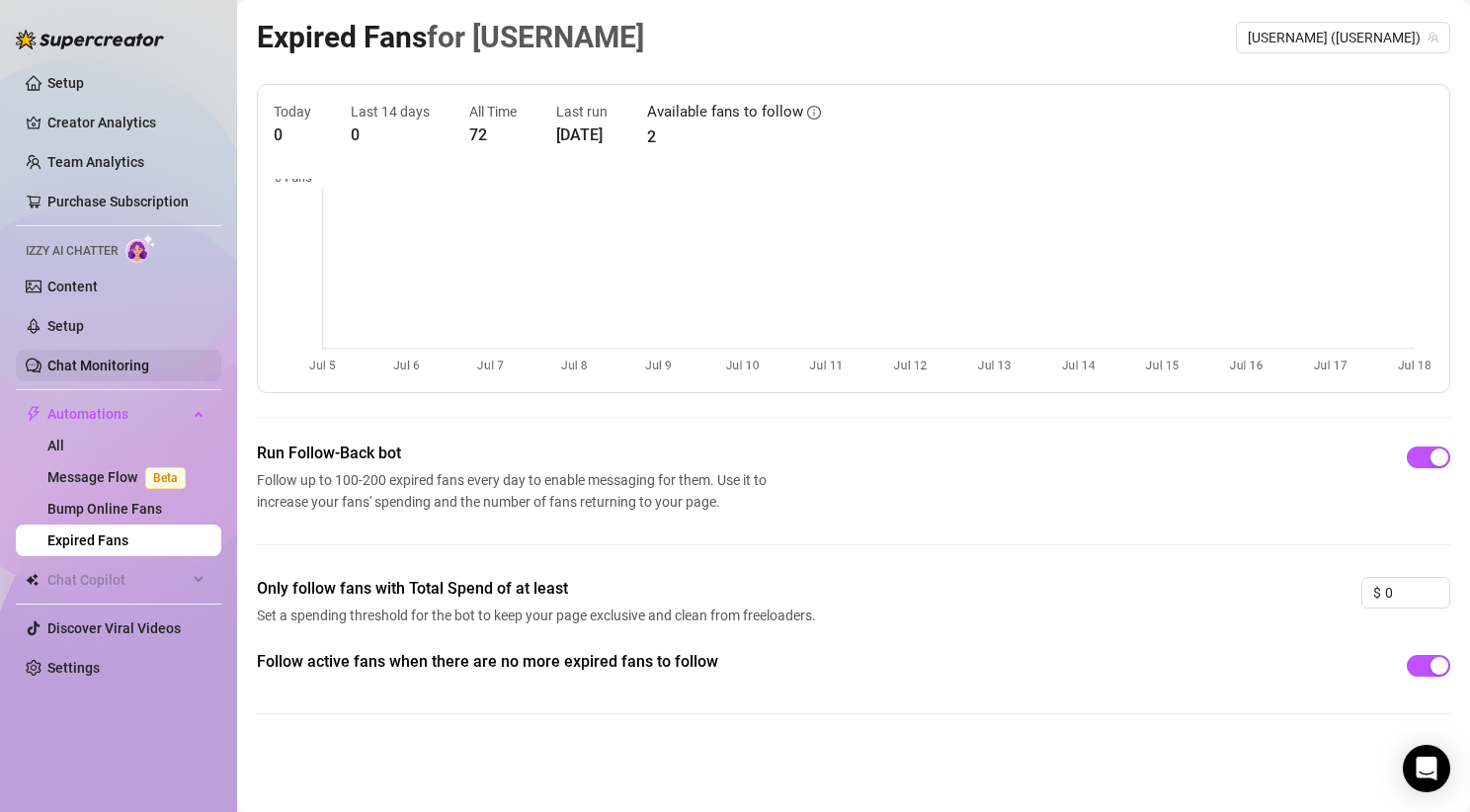 click on "Chat Monitoring" at bounding box center [98, 365] 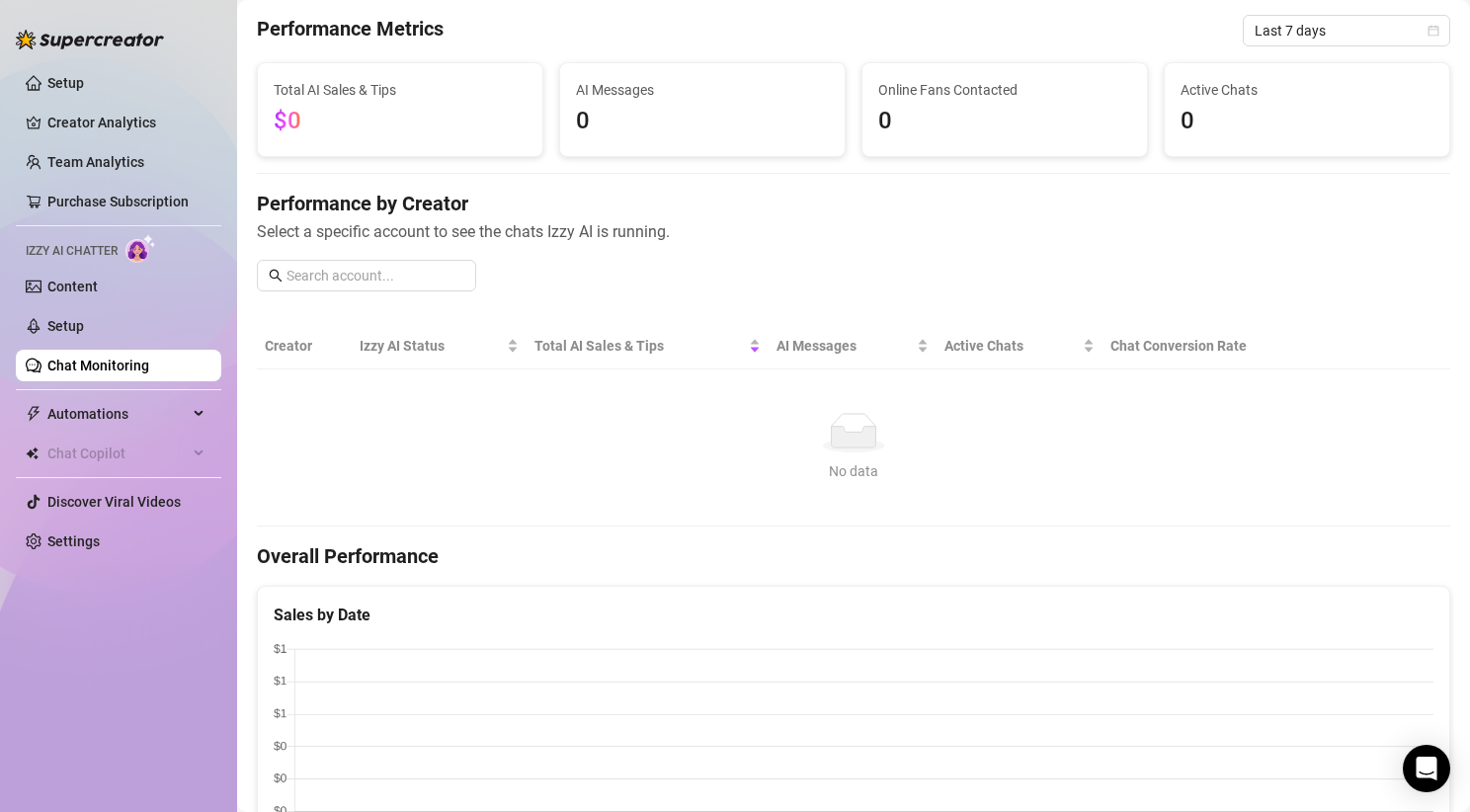 scroll, scrollTop: 72, scrollLeft: 0, axis: vertical 